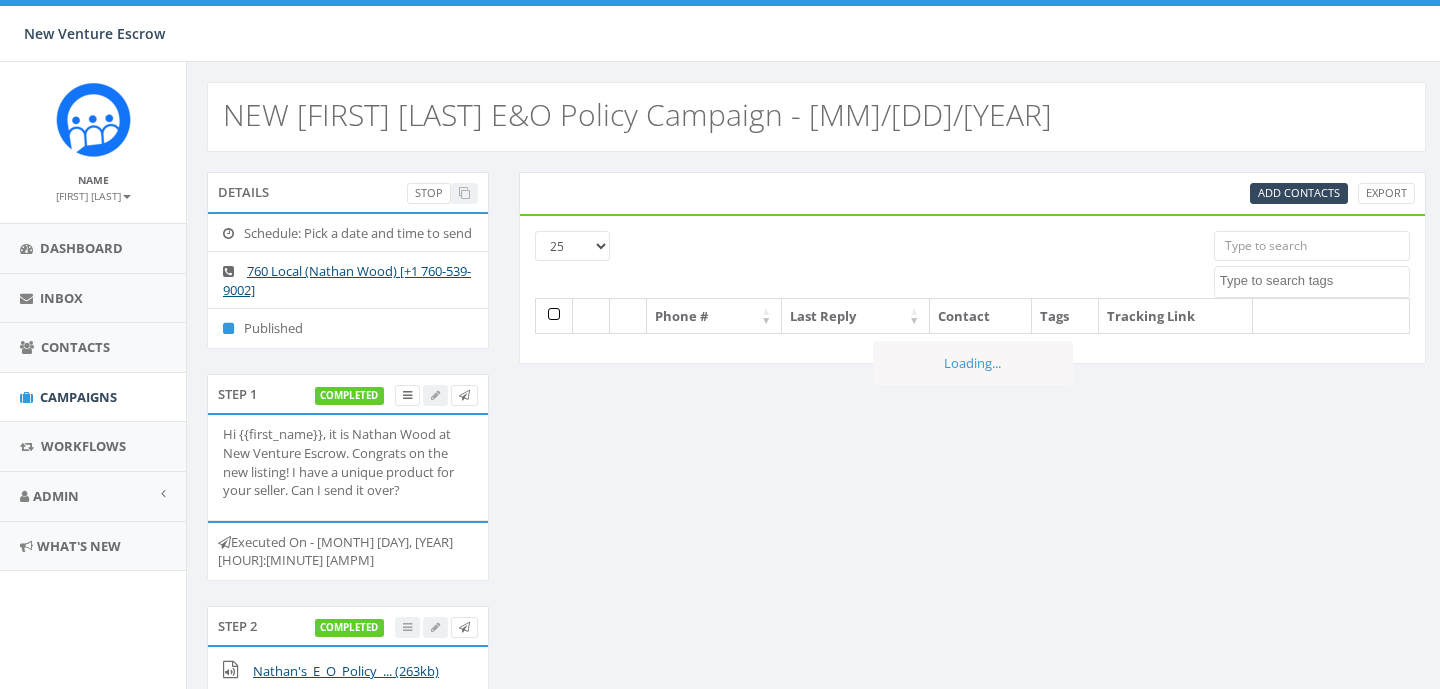select 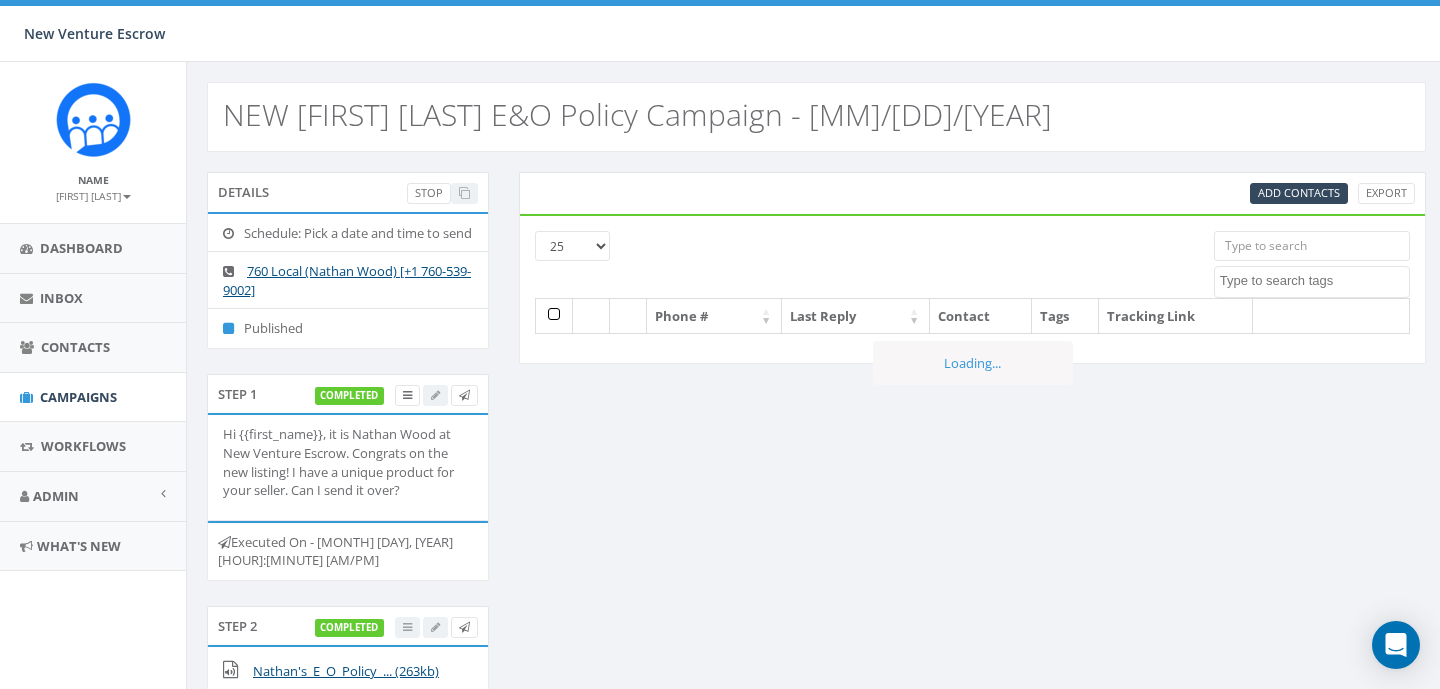 select 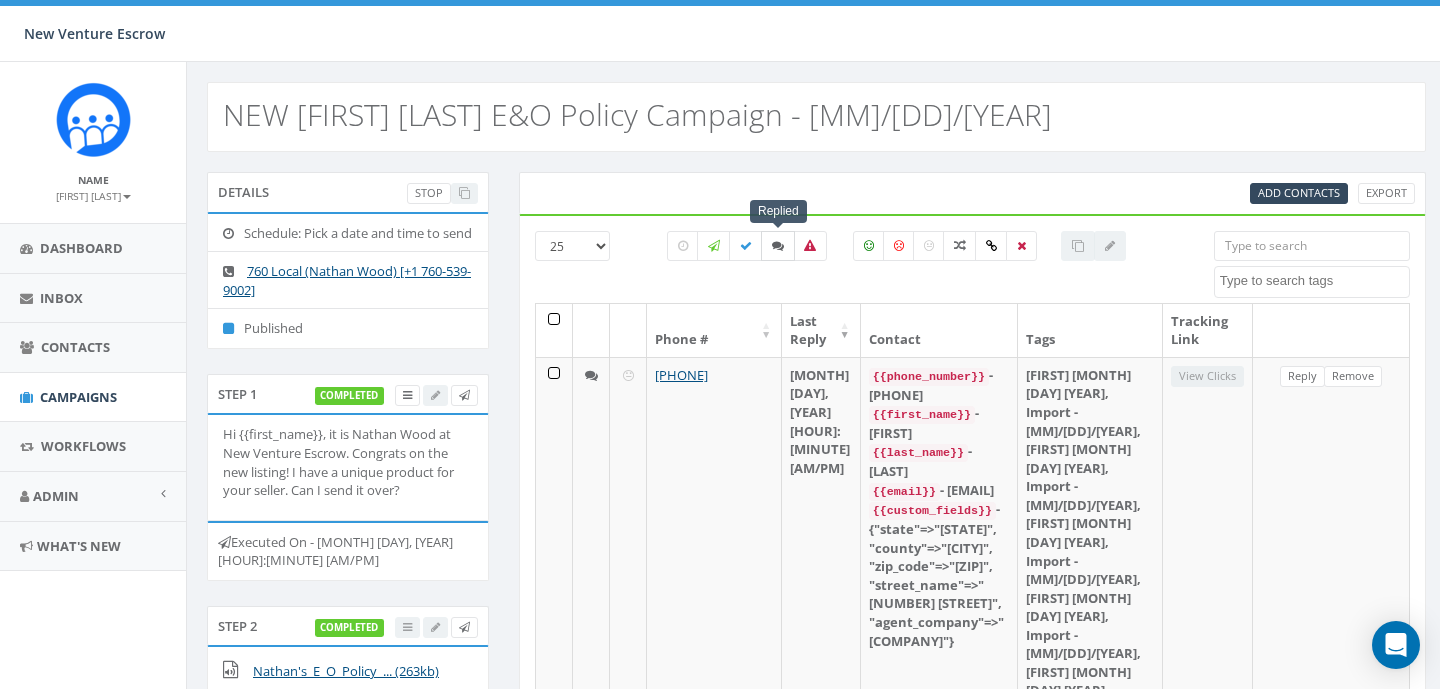 click at bounding box center (778, 246) 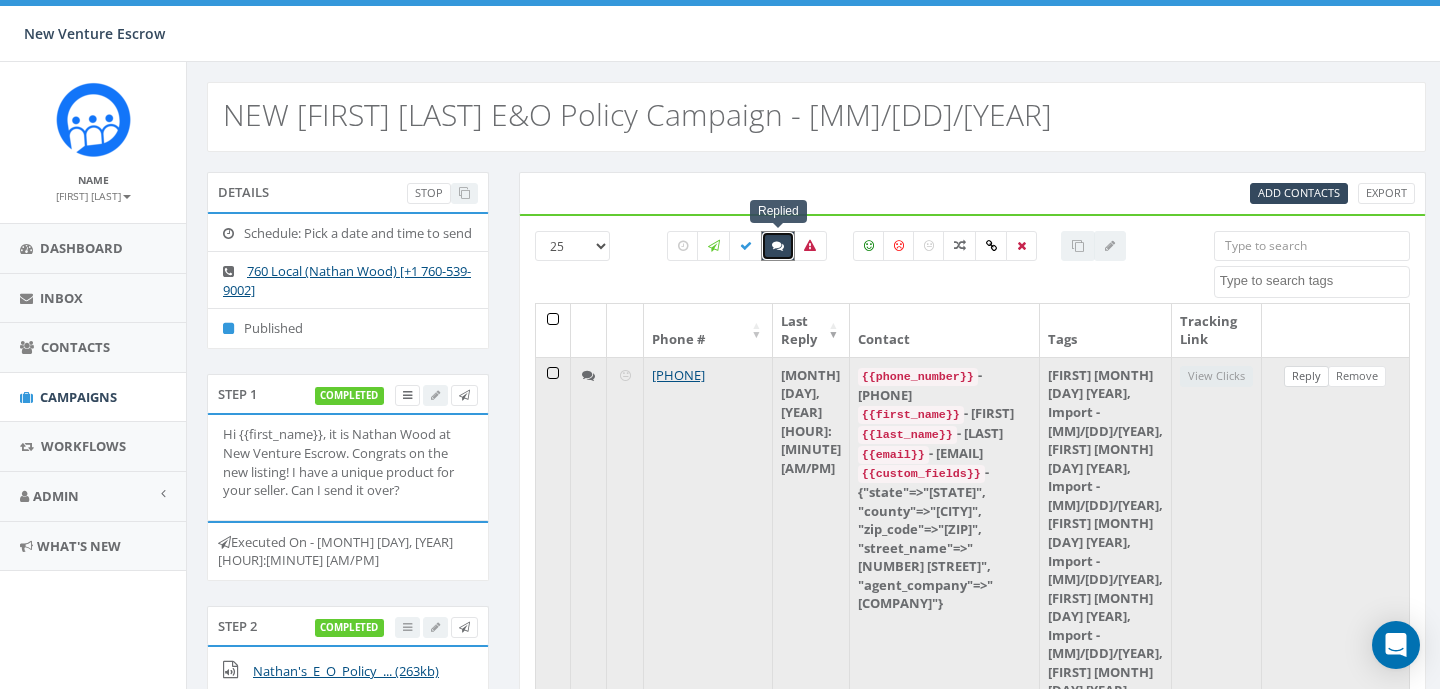 click on "Reply" at bounding box center [1306, 376] 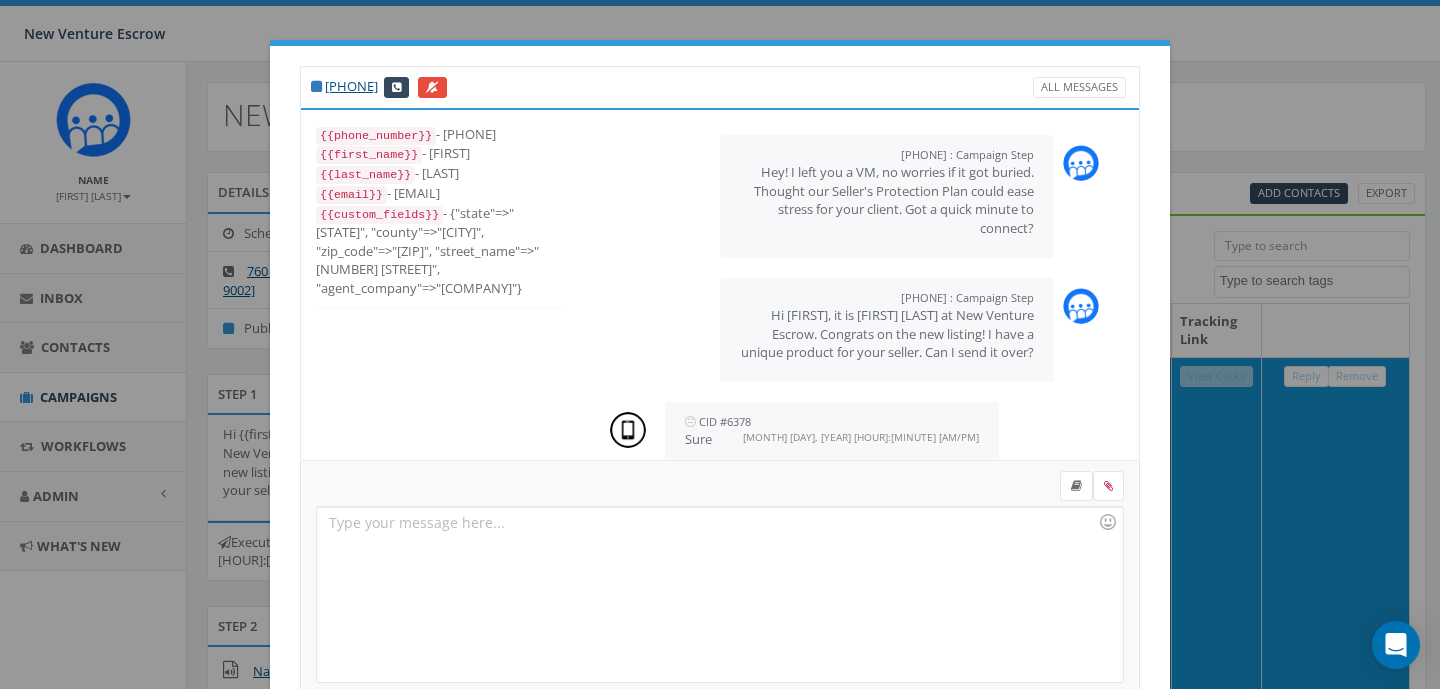 scroll, scrollTop: -3, scrollLeft: 0, axis: vertical 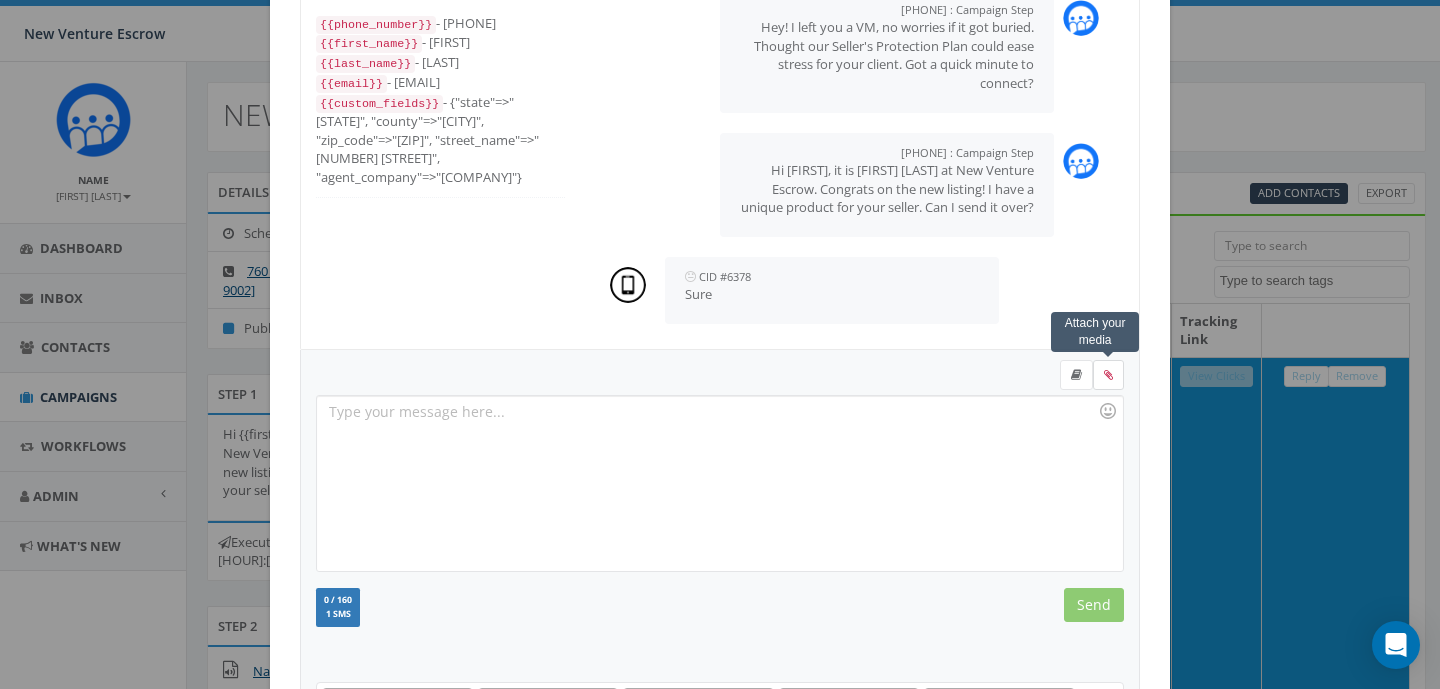 click at bounding box center (1108, 375) 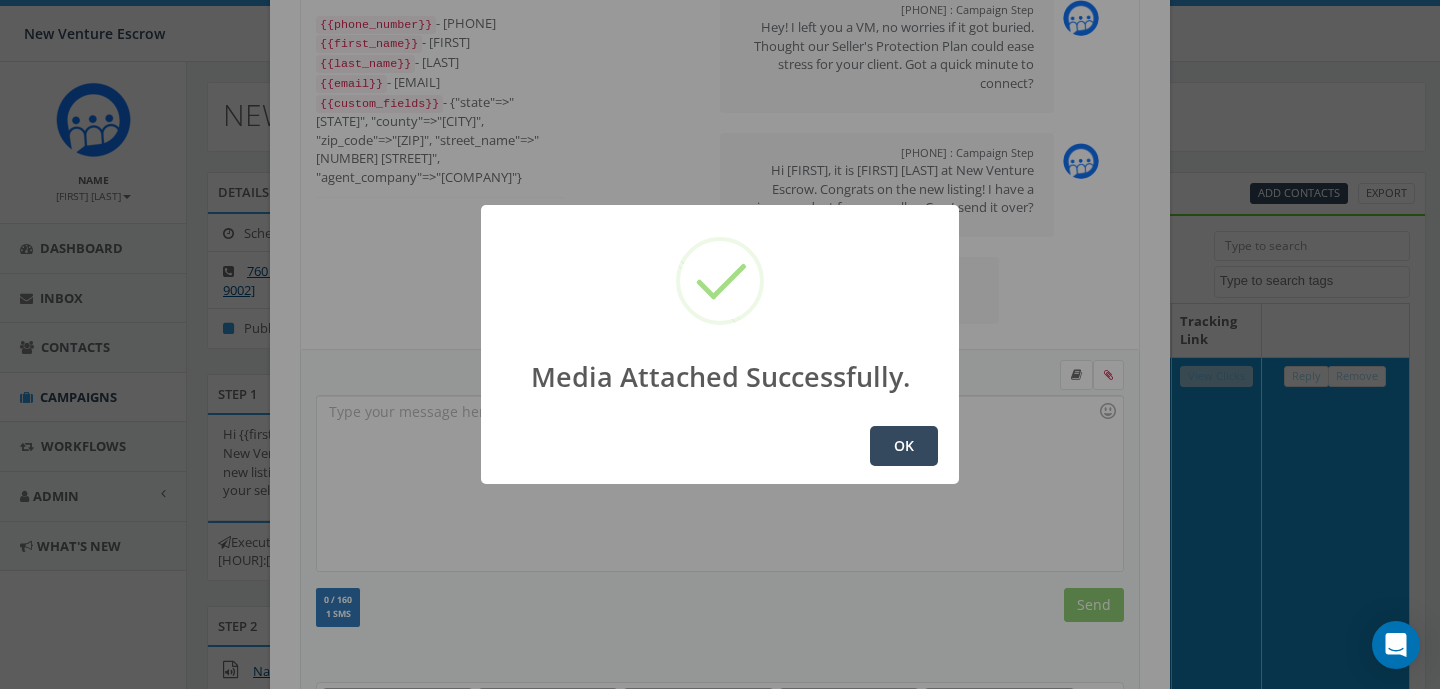 click on "Media Attached Successfully.
OK" at bounding box center [720, 344] 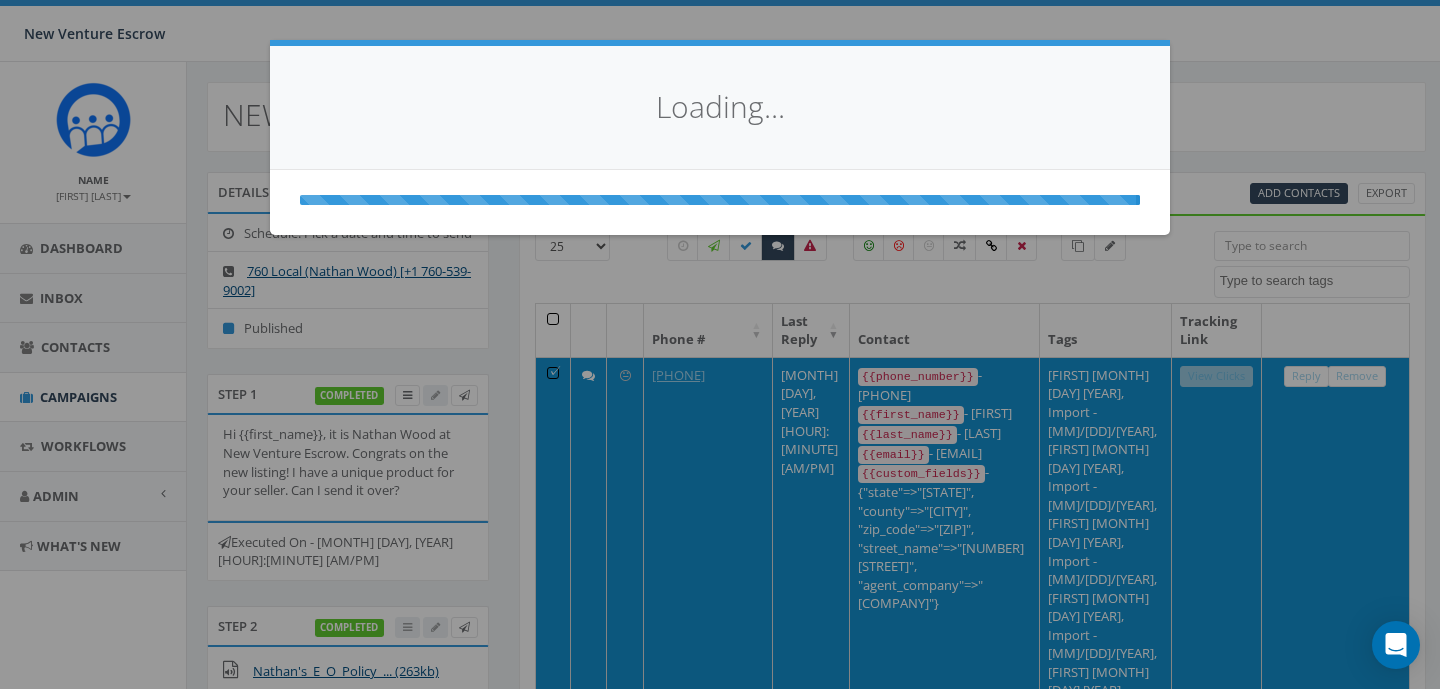 scroll, scrollTop: 0, scrollLeft: 0, axis: both 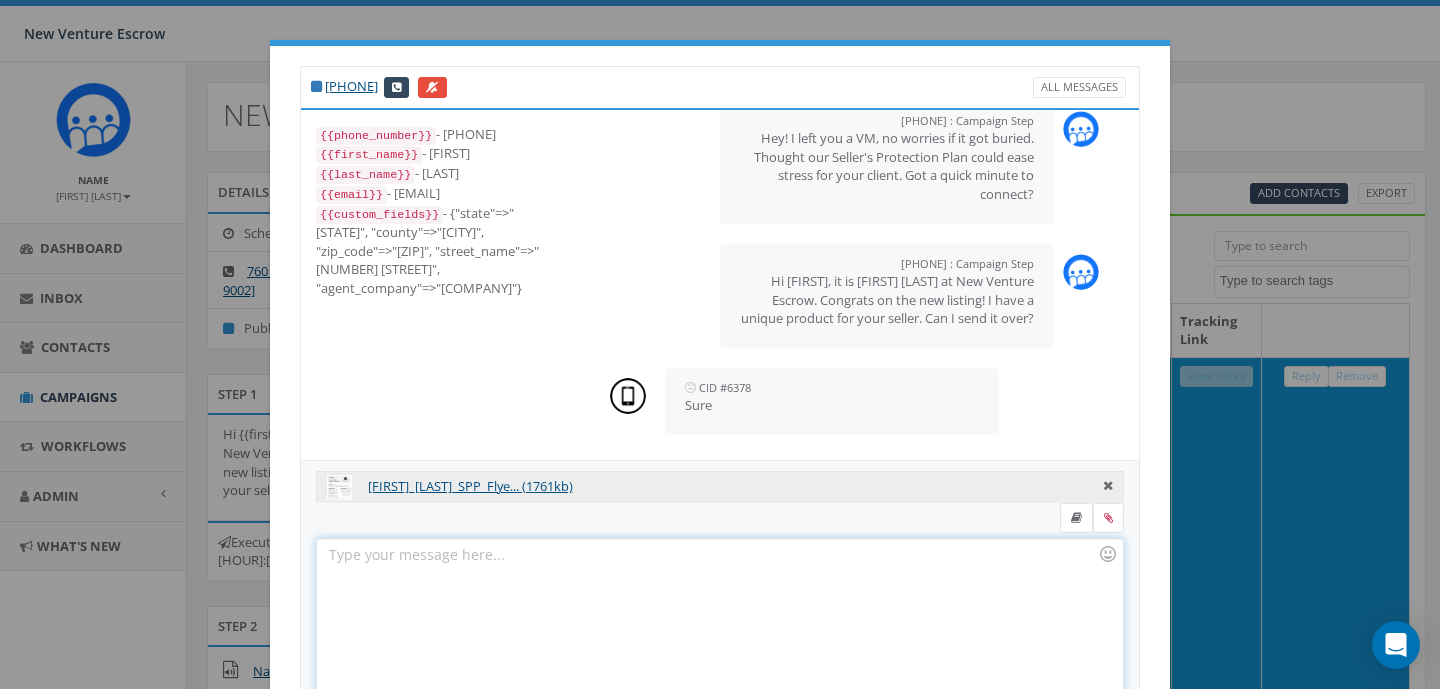 click at bounding box center (719, 626) 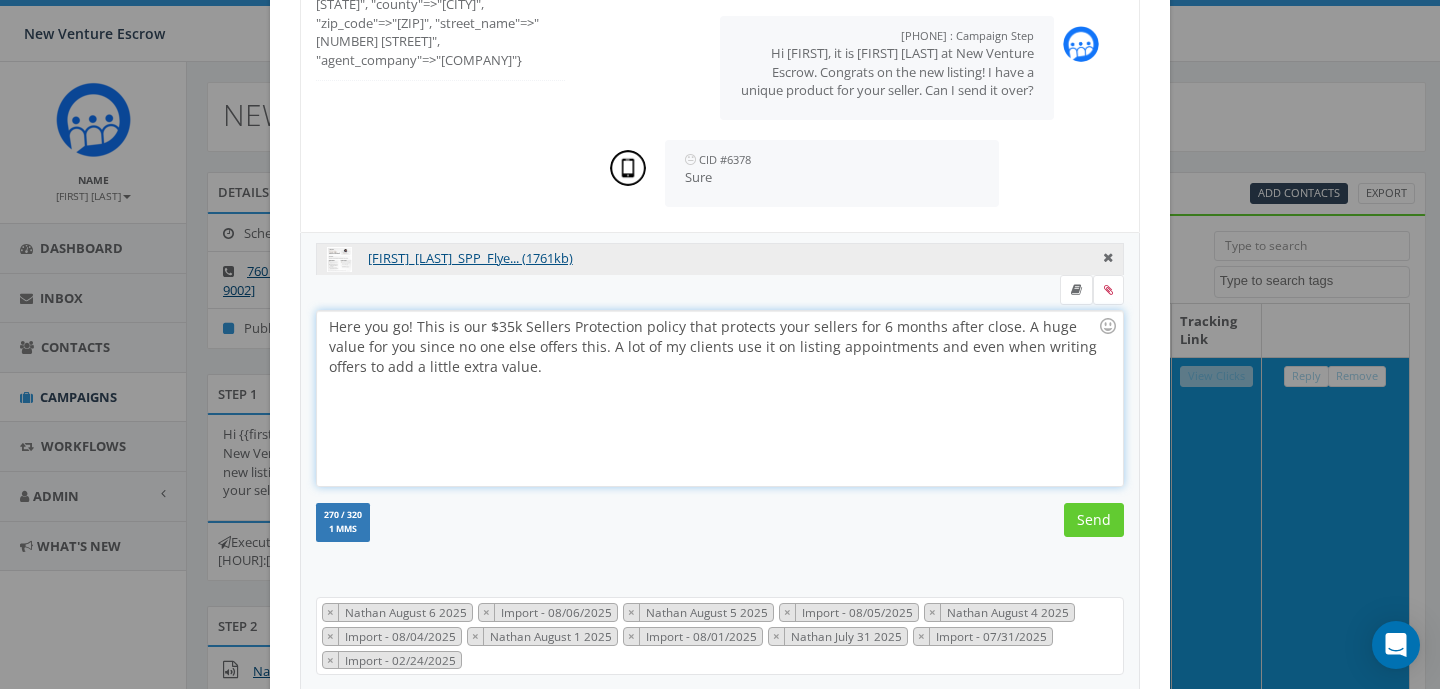 scroll, scrollTop: 230, scrollLeft: 0, axis: vertical 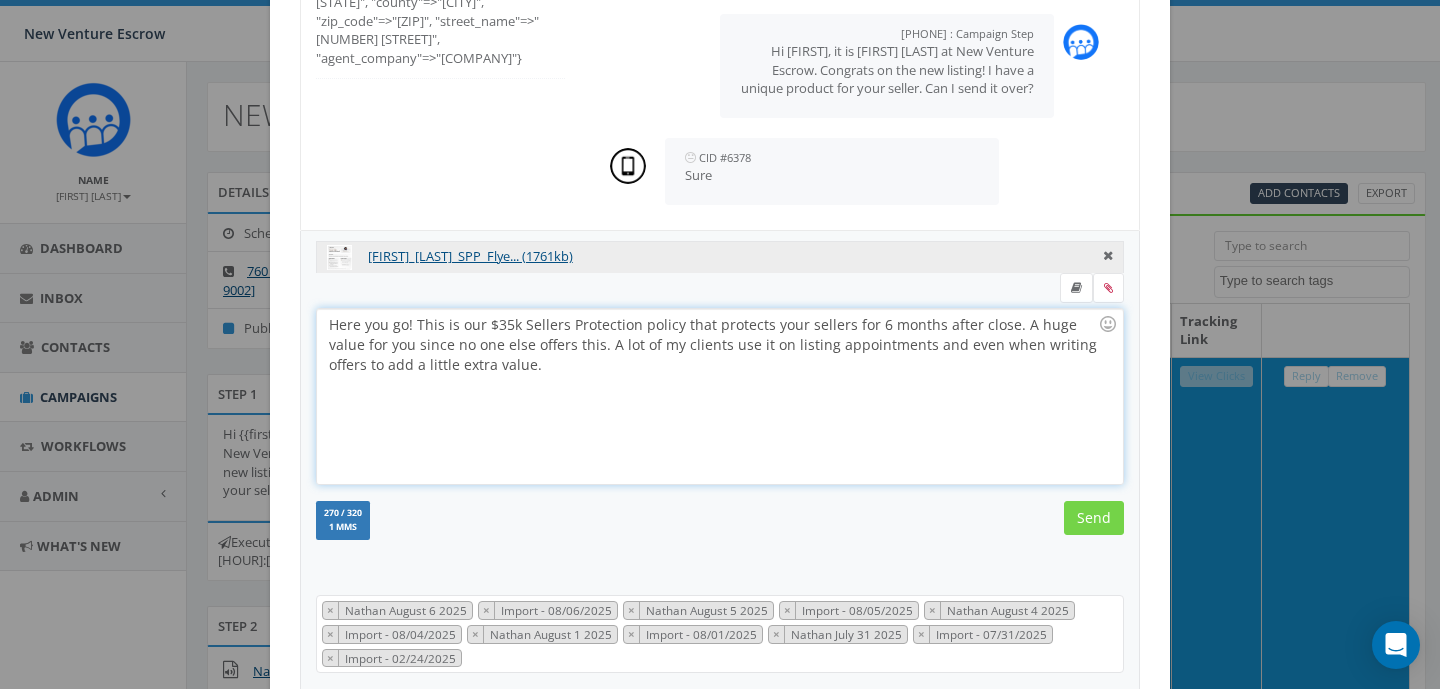 click on "Send" at bounding box center [1094, 518] 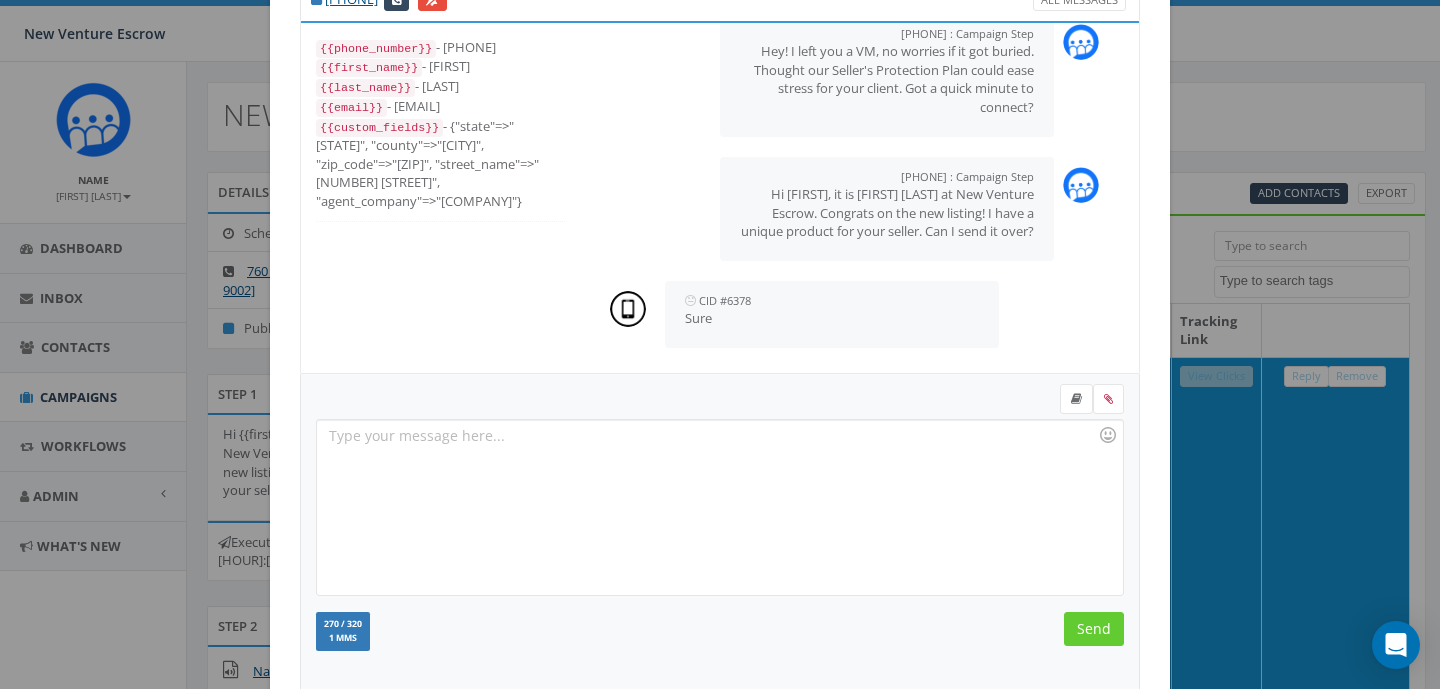 scroll, scrollTop: 89, scrollLeft: 0, axis: vertical 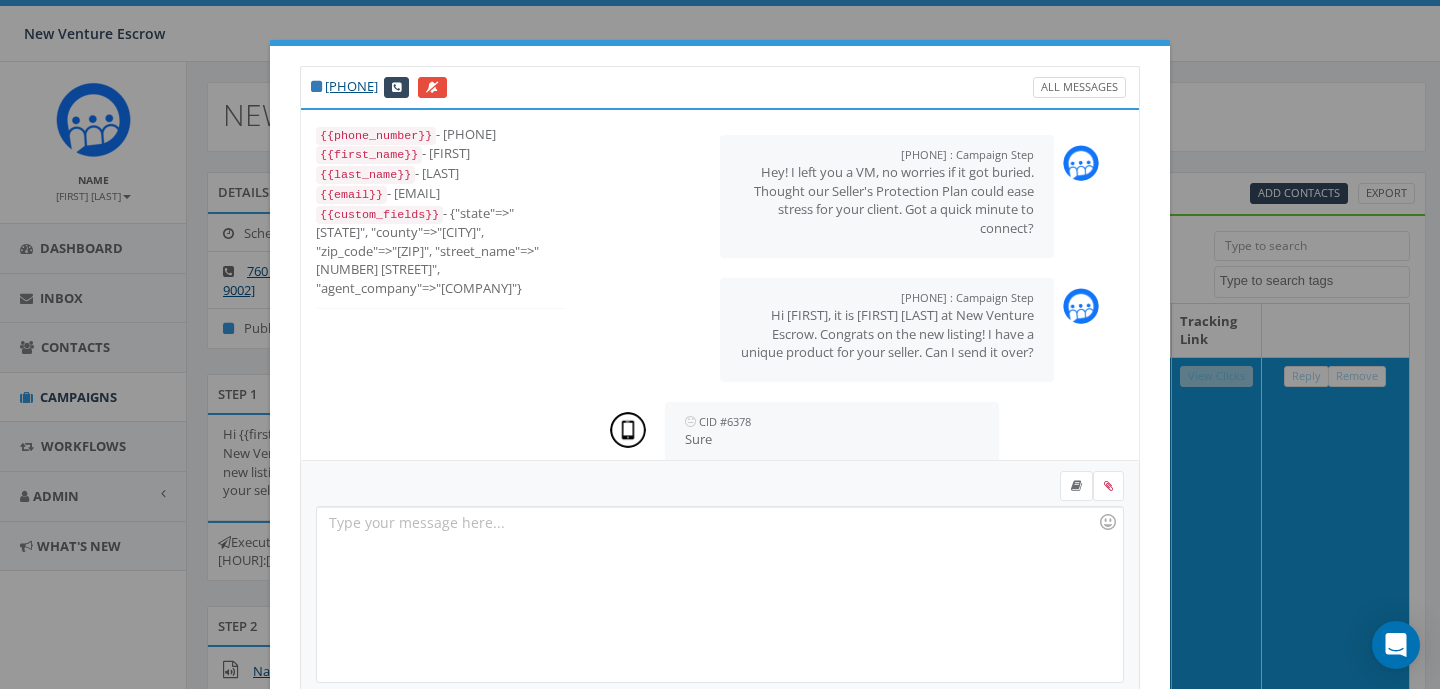 click on "All Messages" at bounding box center [1079, 87] 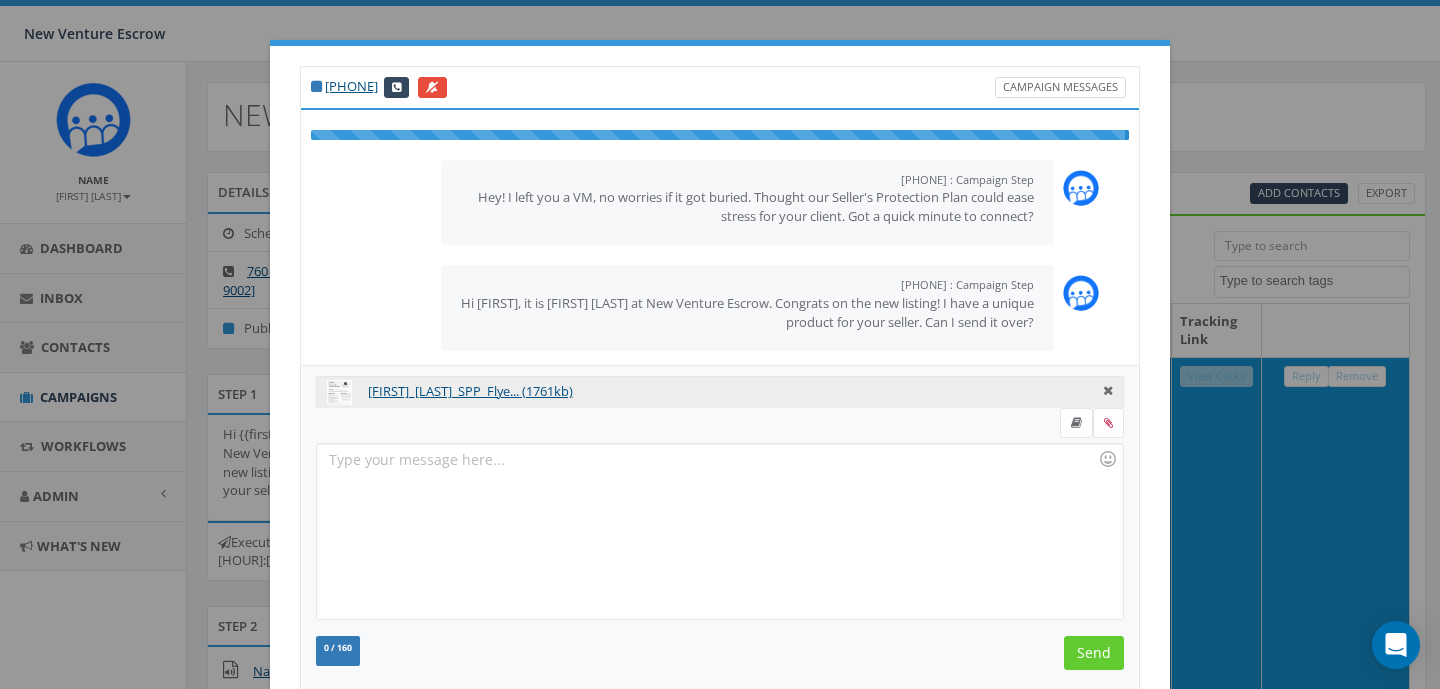 scroll, scrollTop: 69, scrollLeft: 0, axis: vertical 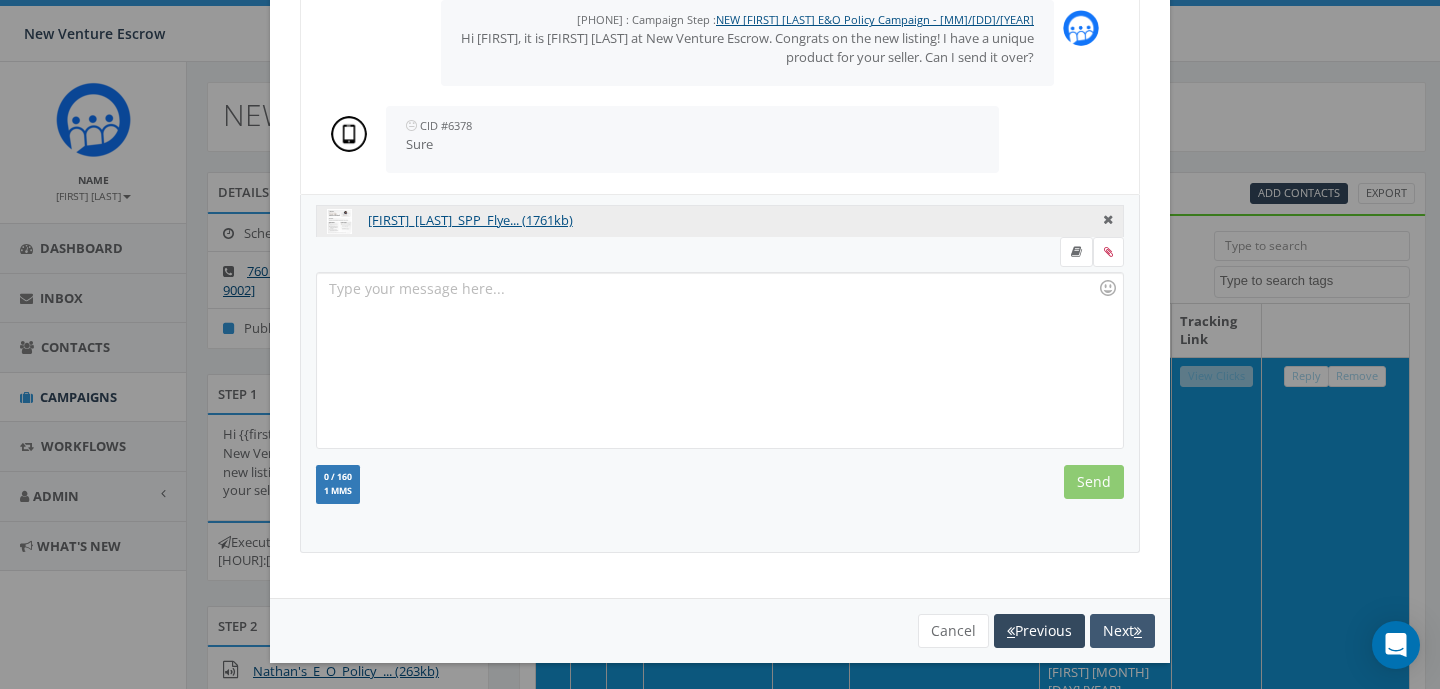 click on "Next" at bounding box center [1122, 631] 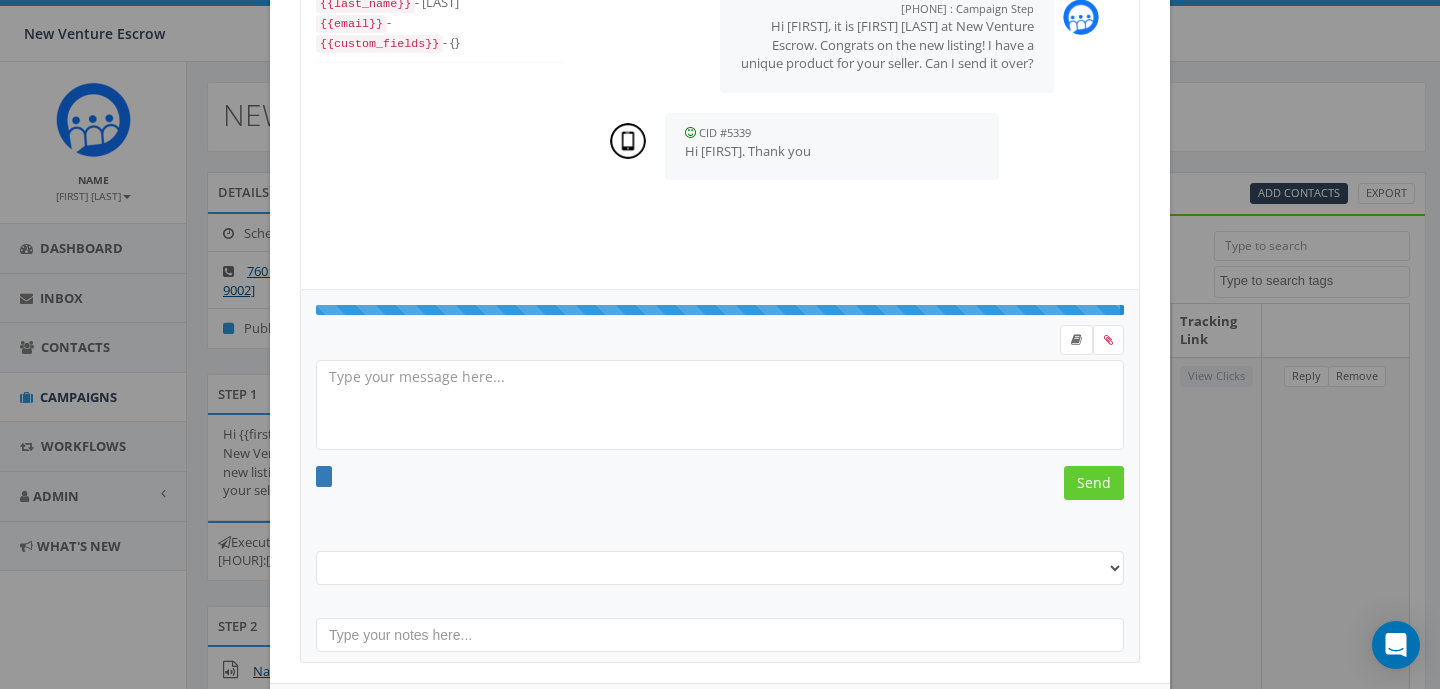 scroll, scrollTop: 40, scrollLeft: 0, axis: vertical 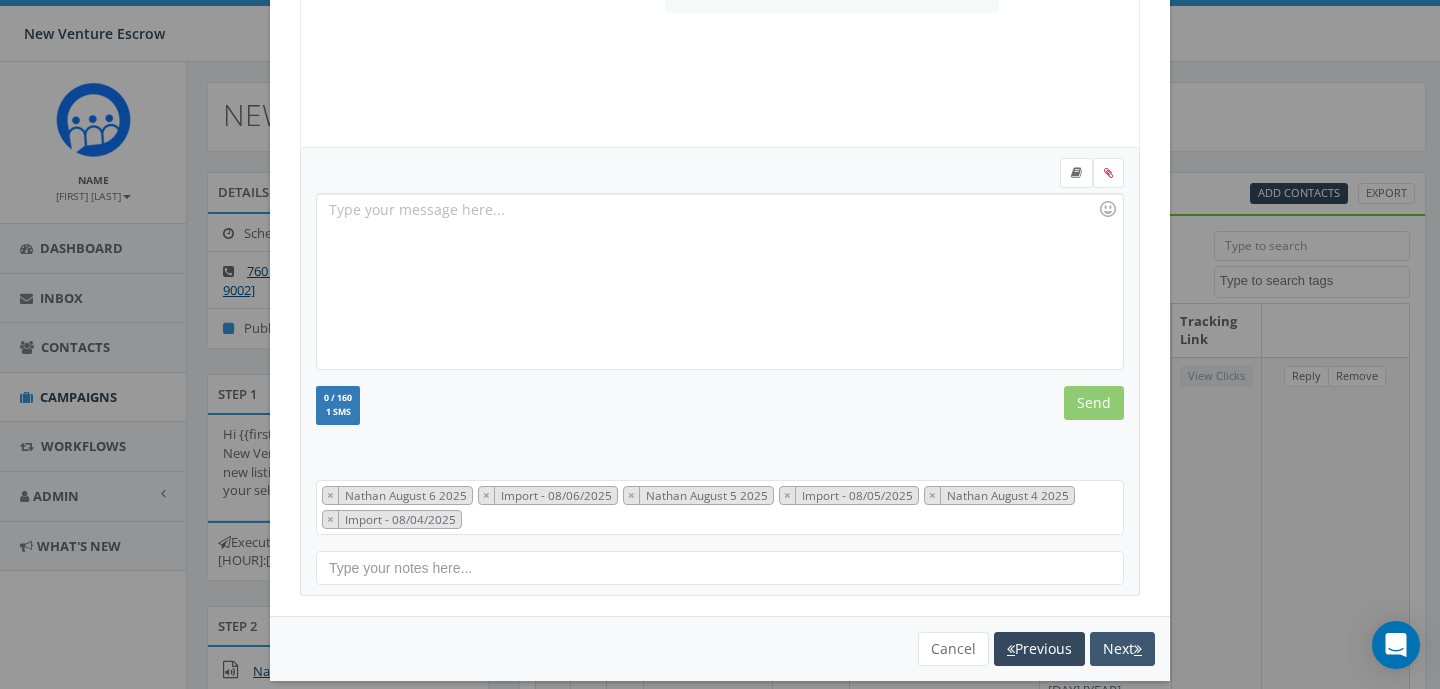 click on "Next" at bounding box center (1122, 649) 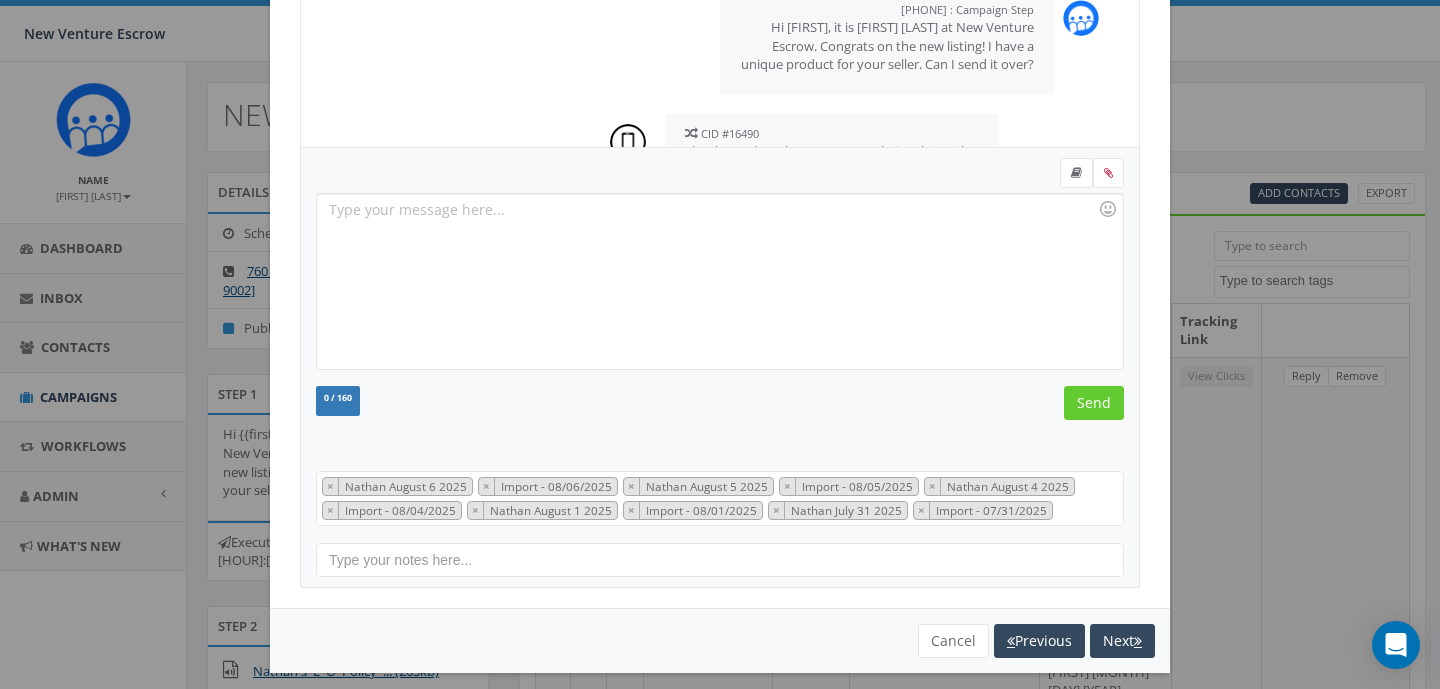 scroll, scrollTop: 120, scrollLeft: 0, axis: vertical 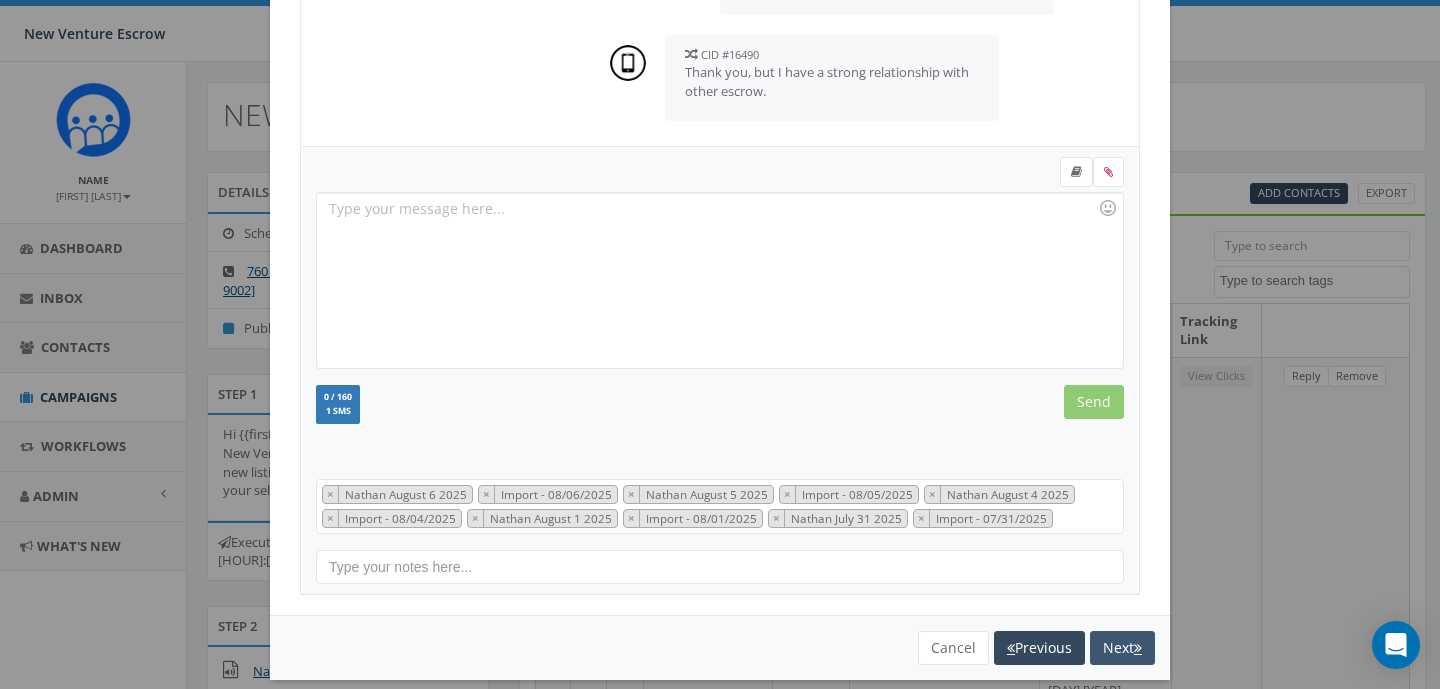 click on "Next" at bounding box center (1122, 648) 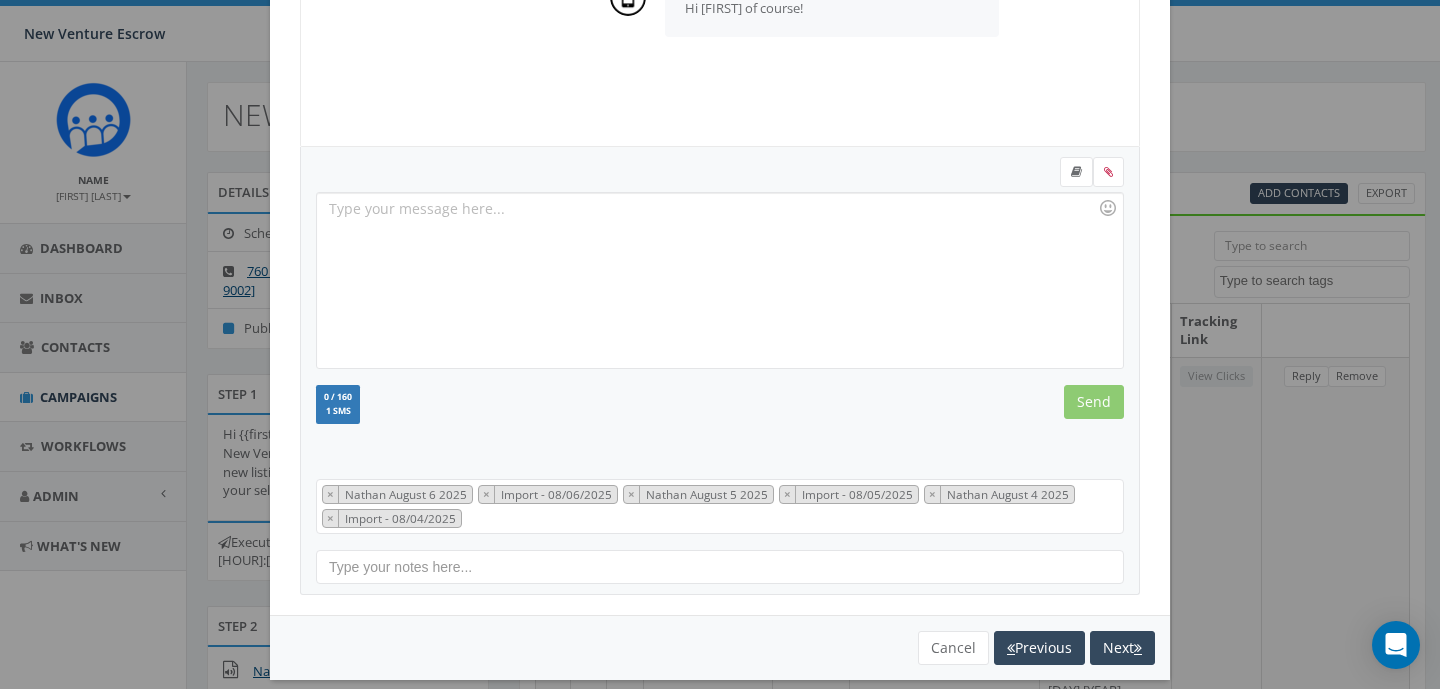 scroll, scrollTop: 40, scrollLeft: 0, axis: vertical 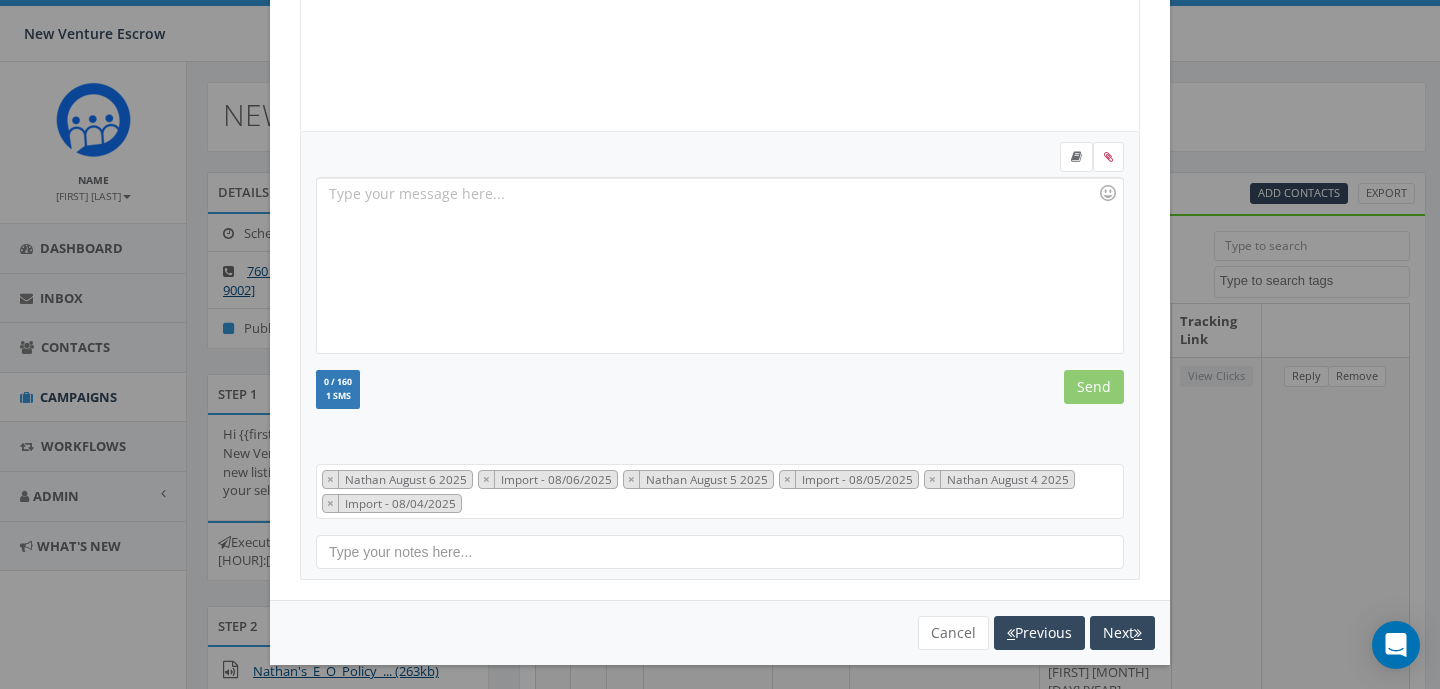 click on "Next" at bounding box center (1122, 633) 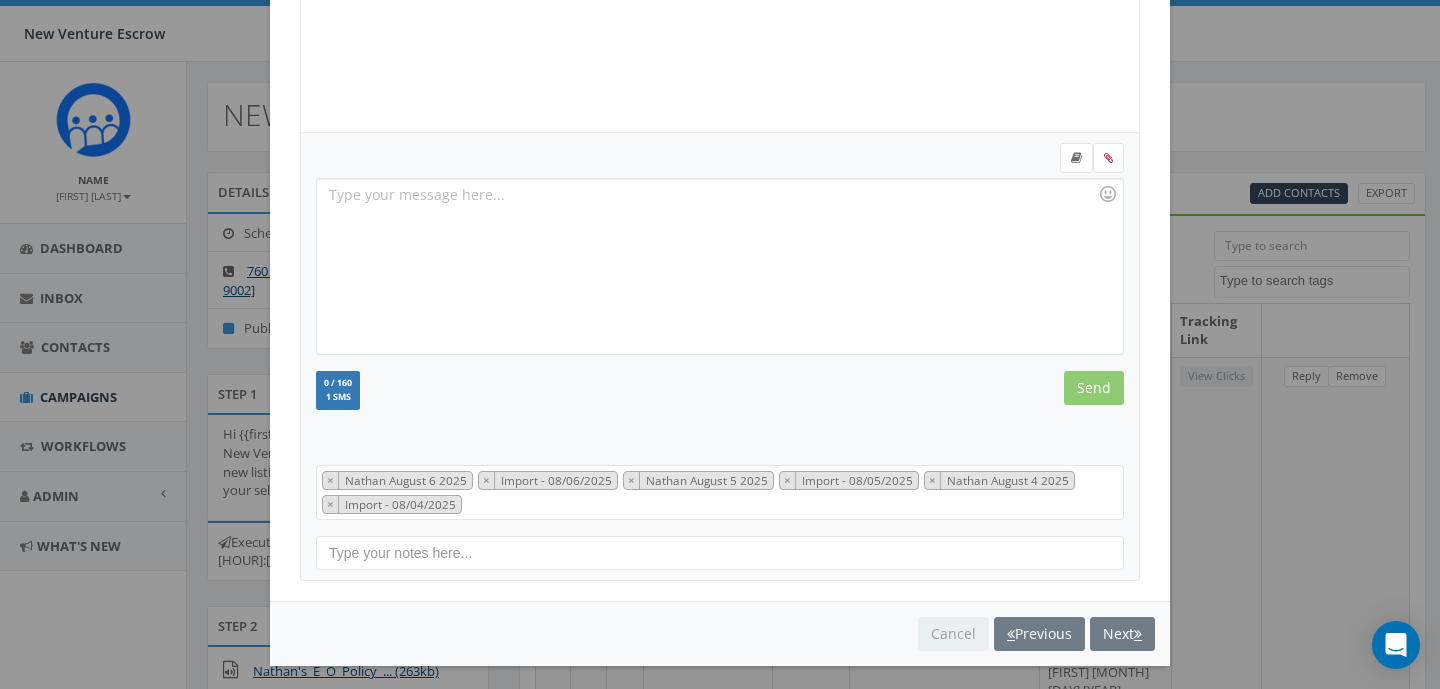 scroll, scrollTop: 315, scrollLeft: 0, axis: vertical 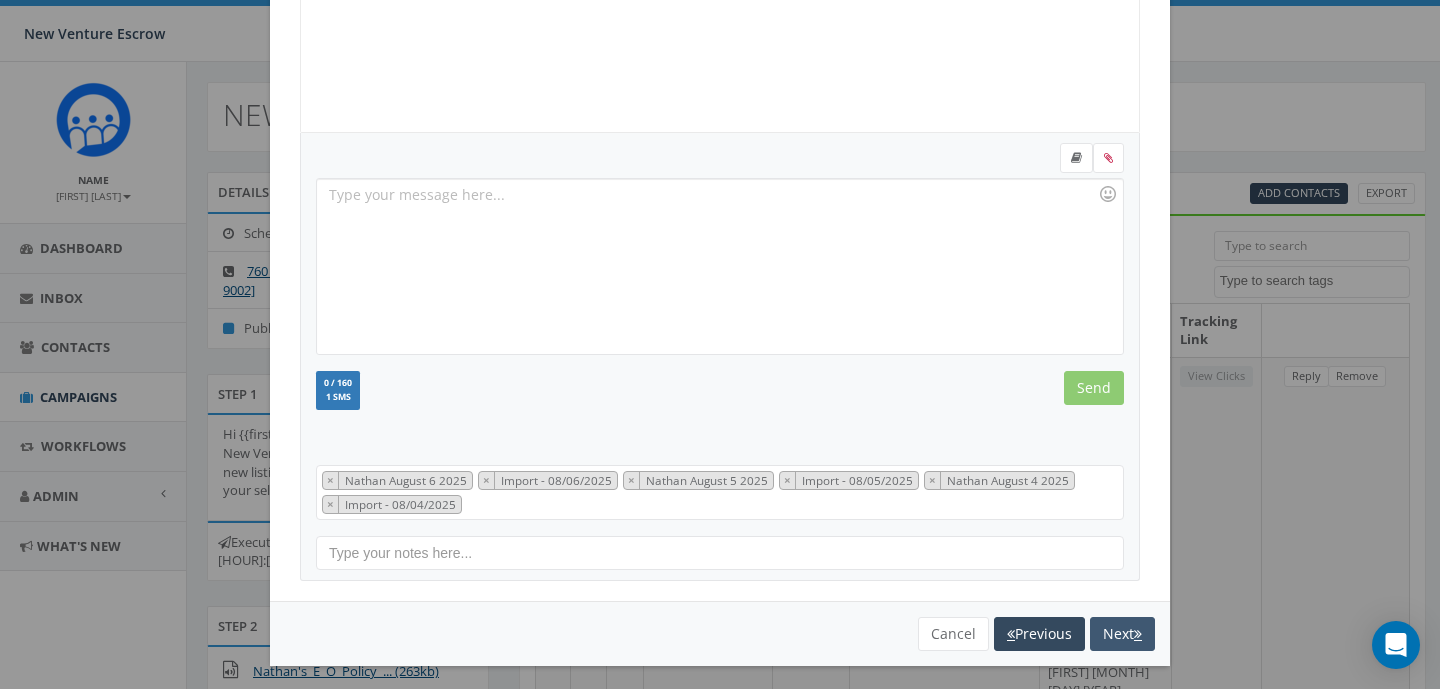 click on "Next" at bounding box center (1122, 634) 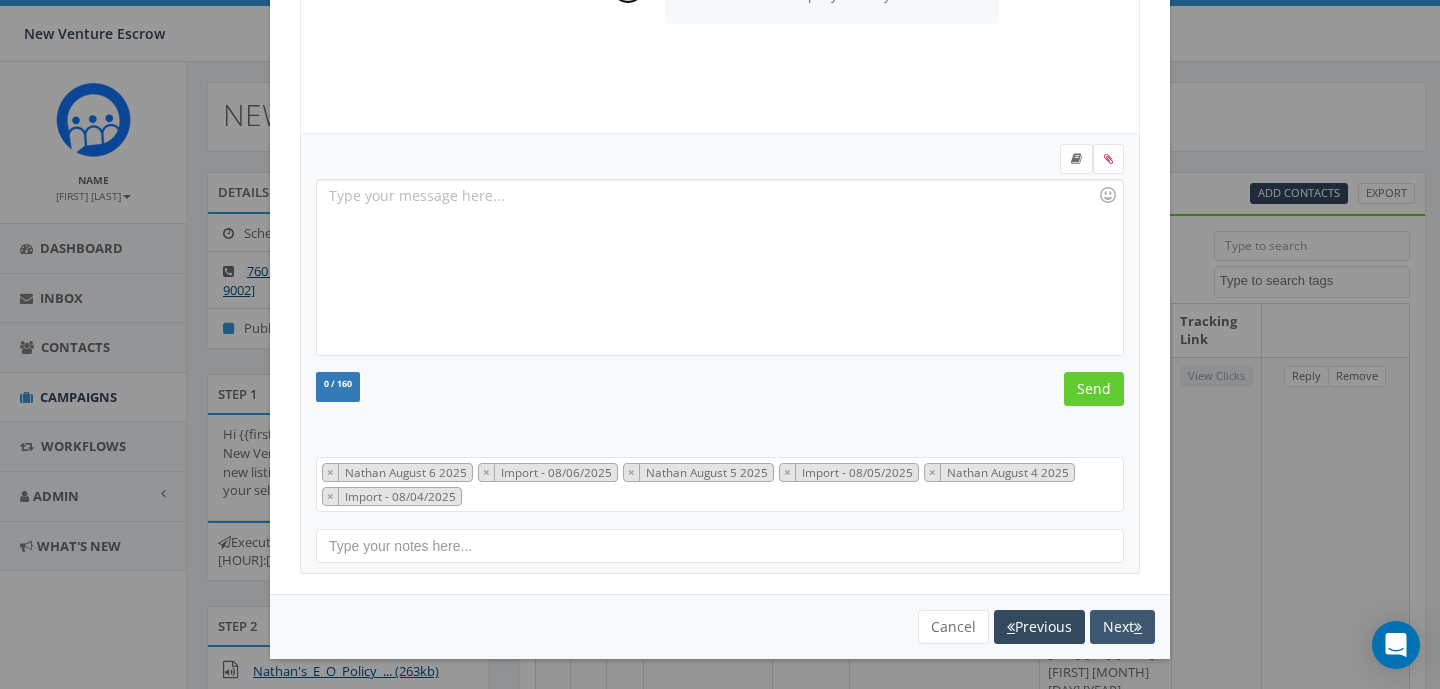 scroll, scrollTop: 315, scrollLeft: 0, axis: vertical 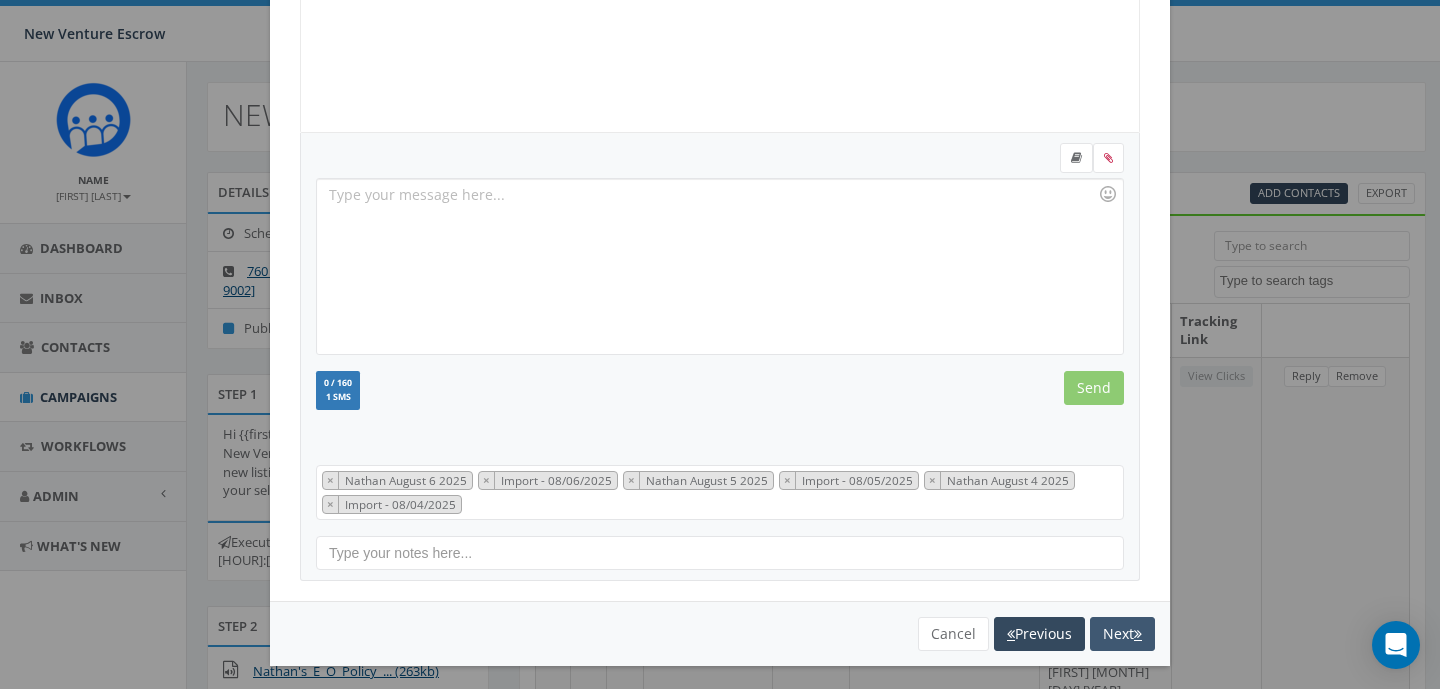 click on "Next" at bounding box center [1122, 634] 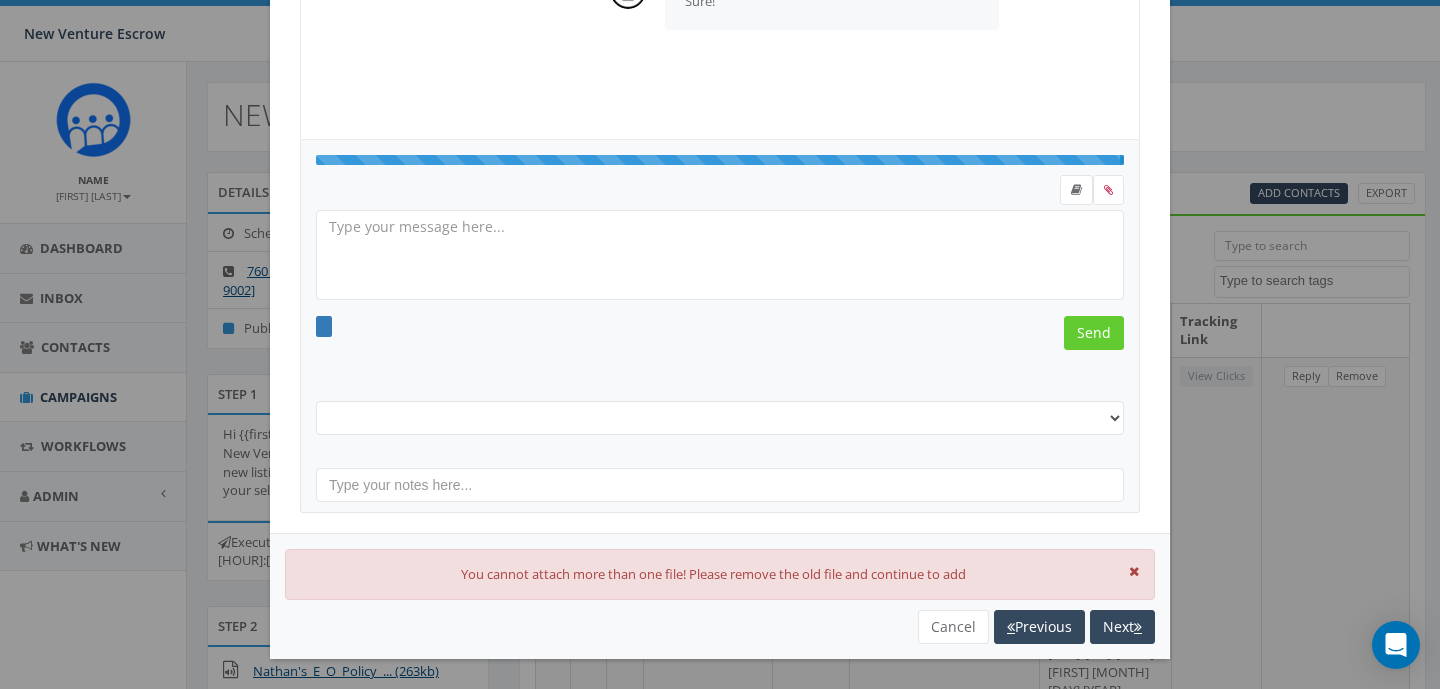scroll, scrollTop: 315, scrollLeft: 0, axis: vertical 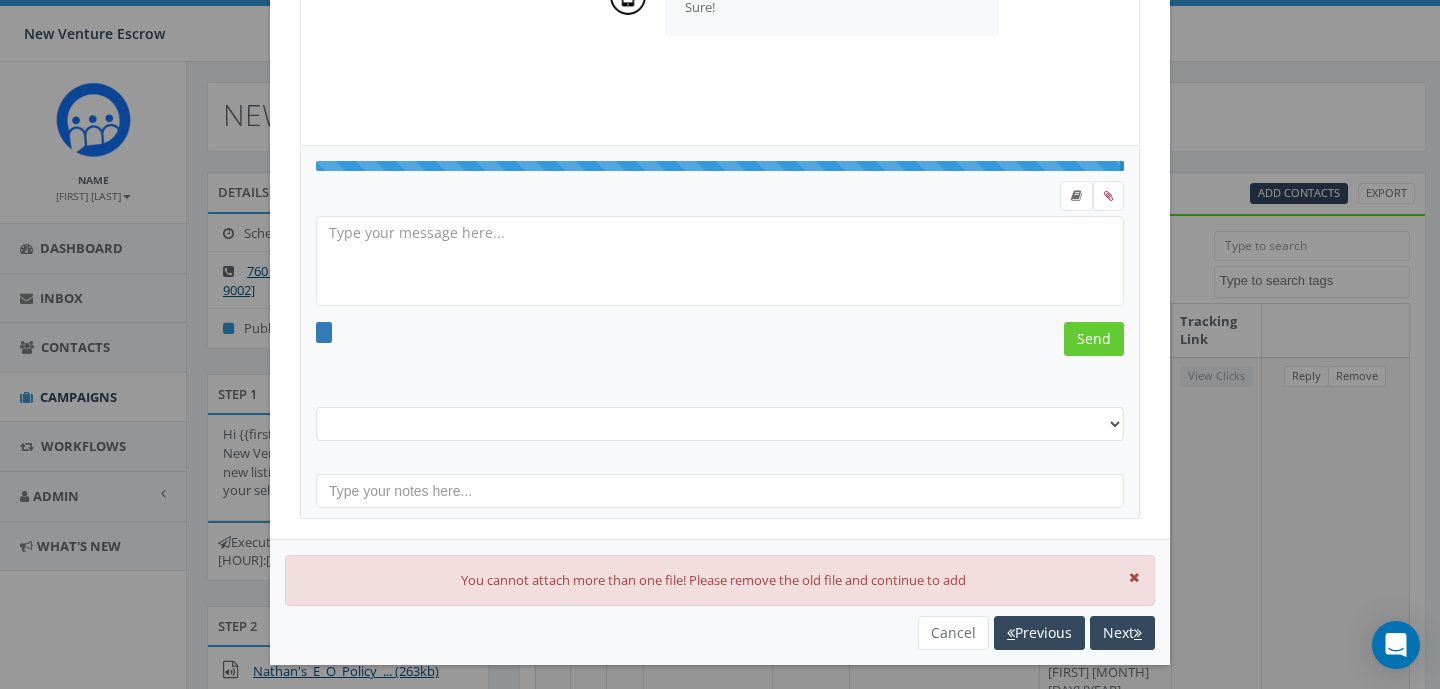 select on "Nathan August 6 2025" 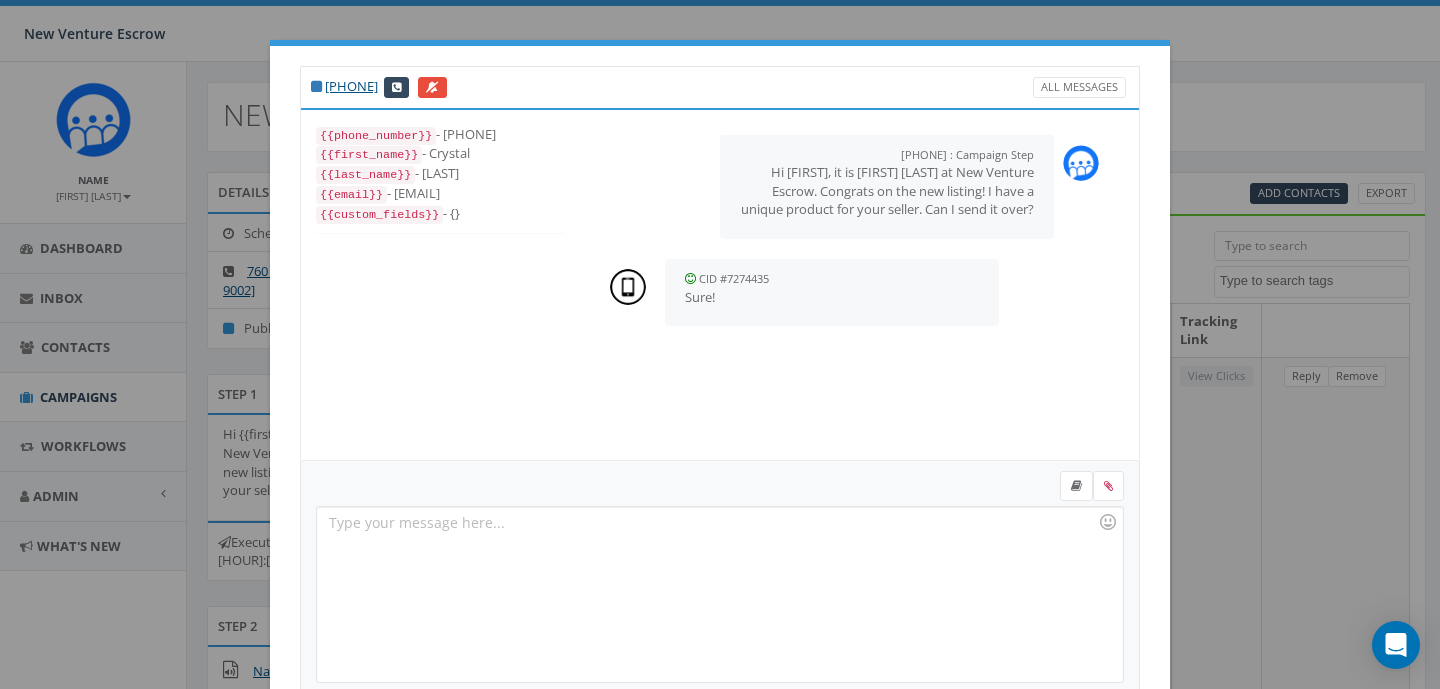 scroll, scrollTop: 0, scrollLeft: 0, axis: both 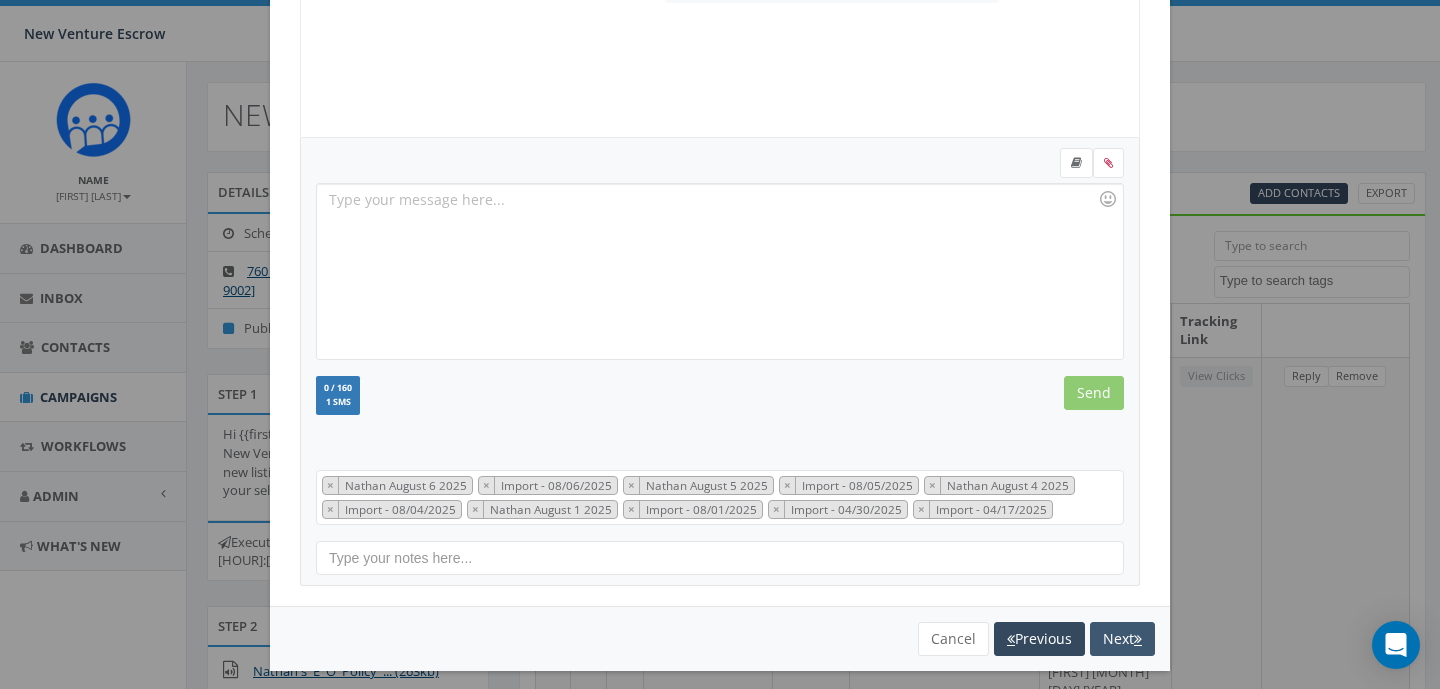 click on "Next" at bounding box center [1122, 639] 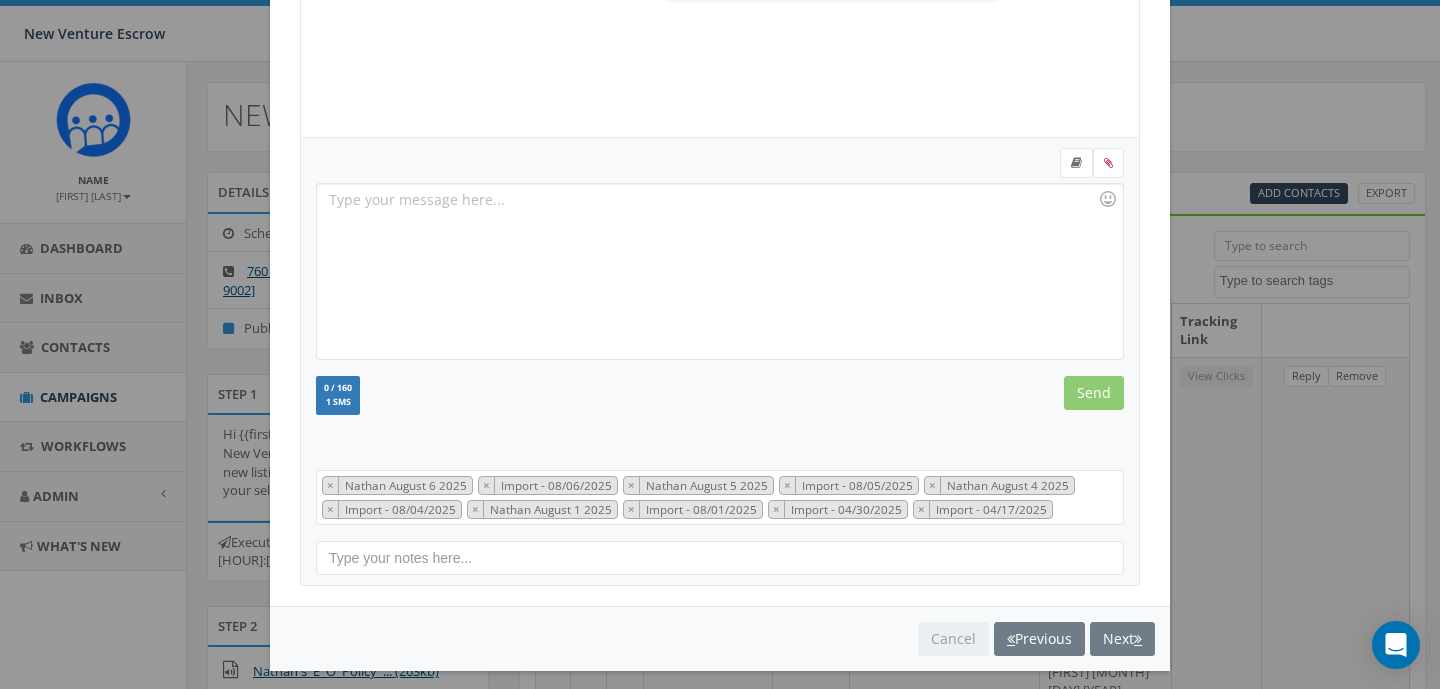 scroll, scrollTop: 315, scrollLeft: 0, axis: vertical 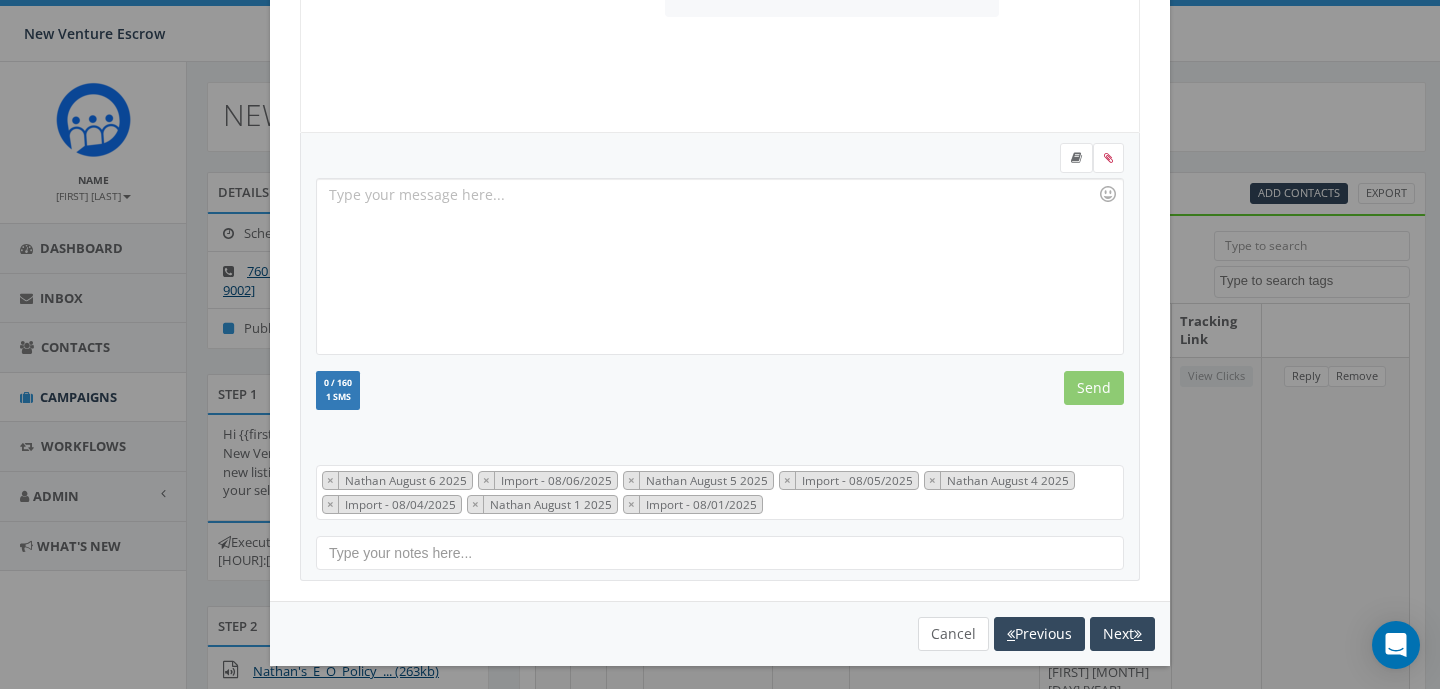 click on "Cancel" at bounding box center [953, 634] 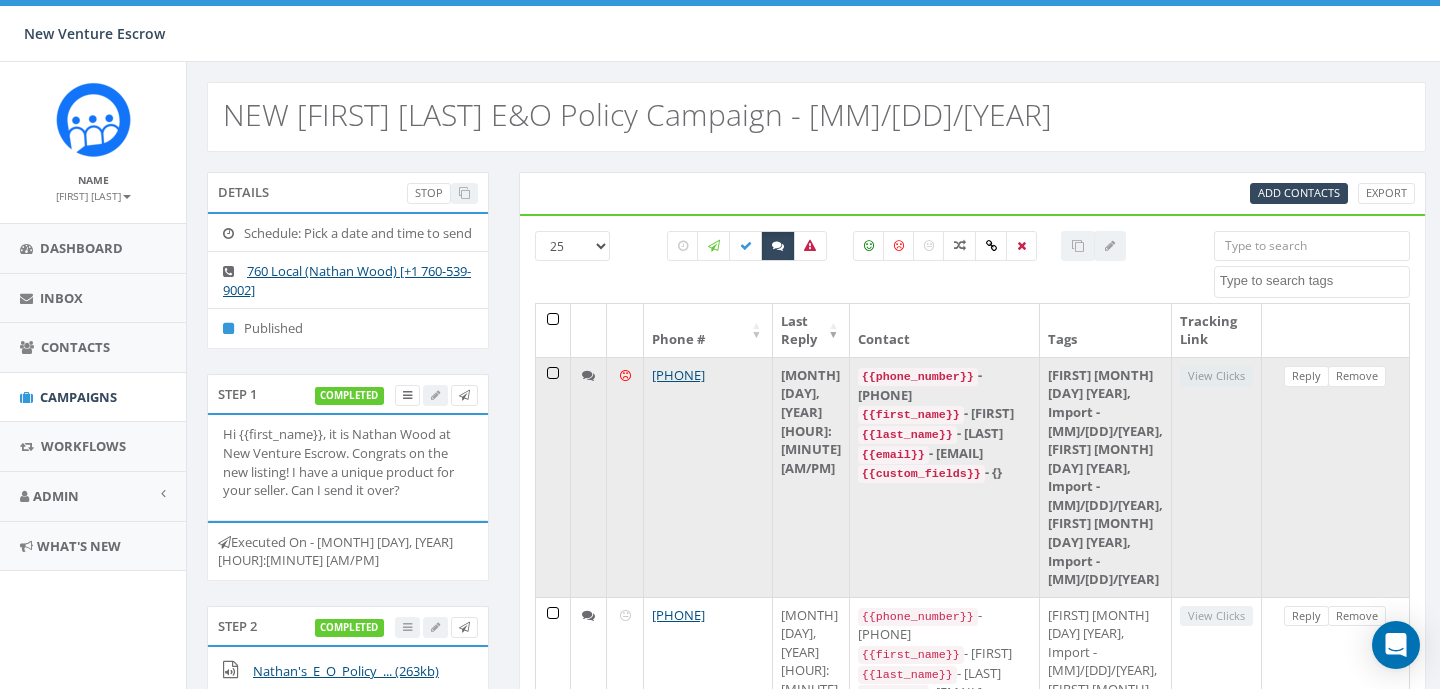 scroll, scrollTop: 0, scrollLeft: 0, axis: both 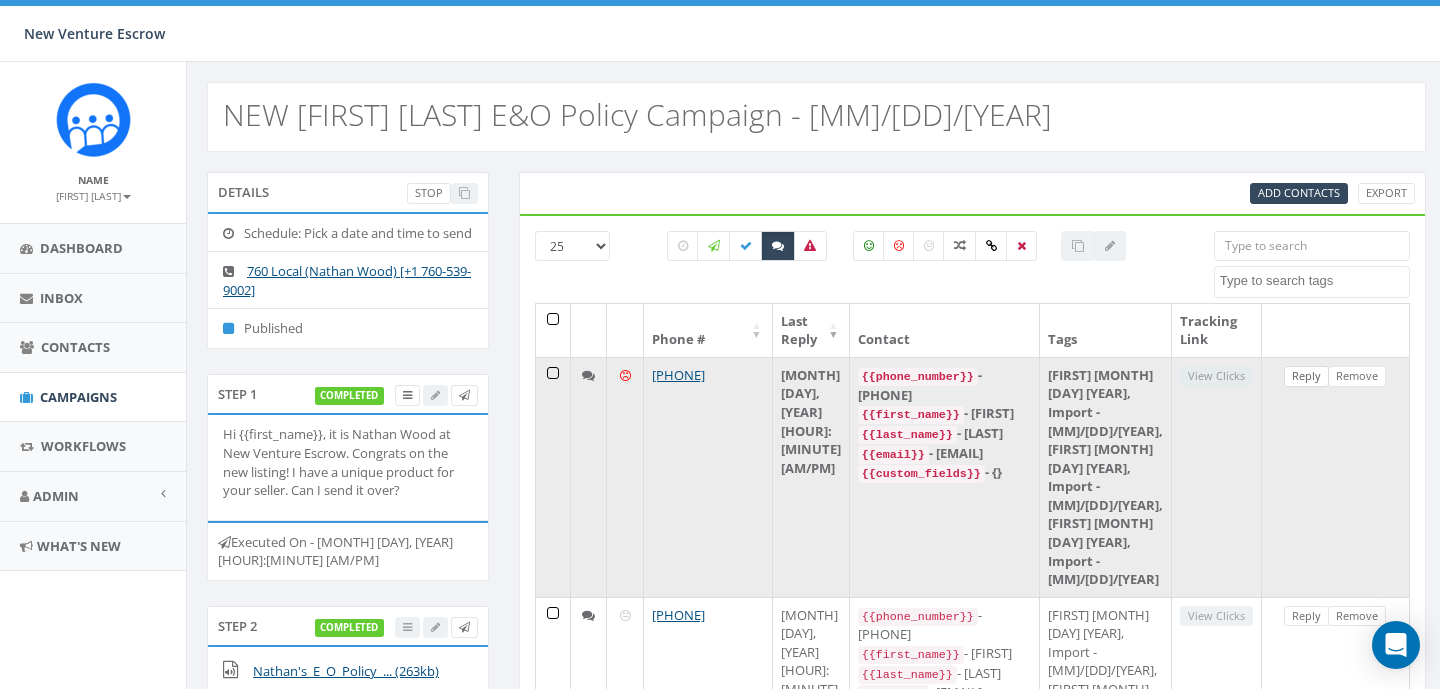 click on "Reply" at bounding box center (1306, 376) 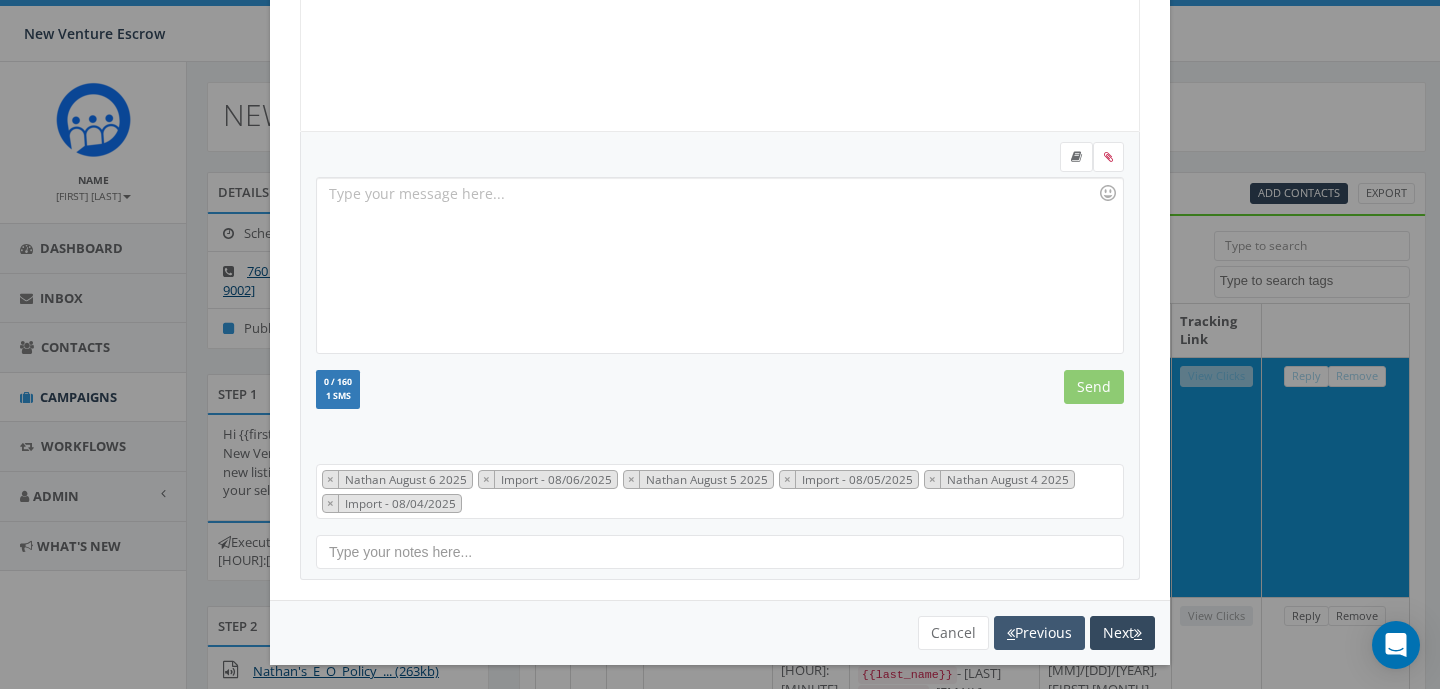 scroll, scrollTop: 328, scrollLeft: 0, axis: vertical 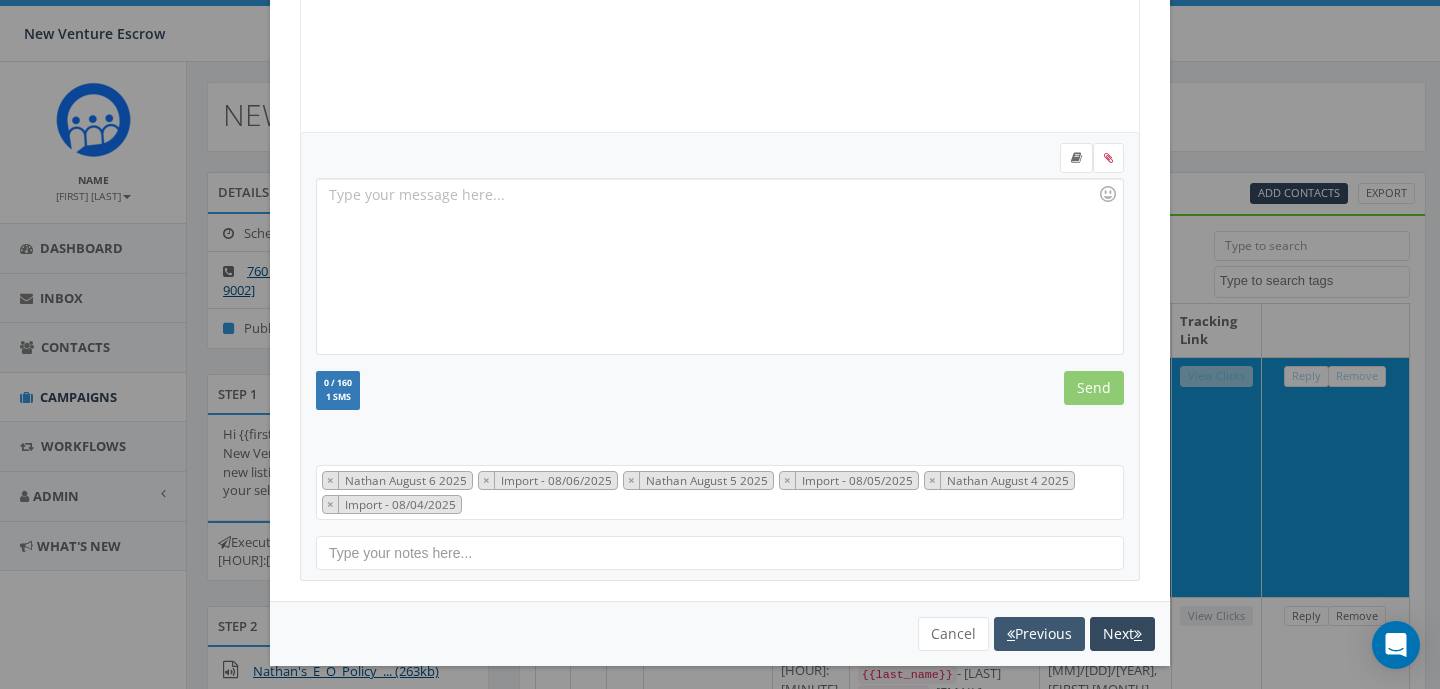 click on "Previous" at bounding box center [1039, 634] 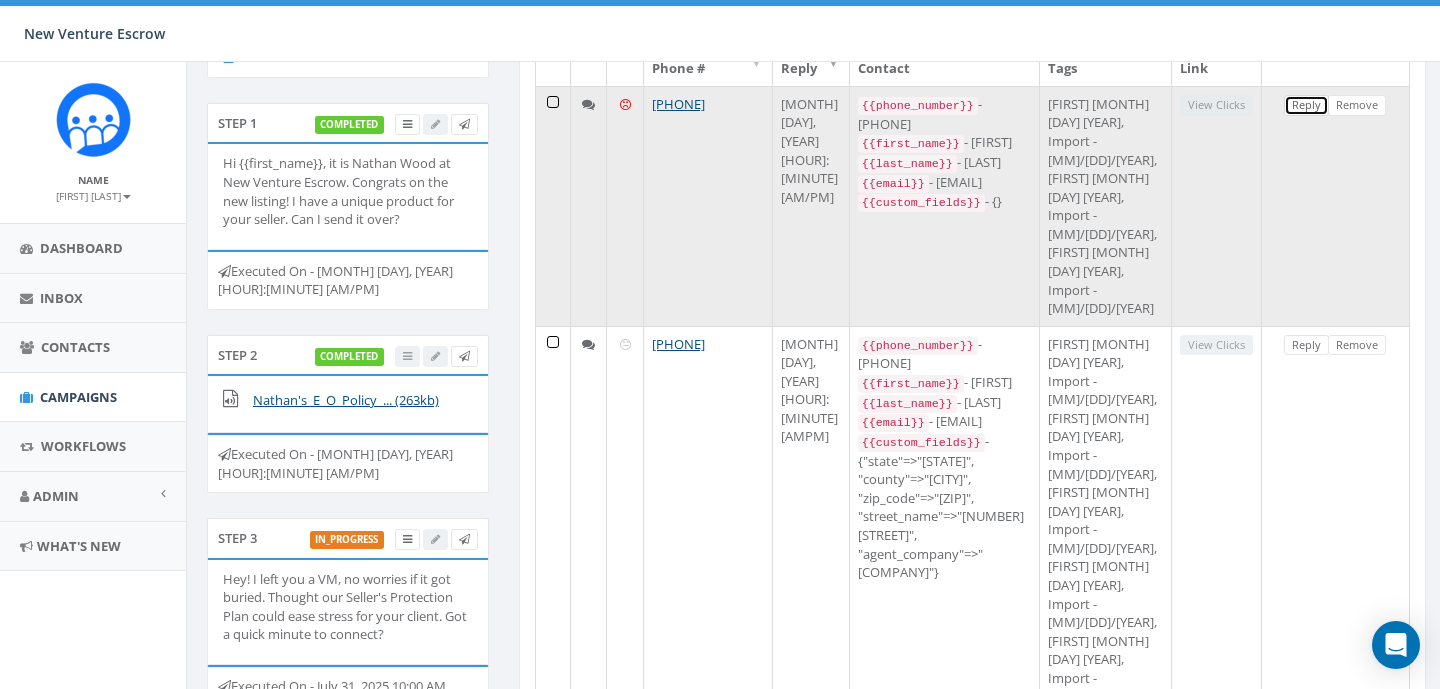 scroll, scrollTop: 275, scrollLeft: 0, axis: vertical 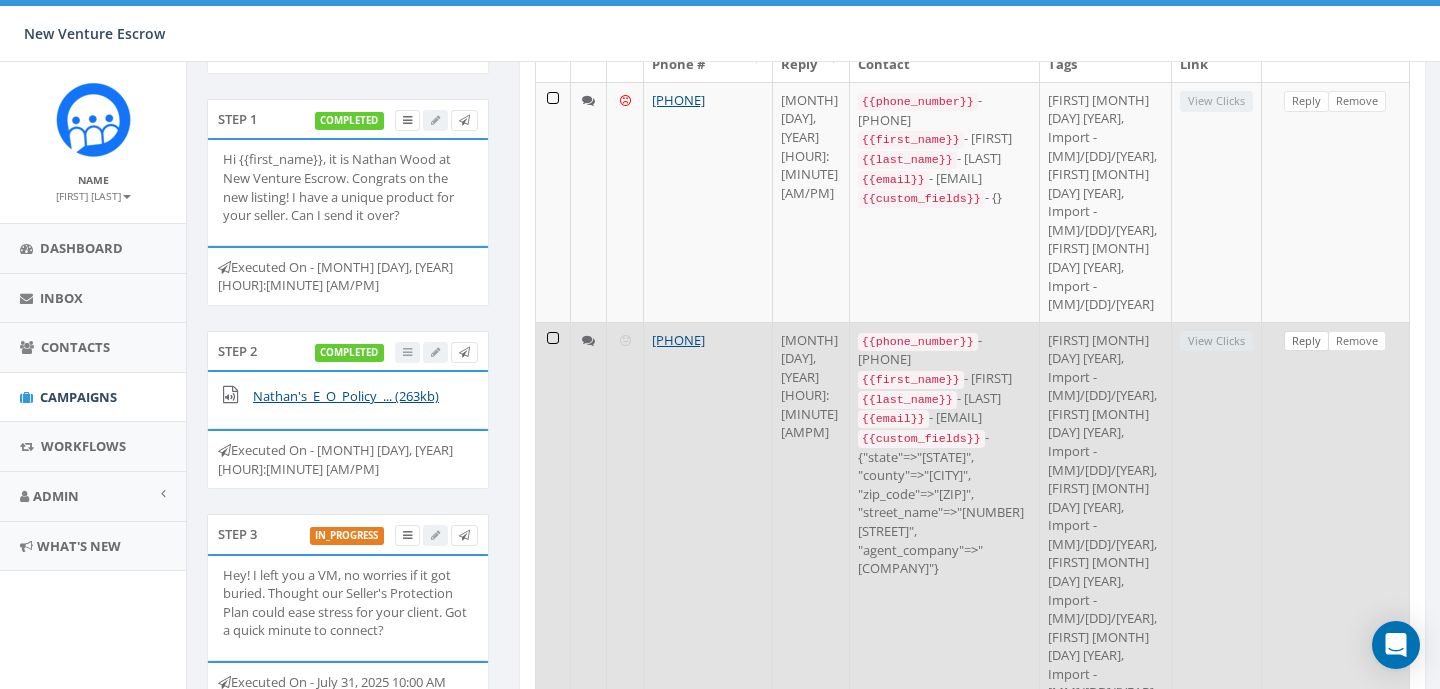 click on "Reply" at bounding box center (1306, 341) 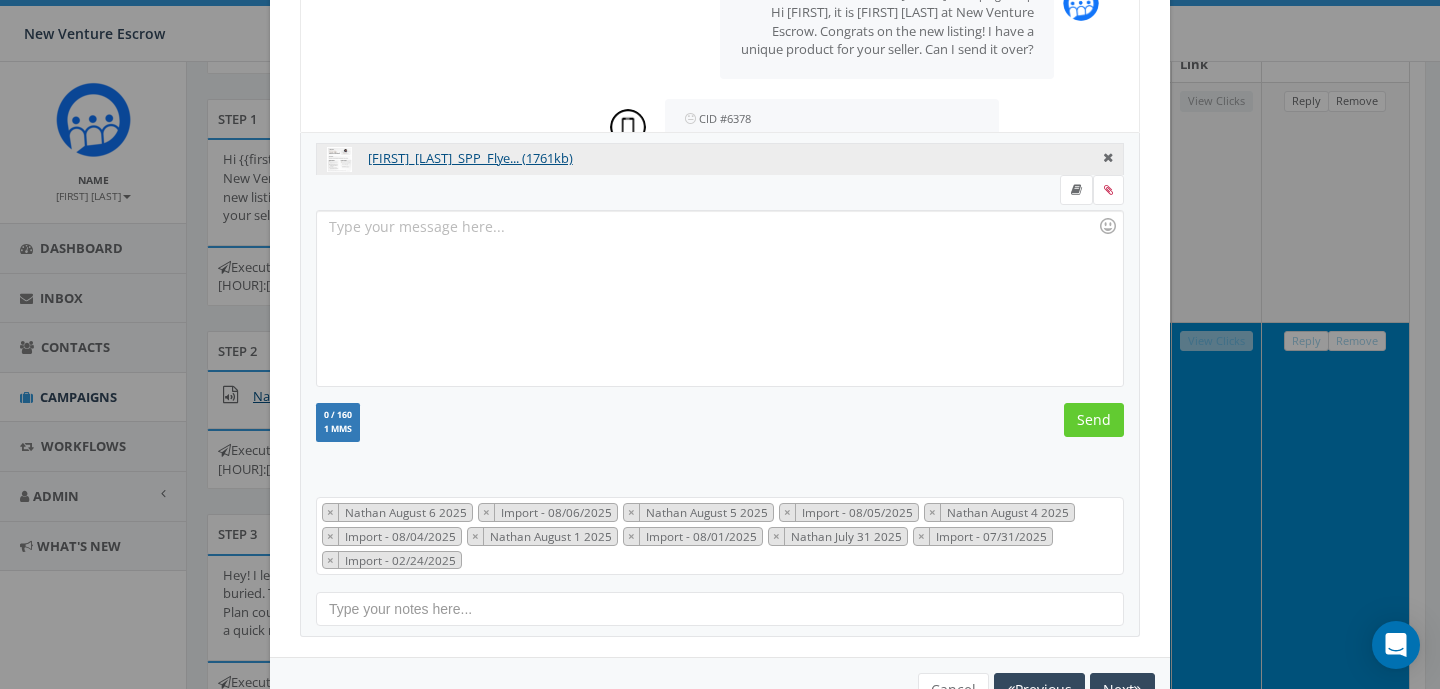 scroll, scrollTop: 0, scrollLeft: 0, axis: both 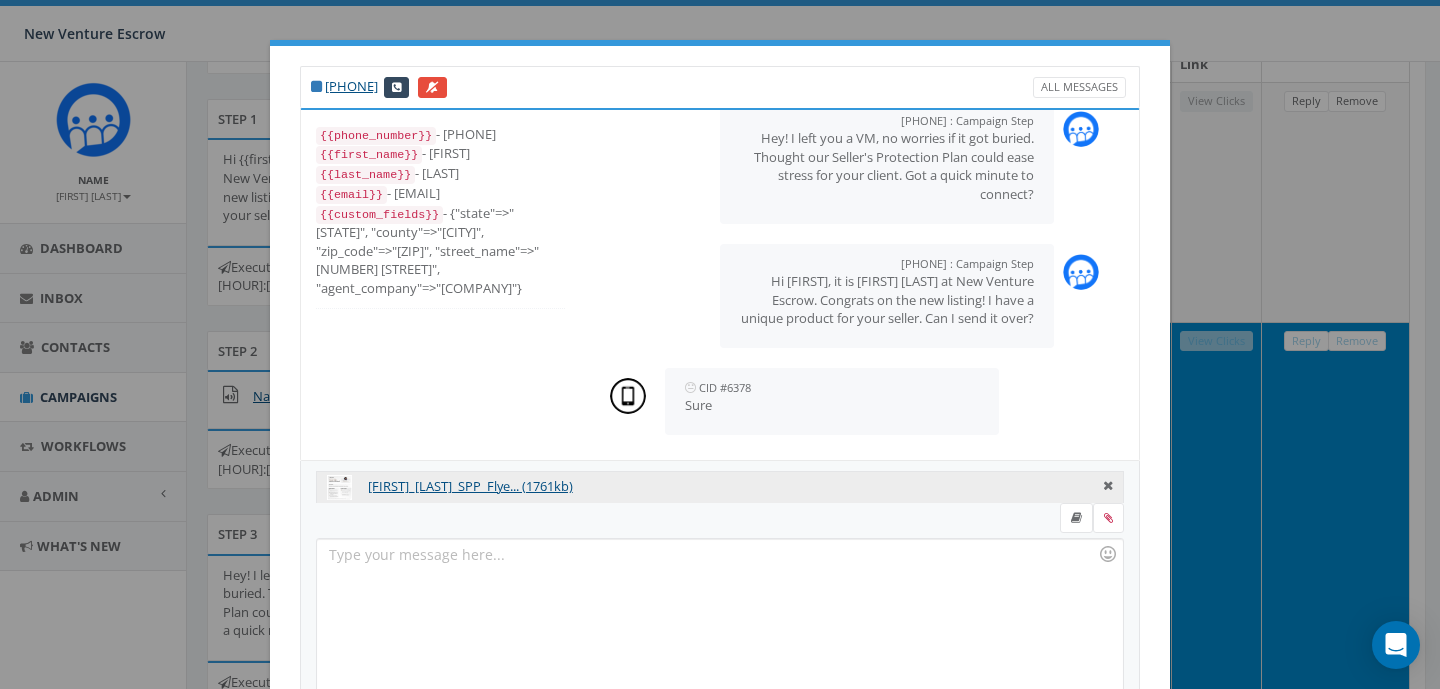 click at bounding box center (719, 626) 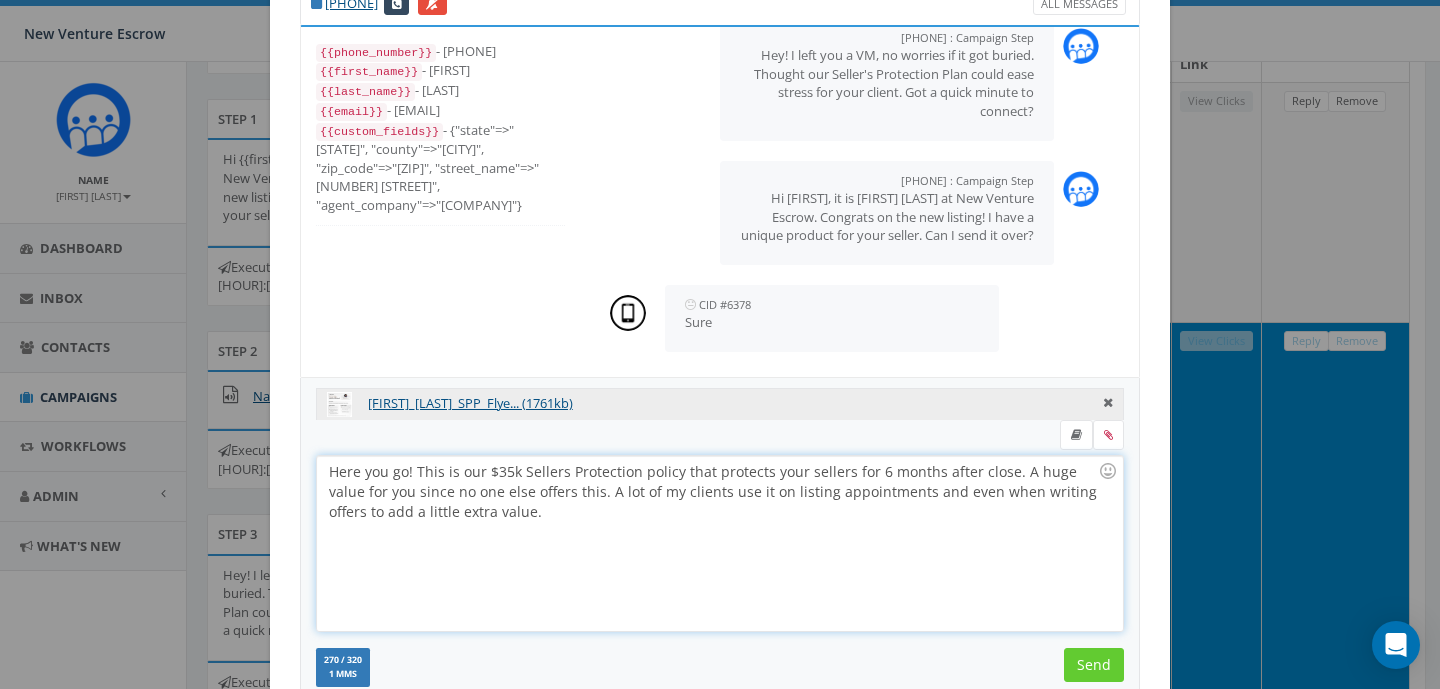 scroll, scrollTop: 99, scrollLeft: 0, axis: vertical 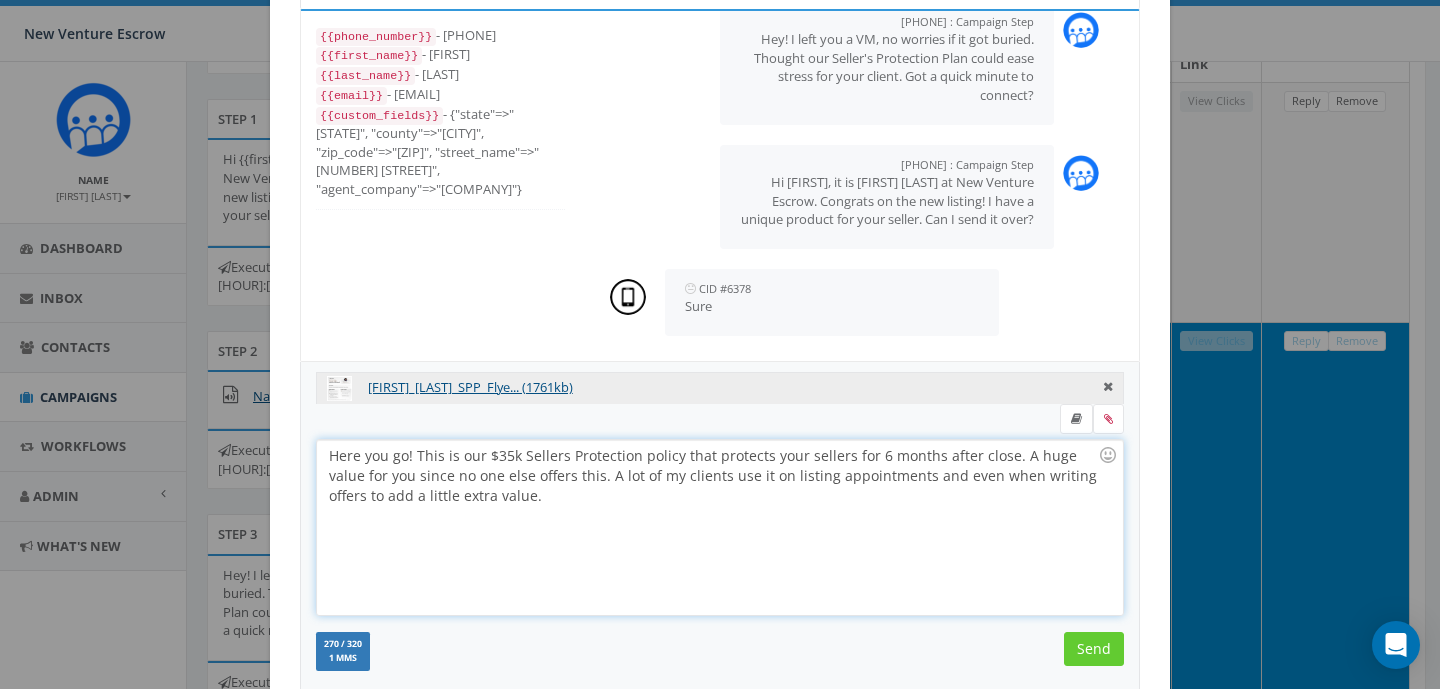 click on "Here you go! This is our $35k Sellers Protection policy that protects your sellers for 6 months after close. A huge value for you since no one else offers this. A lot of my clients use it on listing appointments and even when writing offers to add a little extra value." at bounding box center [719, 527] 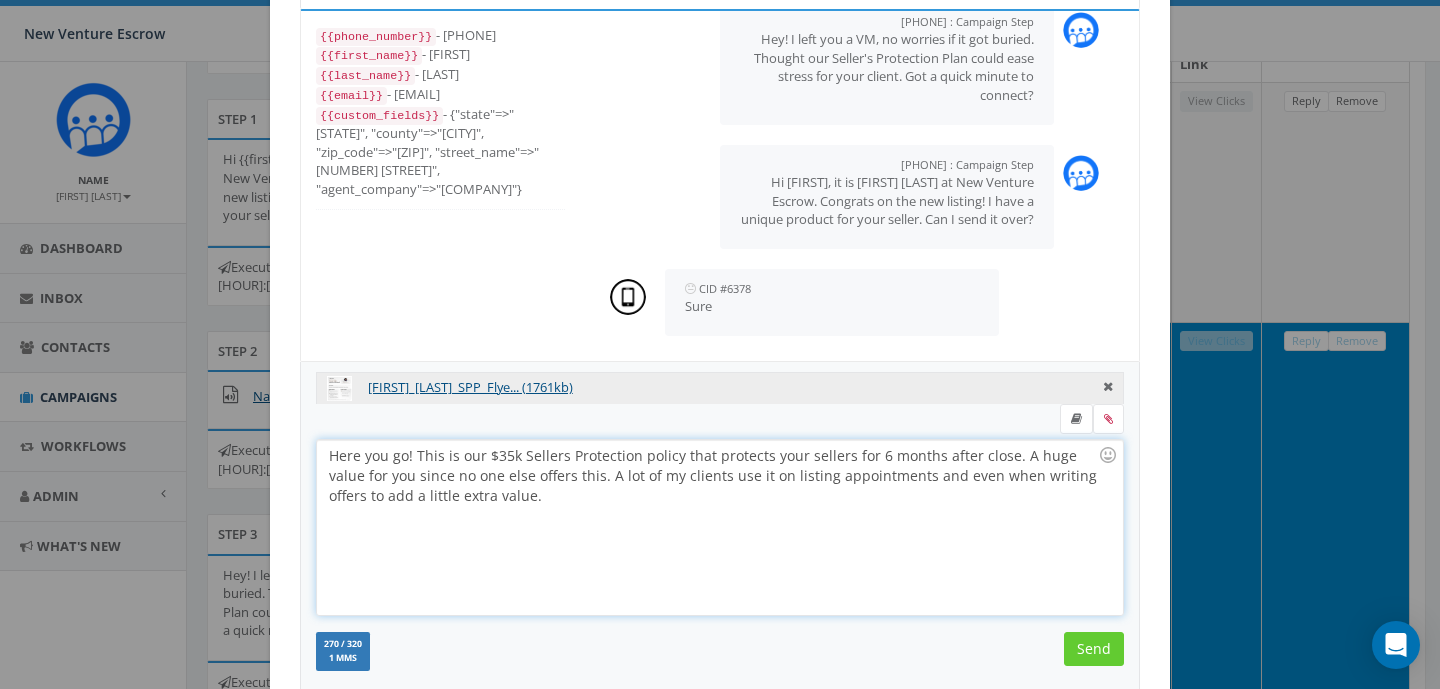 click on "Here you go! This is our $35k Sellers Protection policy that protects your sellers for 6 months after close. A huge value for you since no one else offers this. A lot of my clients use it on listing appointments and even when writing offers to add a little extra value." at bounding box center [719, 527] 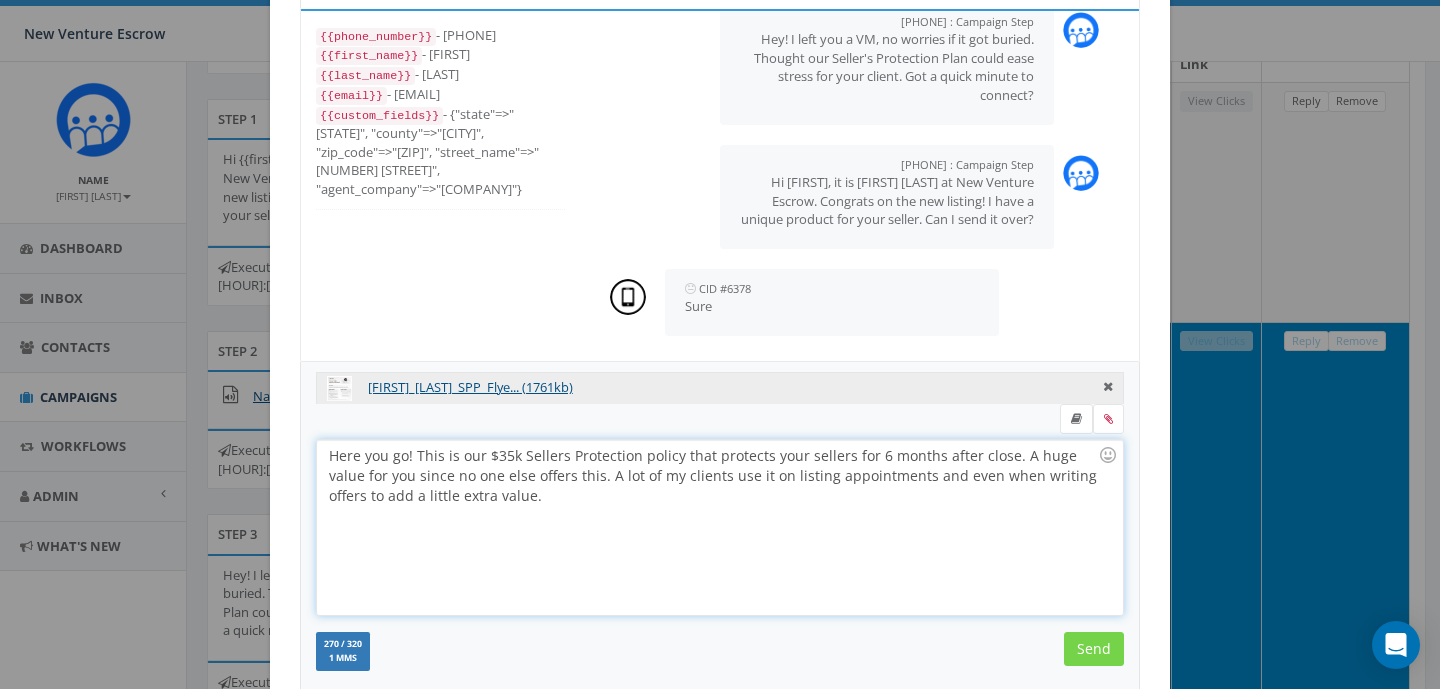 click on "Send" at bounding box center [1094, 649] 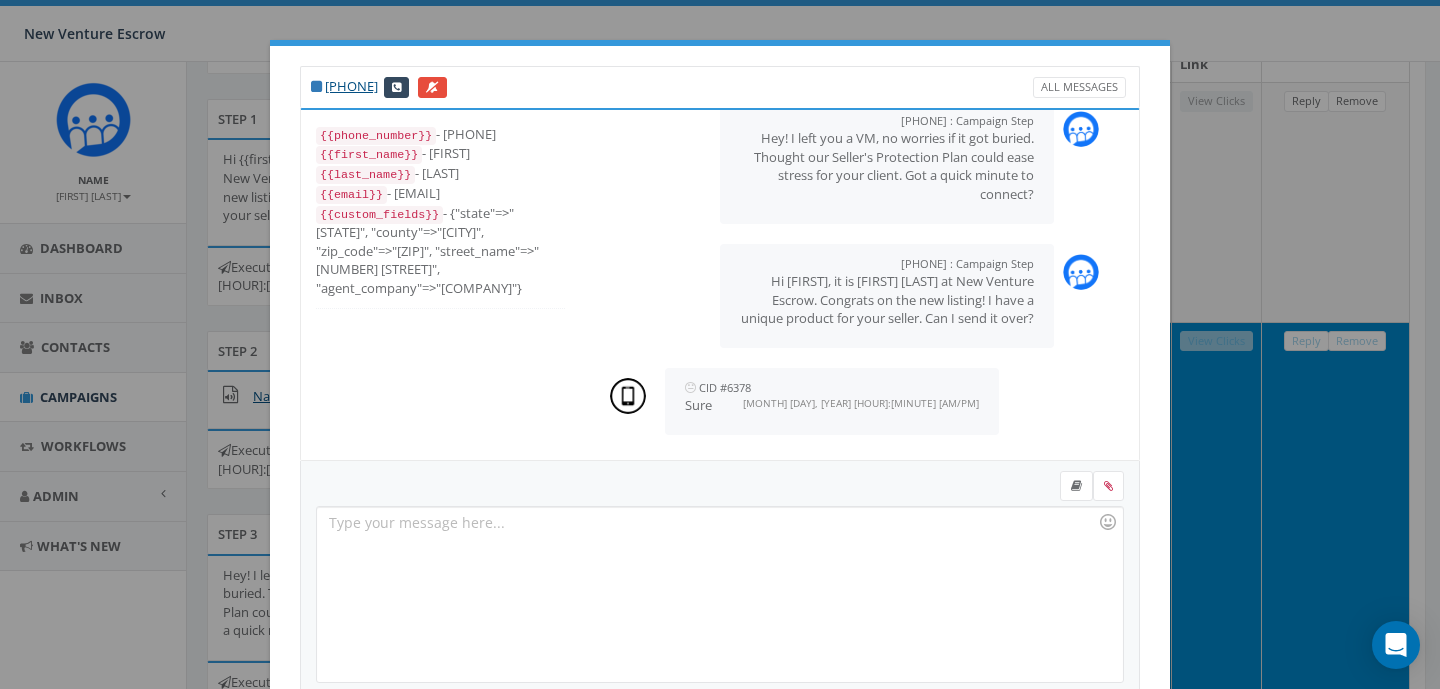scroll, scrollTop: 0, scrollLeft: 0, axis: both 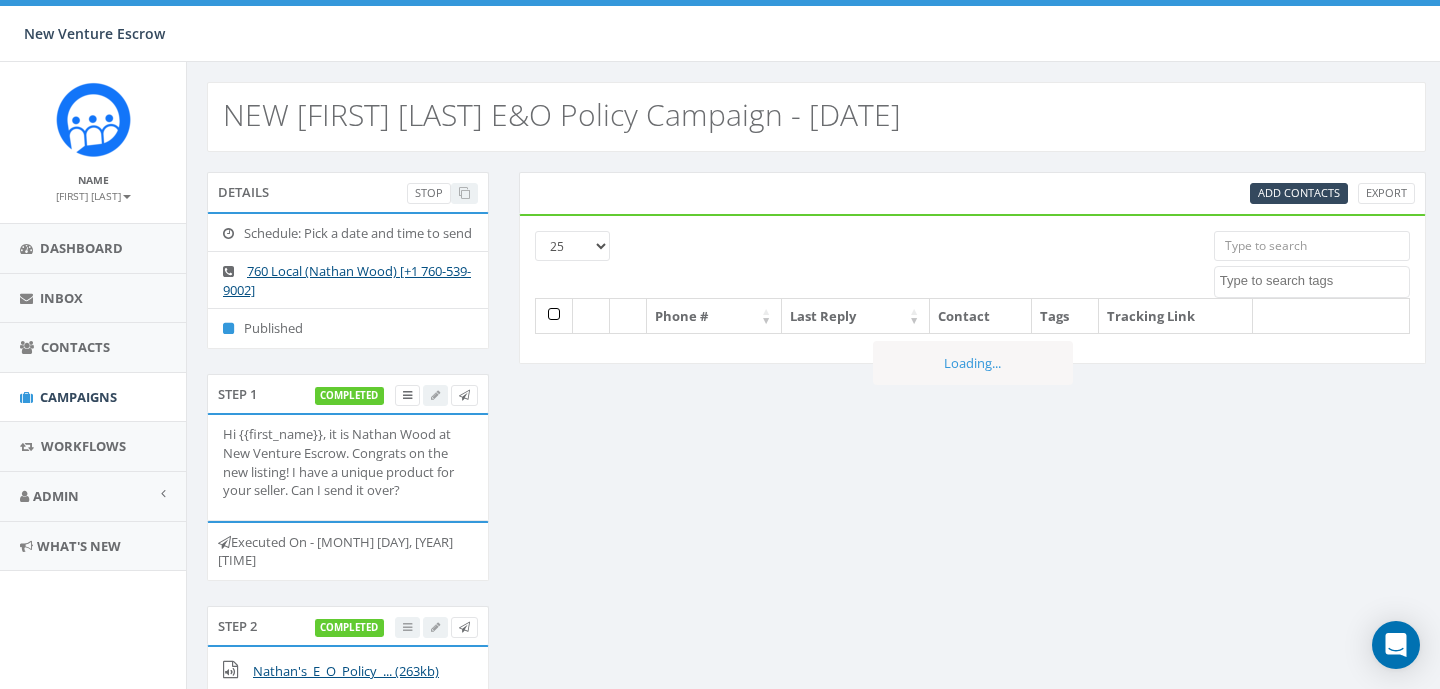 select 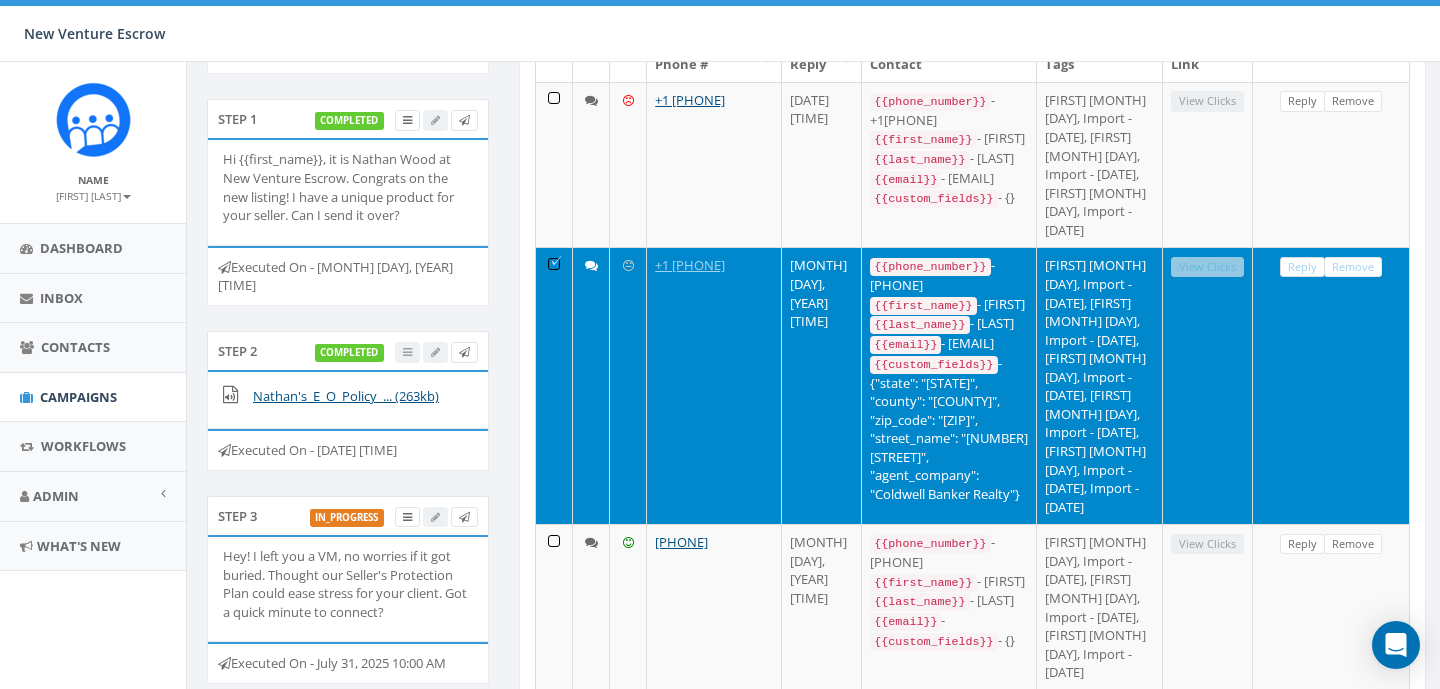 click on "Reply" at bounding box center (1302, 267) 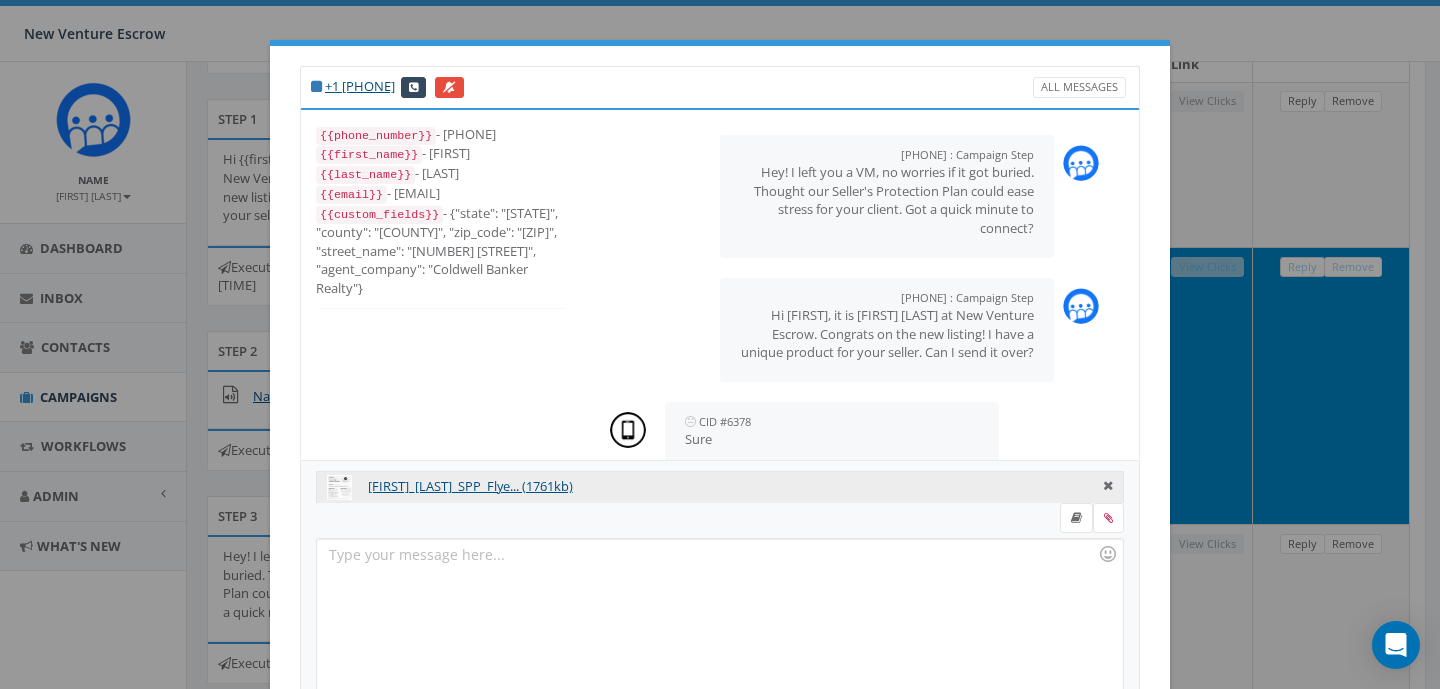 scroll, scrollTop: 46, scrollLeft: 0, axis: vertical 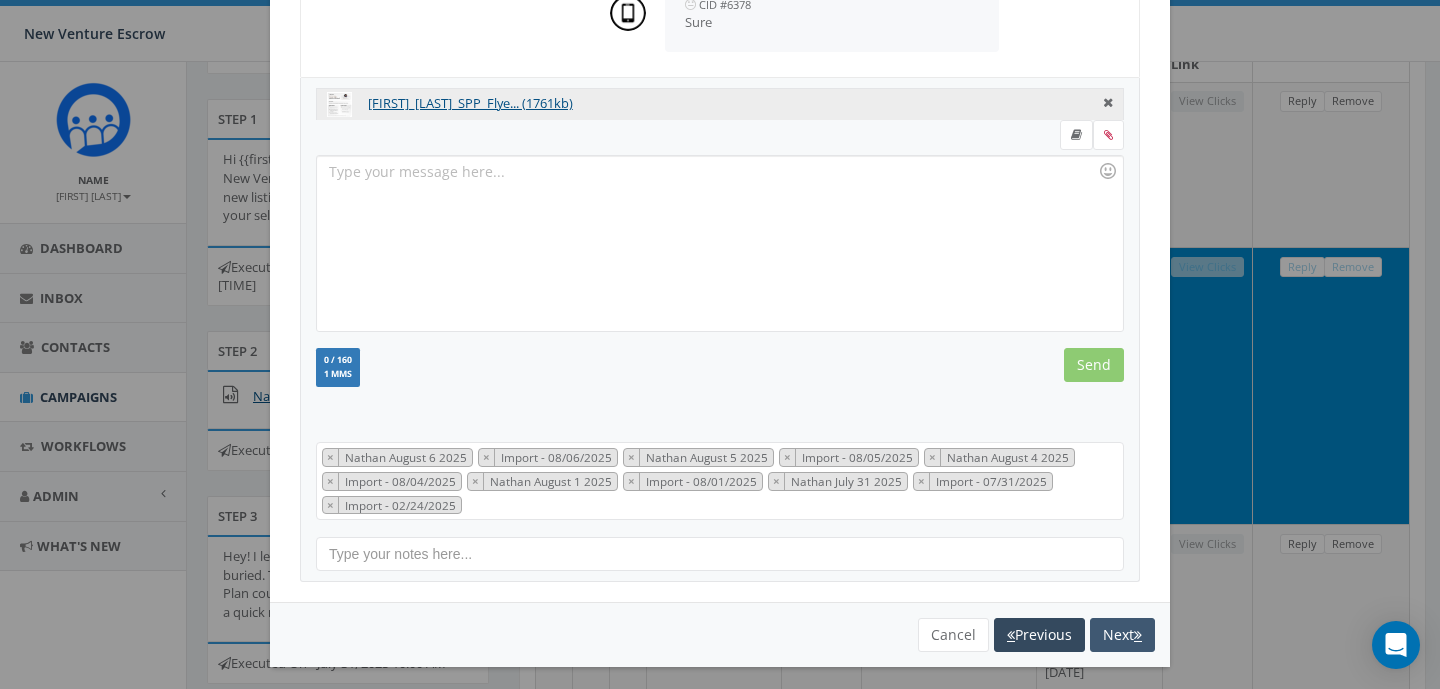 click on "Next" at bounding box center [1122, 635] 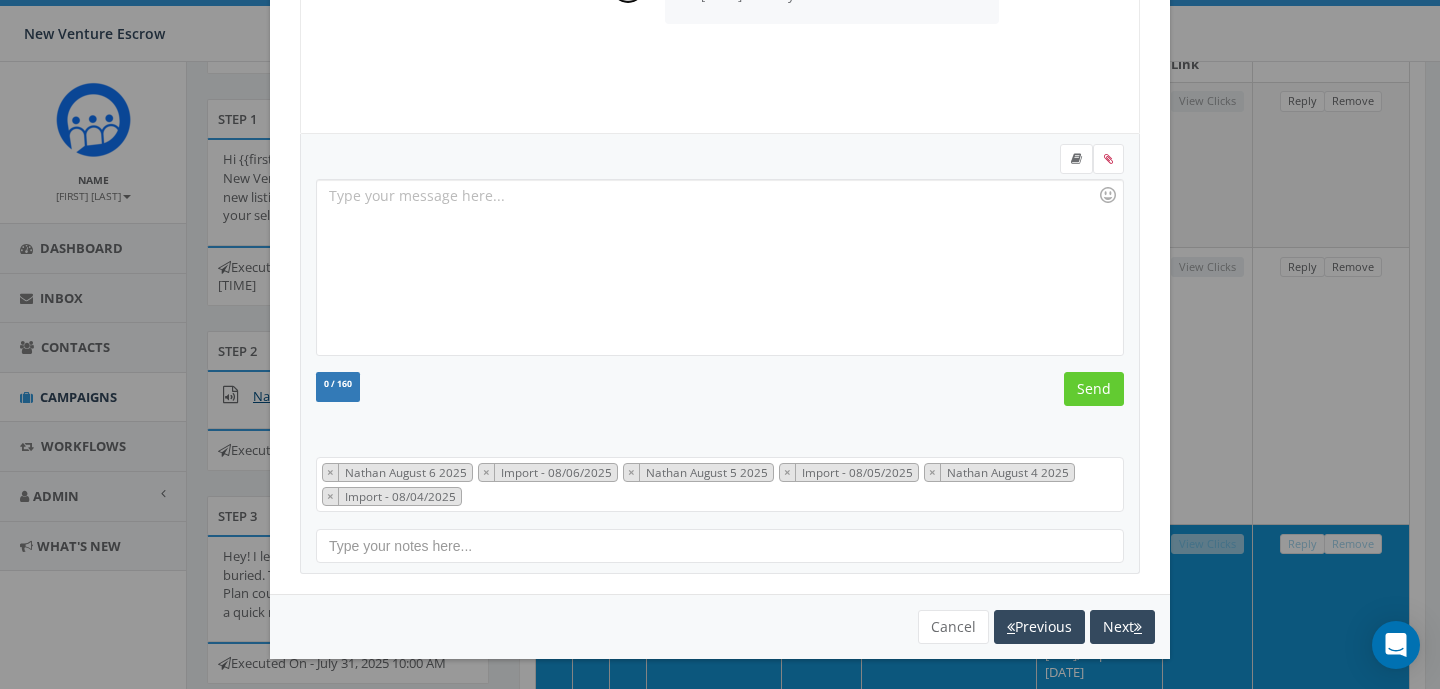 scroll, scrollTop: 315, scrollLeft: 0, axis: vertical 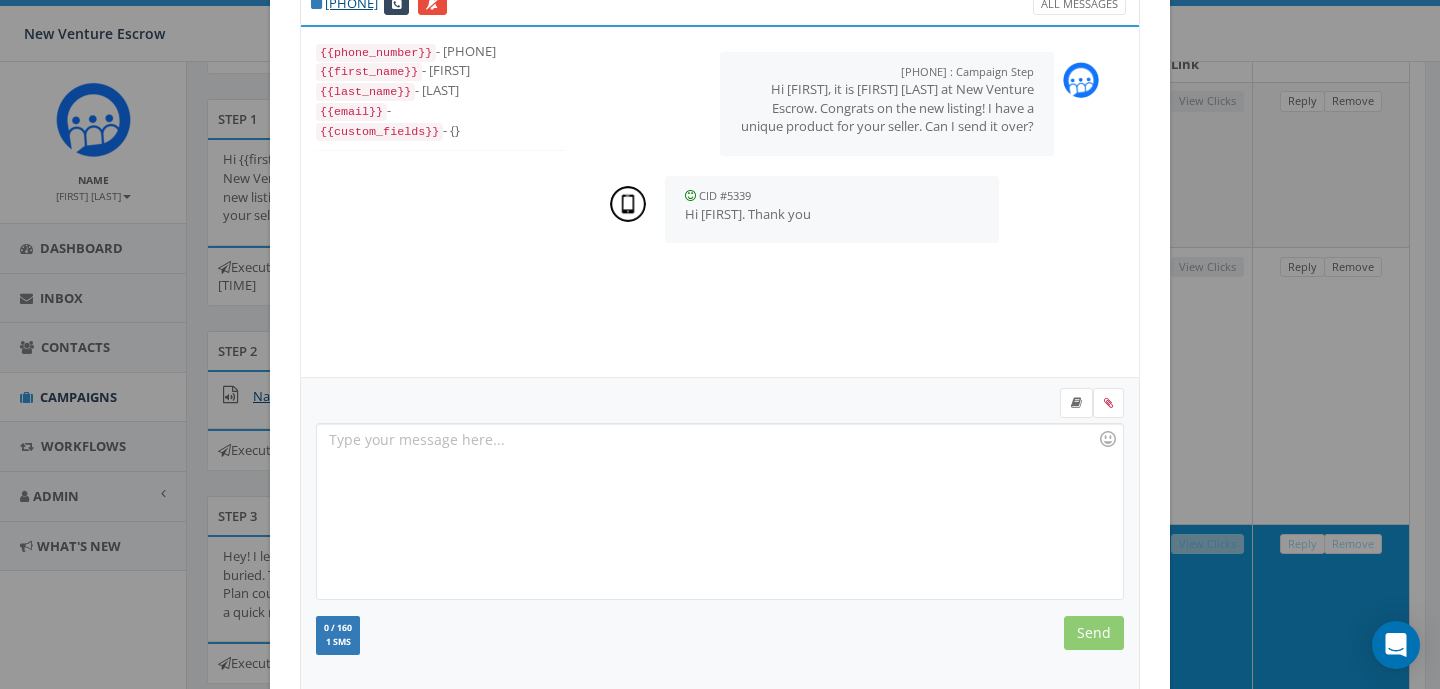 click at bounding box center (719, 511) 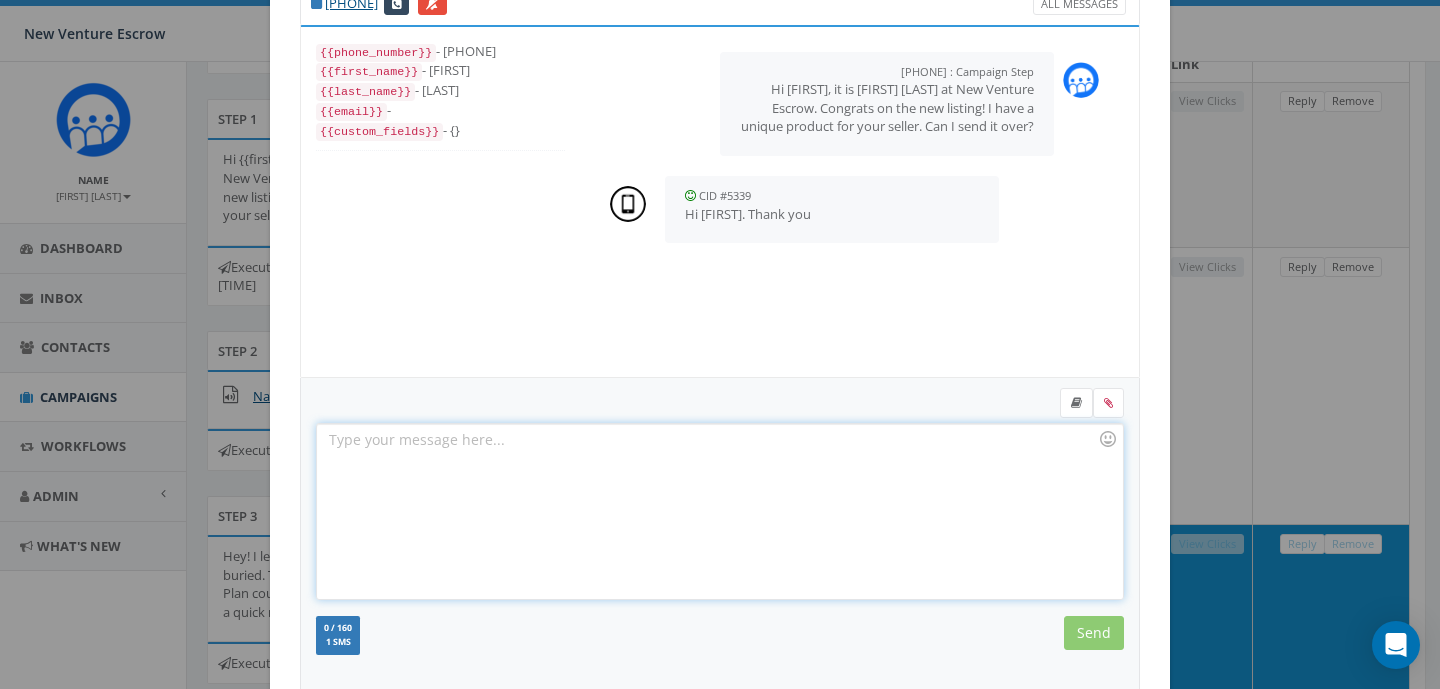 type 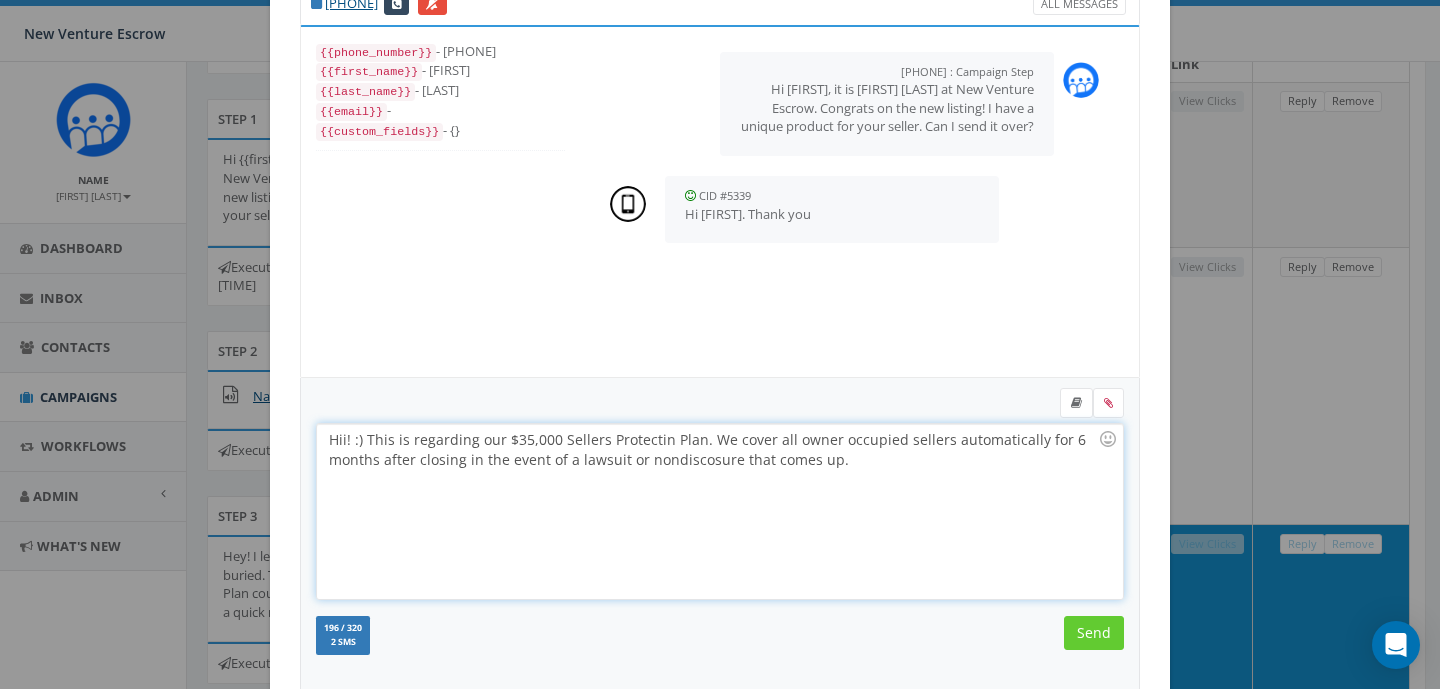 click on "Hii! :) This is regarding our $35,000 Sellers Protectin Plan. We cover all owner occupied sellers automatically for 6 months after closing in the event of a lawsuit or nondiscosure that comes up." at bounding box center (719, 511) 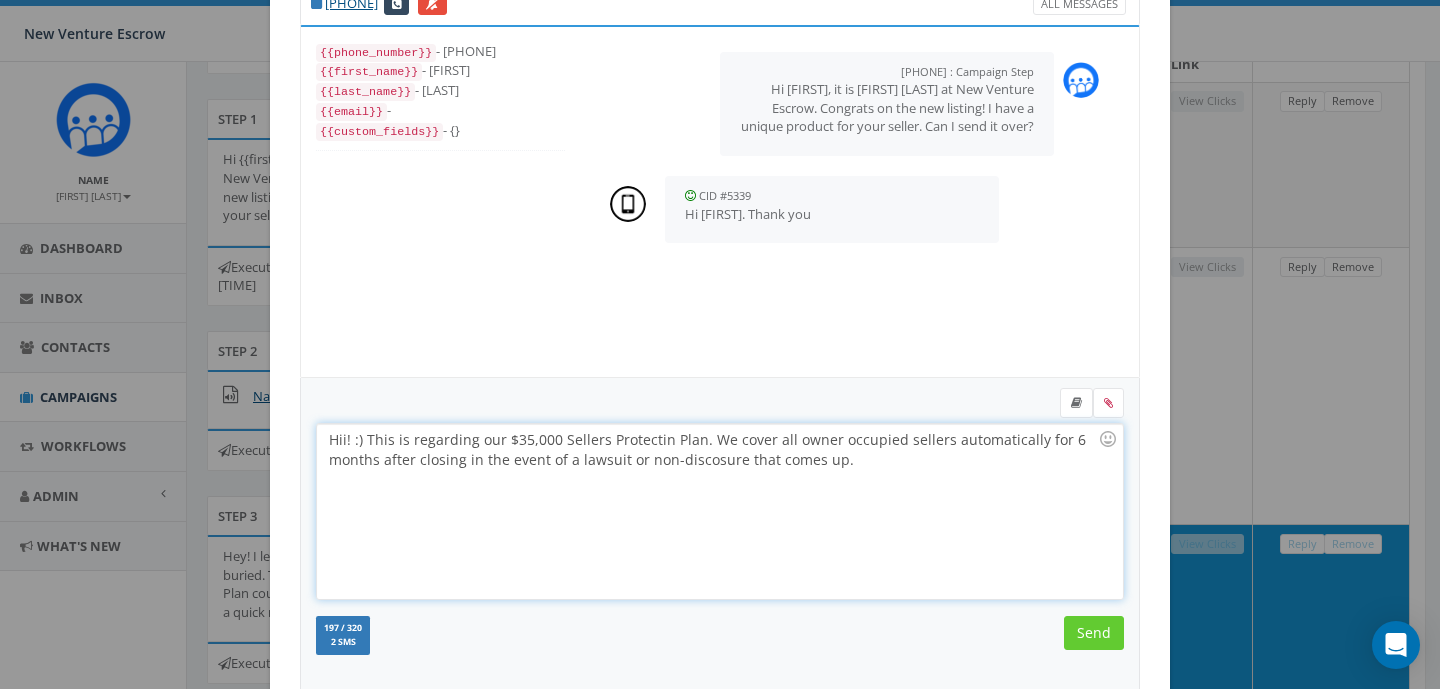 click on "Hii! :) This is regarding our $35,000 Sellers Protectin Plan. We cover all owner occupied sellers automatically for 6 months after closing in the event of a lawsuit or non-discosure that comes up." at bounding box center (719, 511) 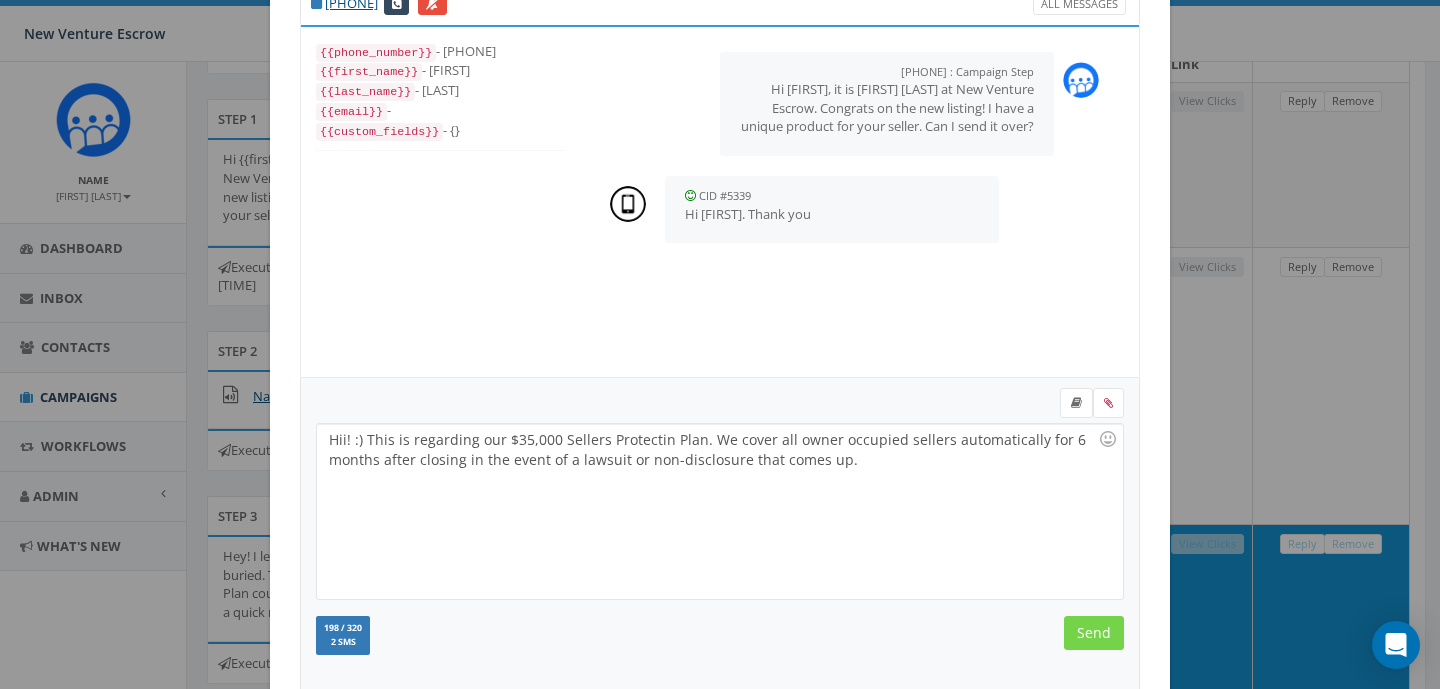 click on "Send" at bounding box center (1094, 633) 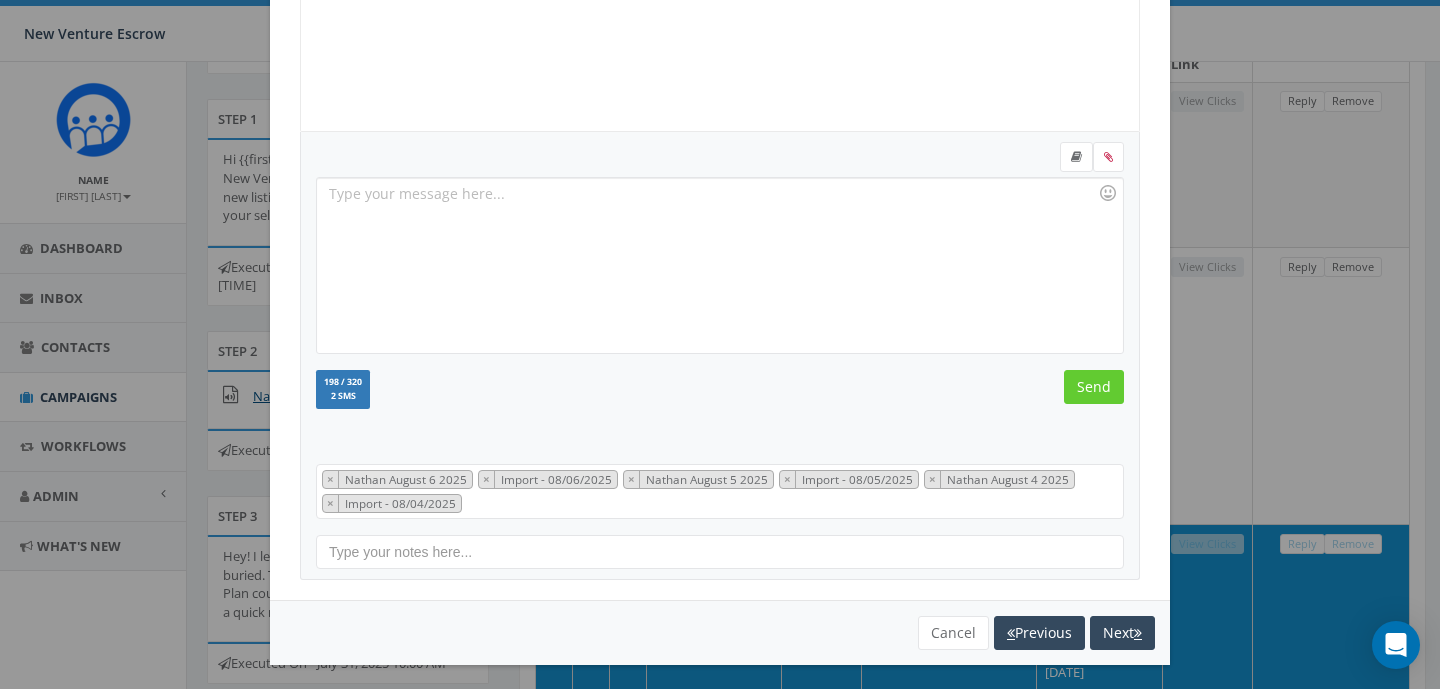 scroll, scrollTop: 328, scrollLeft: 0, axis: vertical 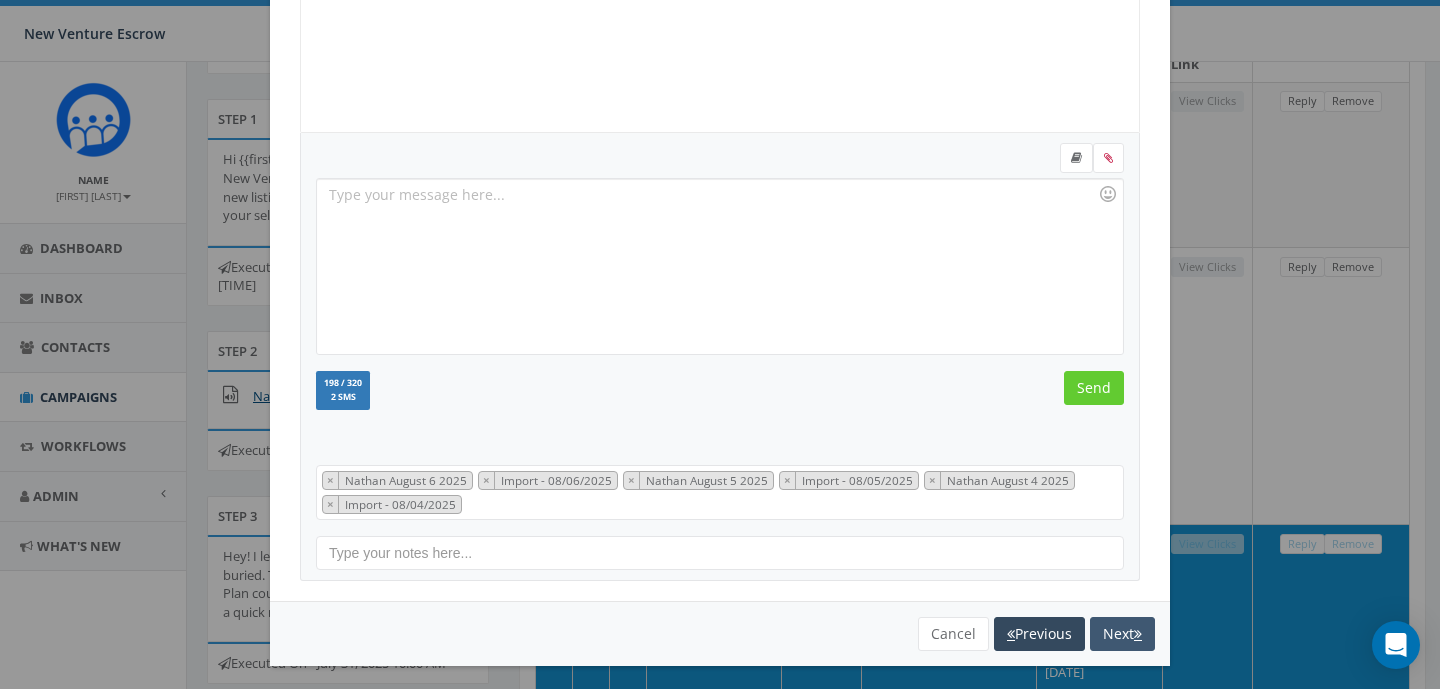 click on "Next" at bounding box center (1122, 634) 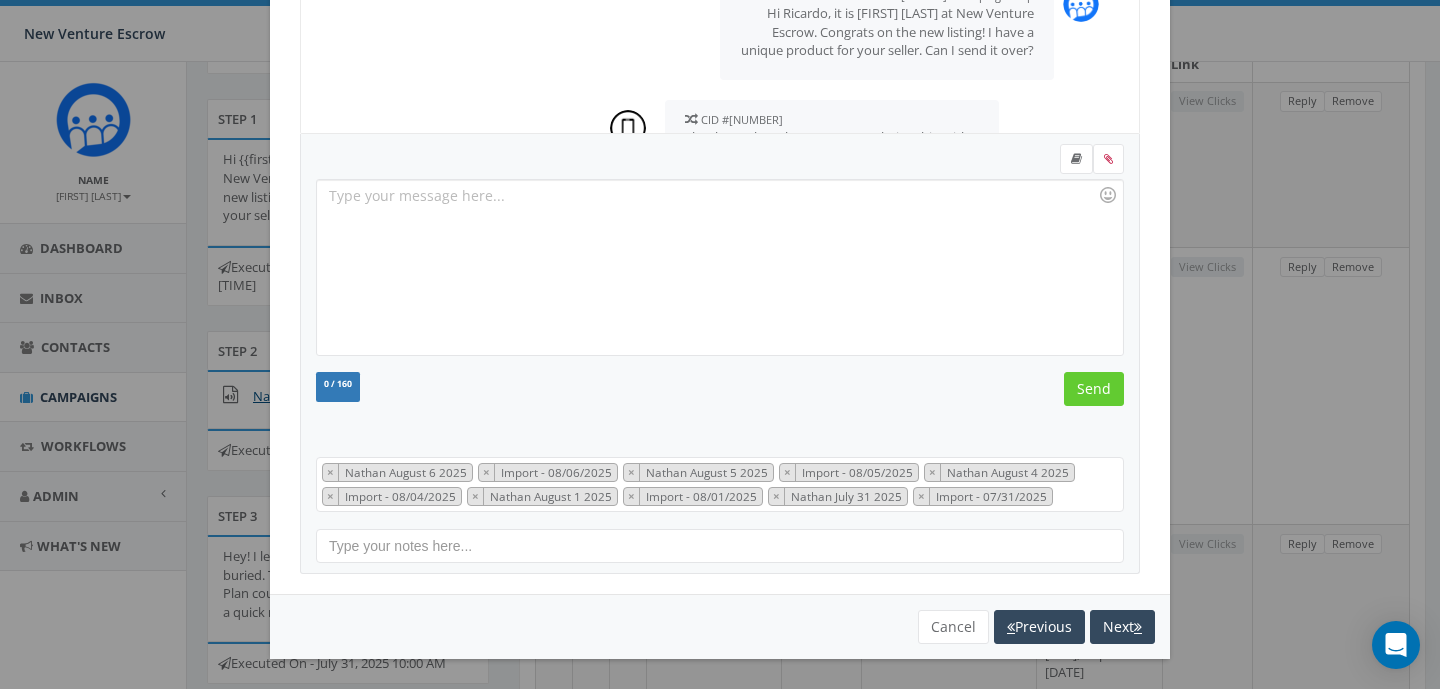 scroll, scrollTop: 315, scrollLeft: 0, axis: vertical 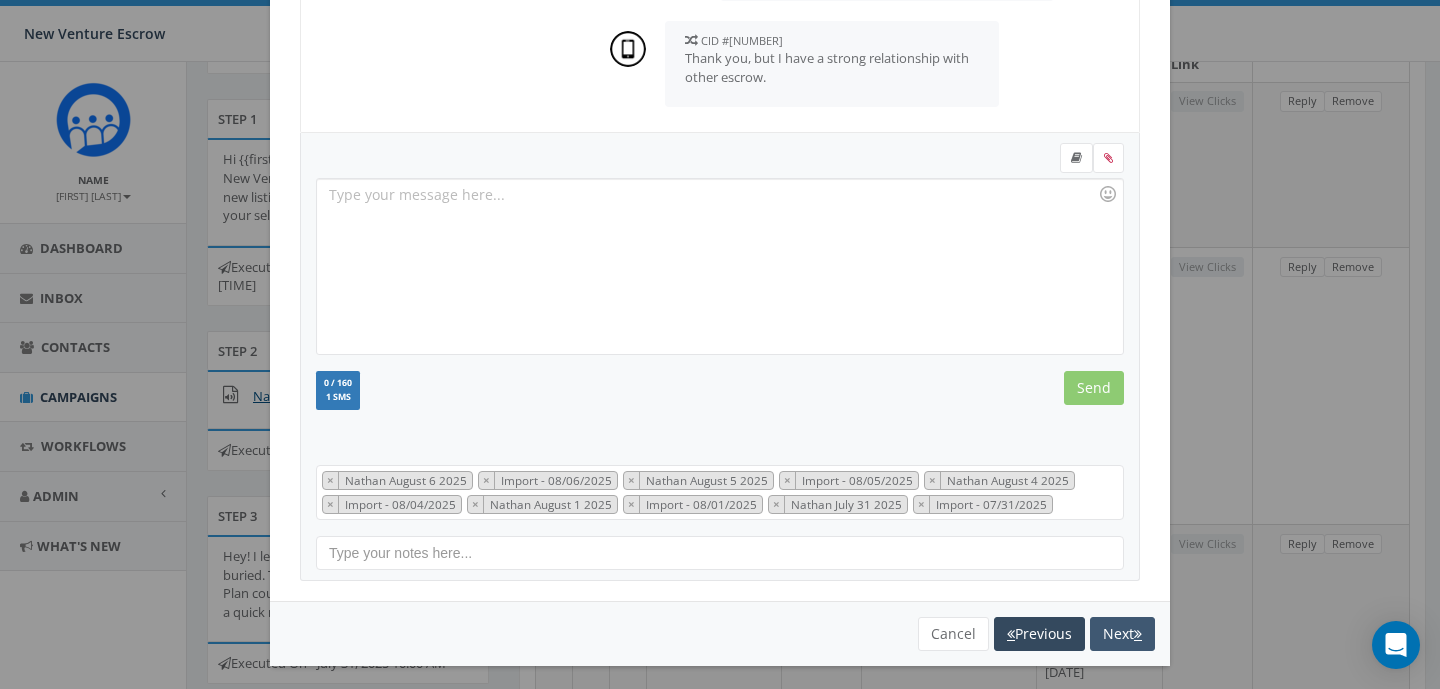 click on "Next" at bounding box center (1122, 634) 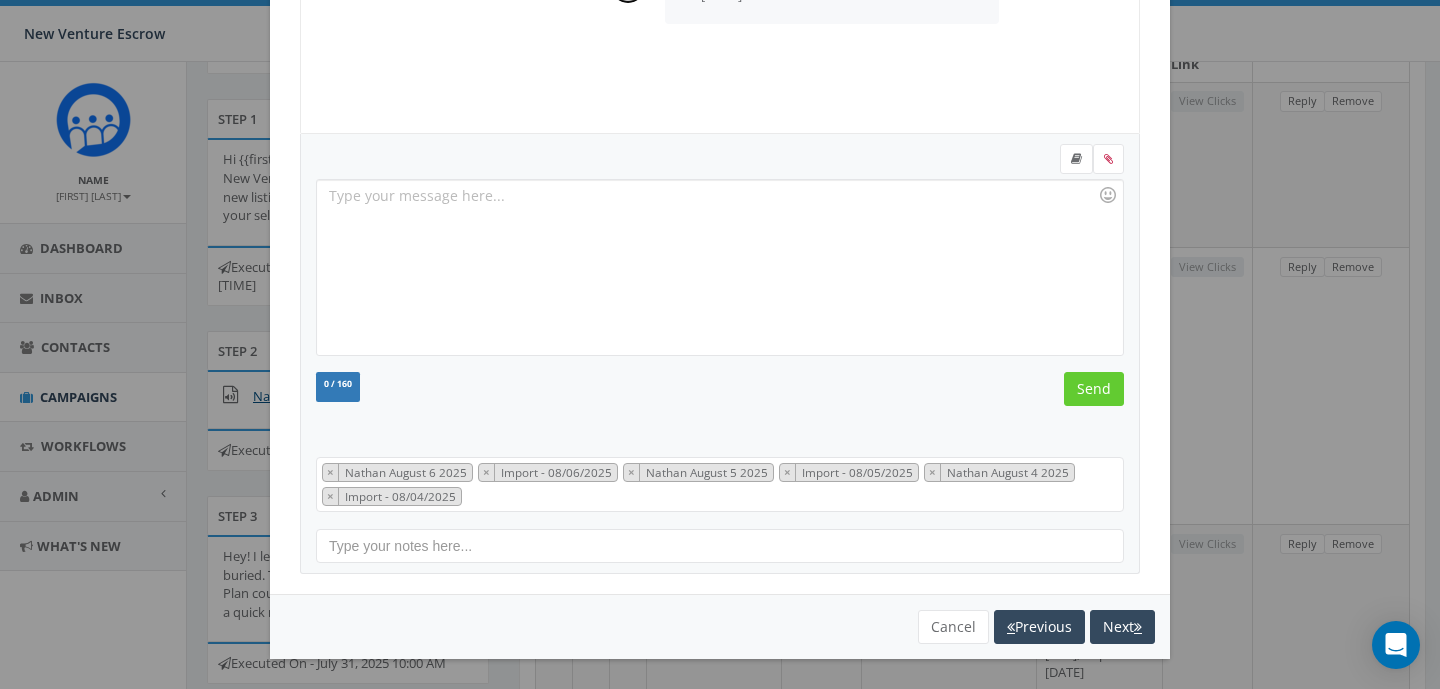 scroll, scrollTop: 315, scrollLeft: 0, axis: vertical 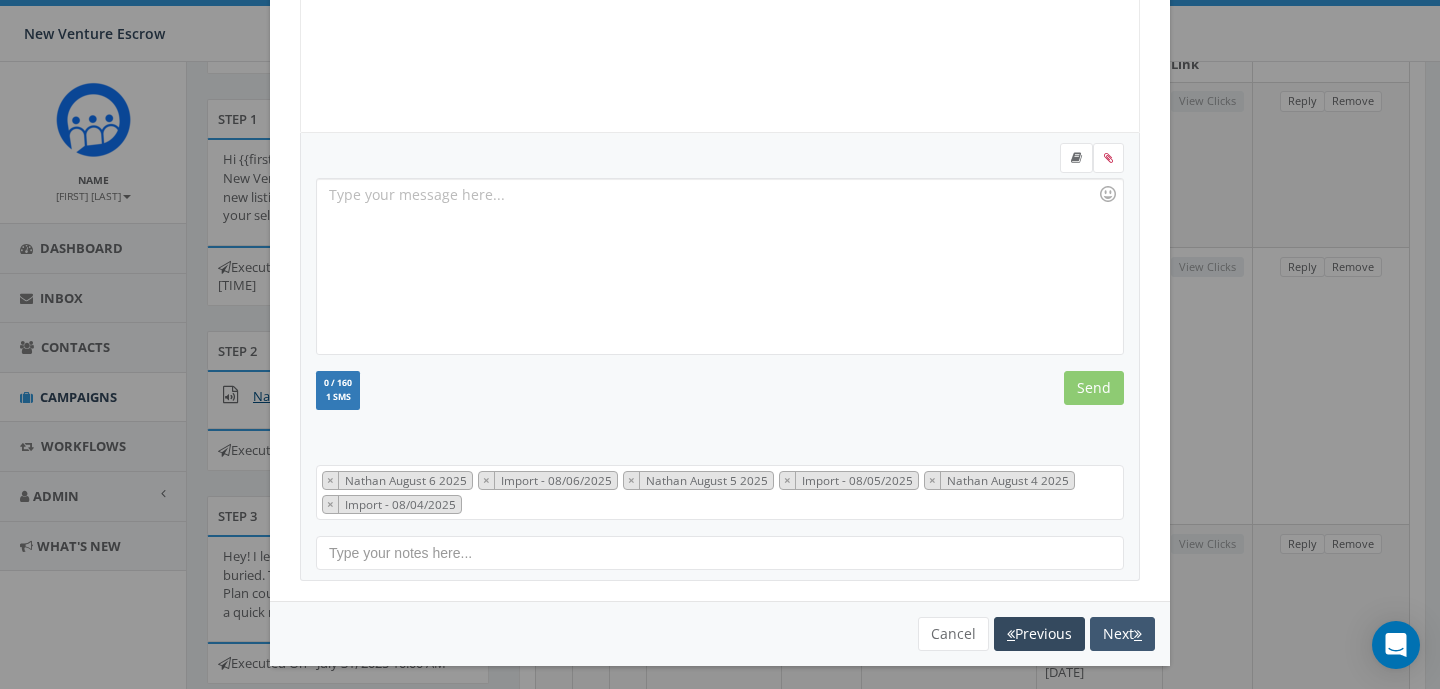 click on "Next" at bounding box center [1122, 634] 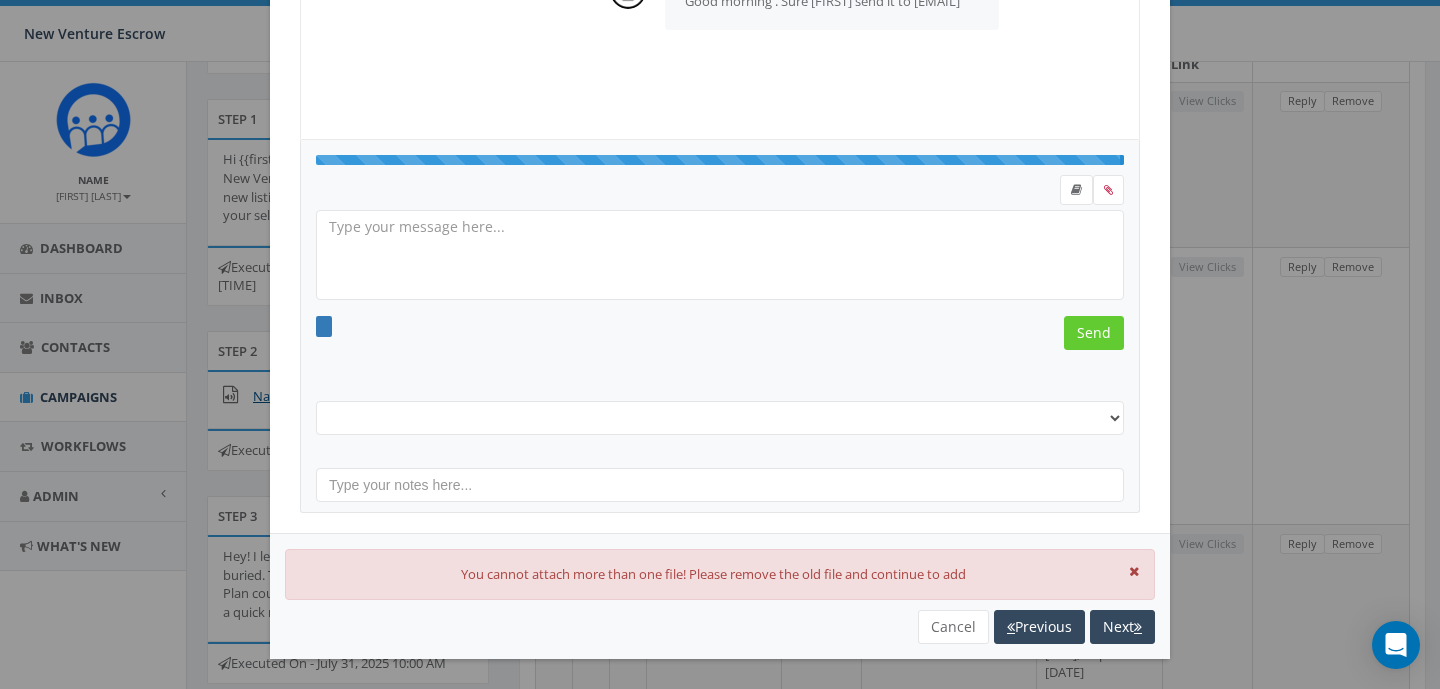 scroll, scrollTop: 315, scrollLeft: 0, axis: vertical 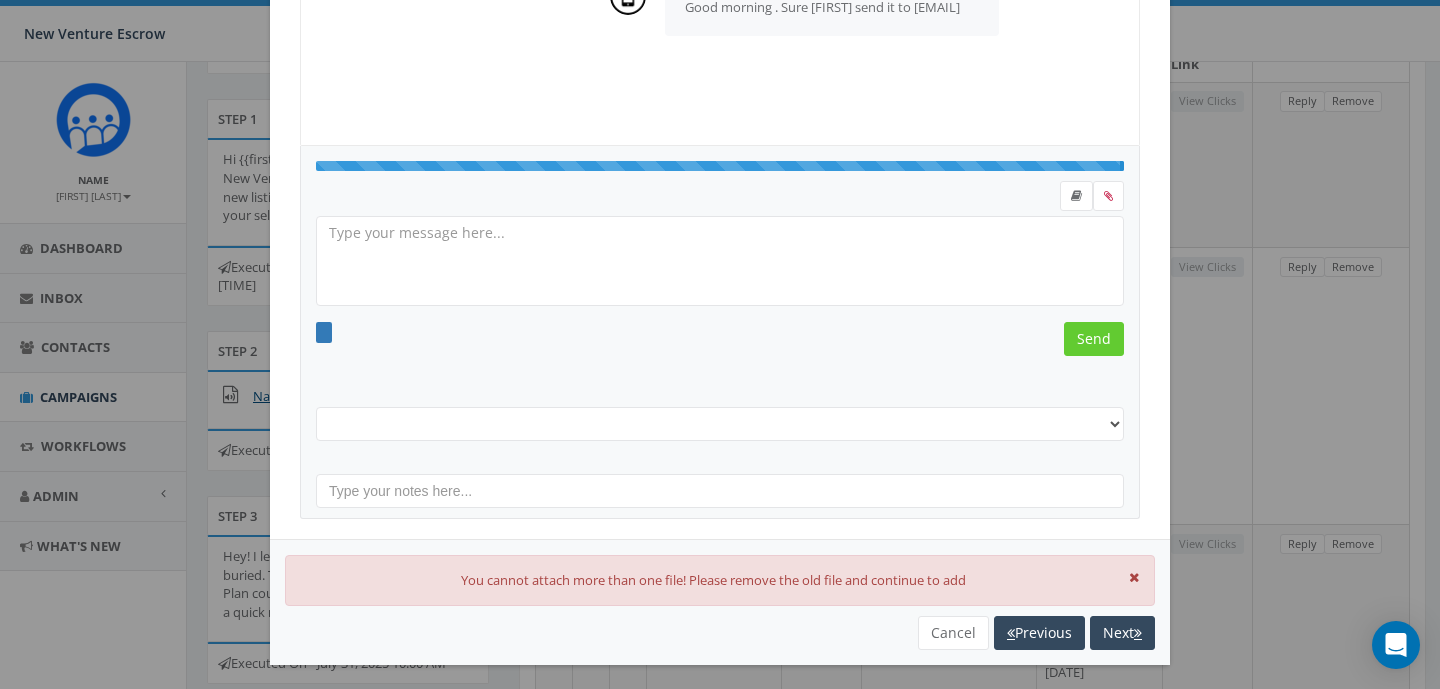 select on "Nathan August 6 2025" 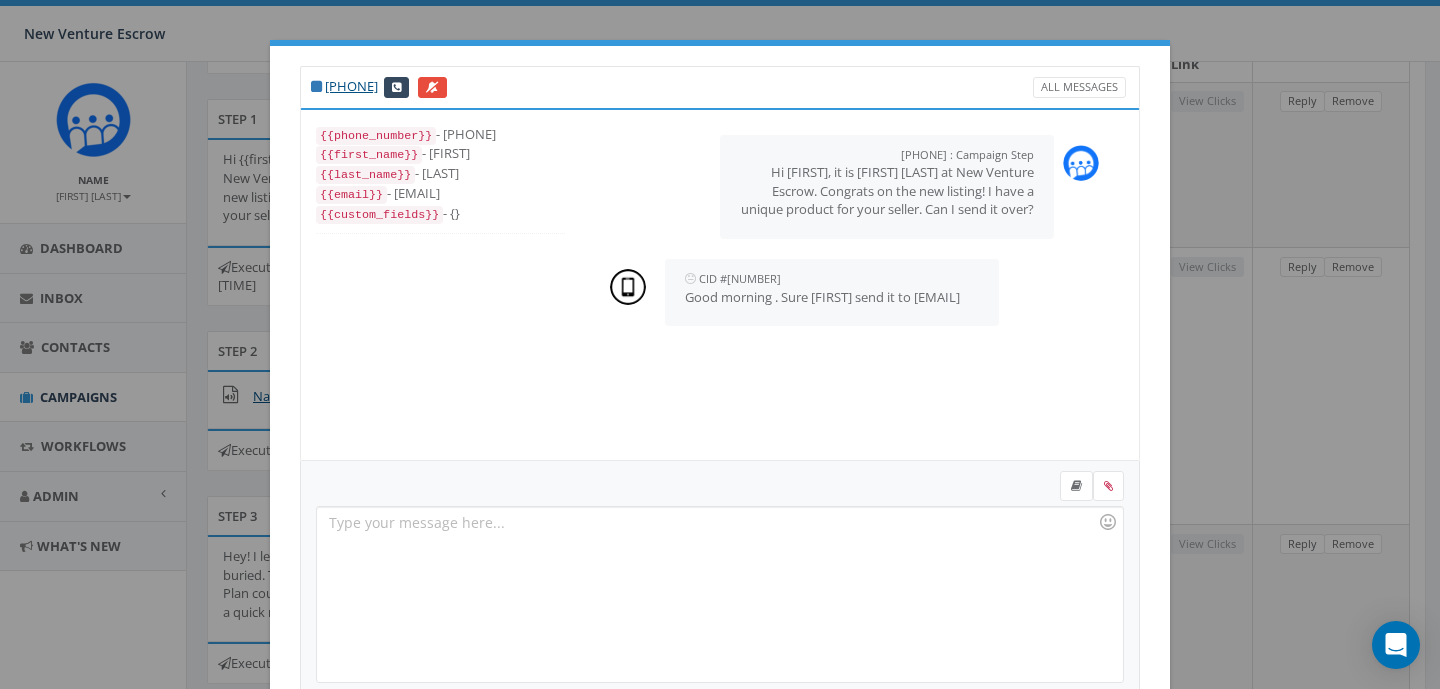 scroll, scrollTop: 0, scrollLeft: 0, axis: both 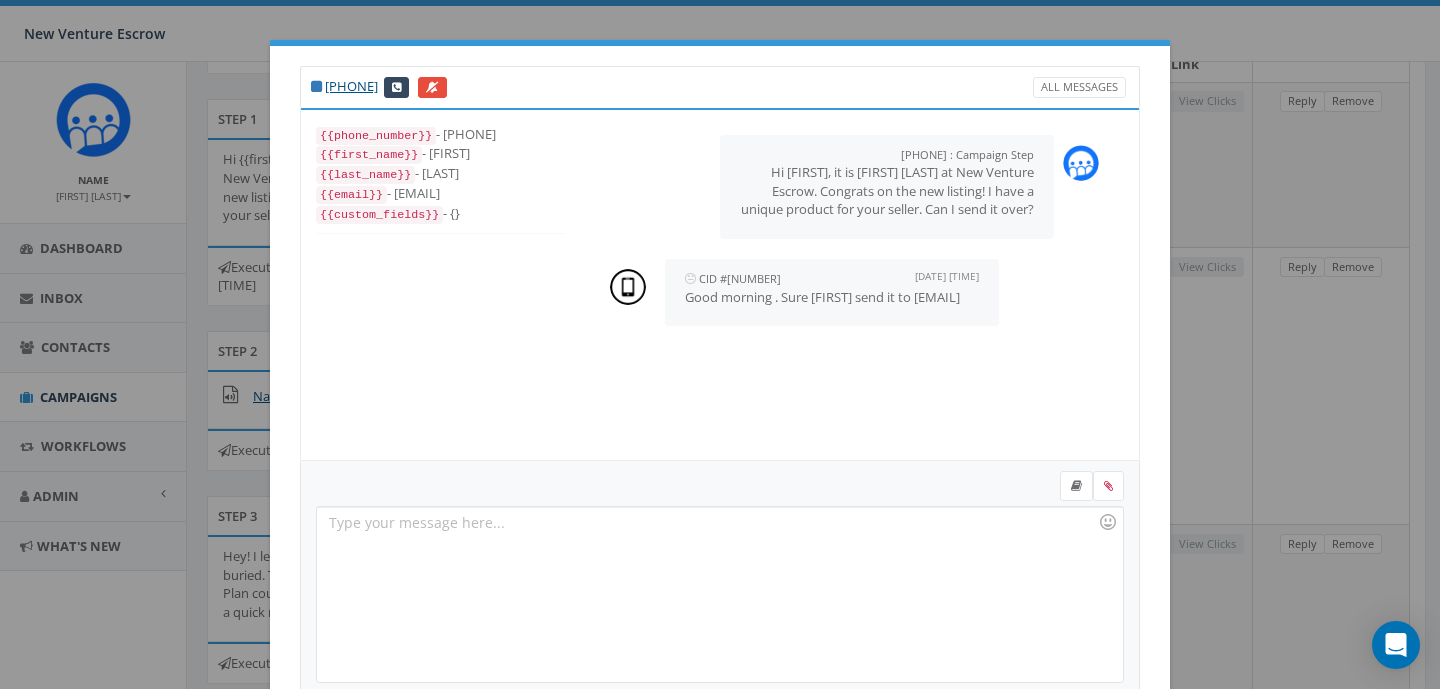 drag, startPoint x: 822, startPoint y: 327, endPoint x: 684, endPoint y: 336, distance: 138.29317 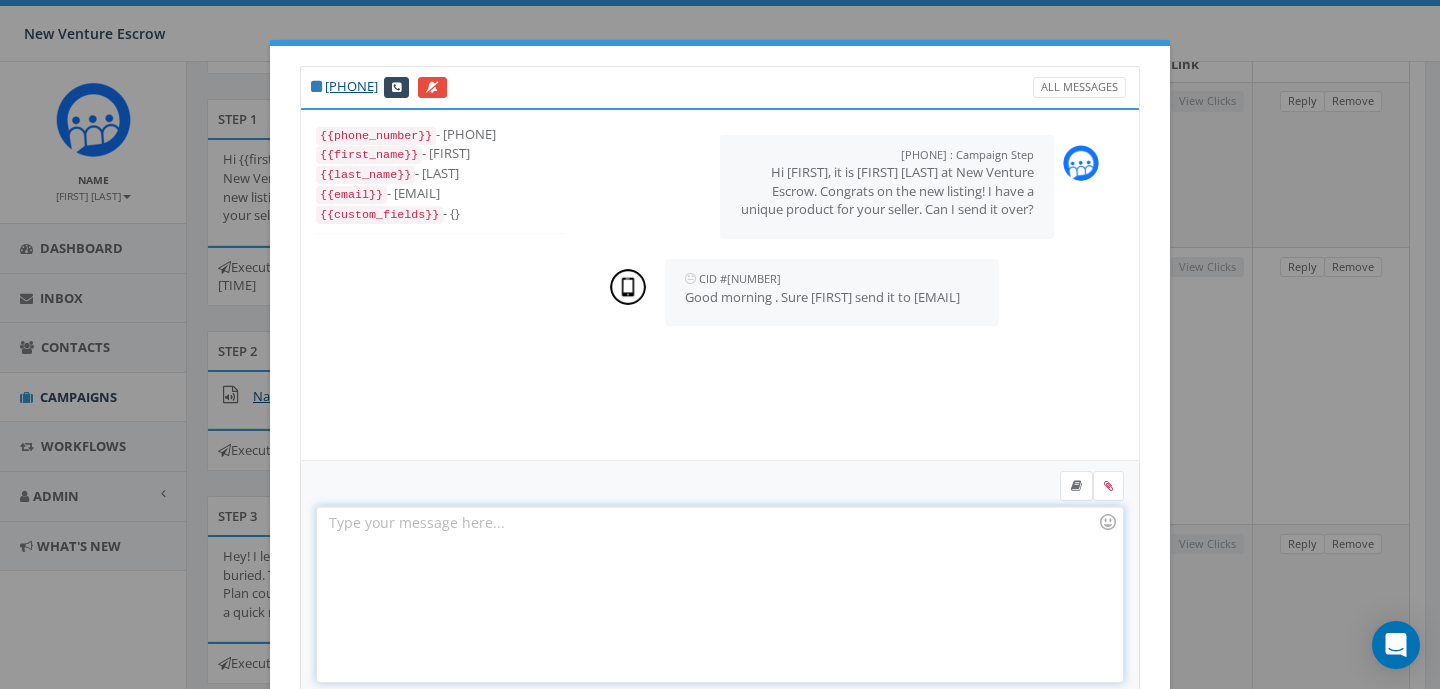 click at bounding box center (719, 594) 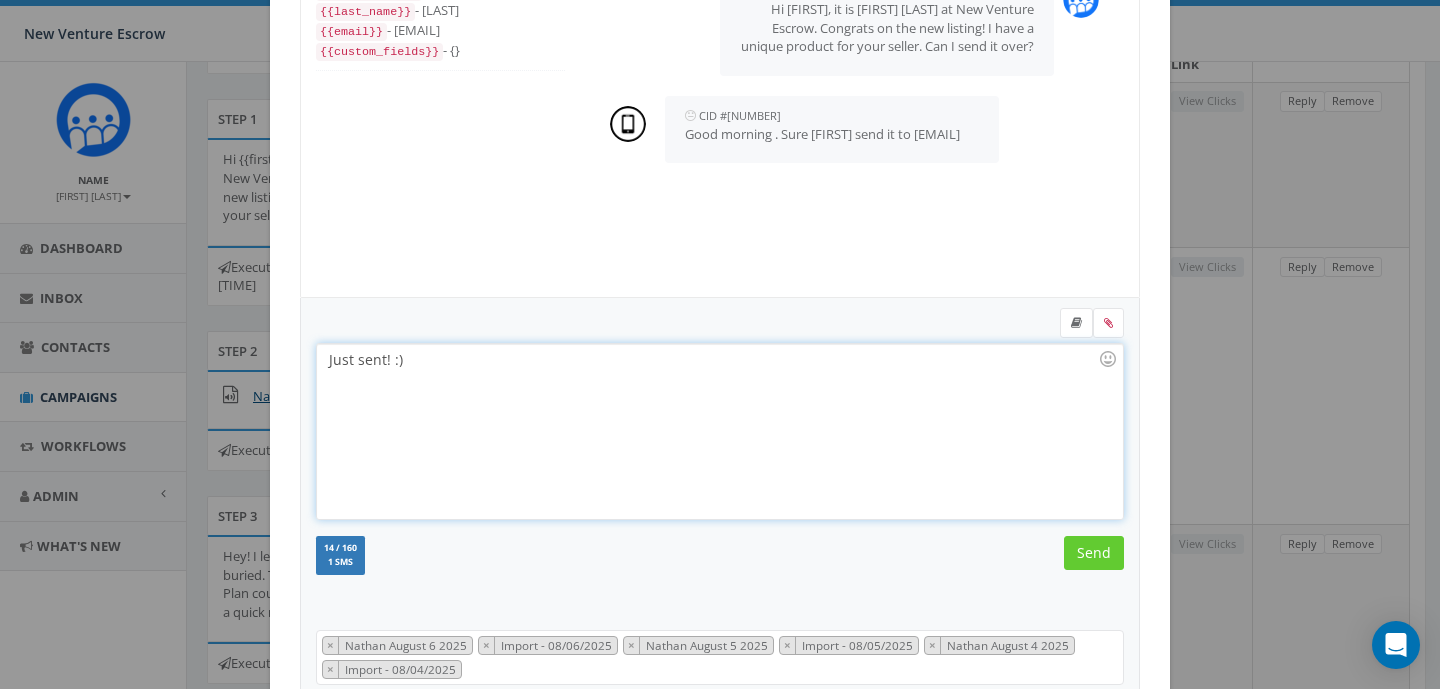 scroll, scrollTop: 196, scrollLeft: 0, axis: vertical 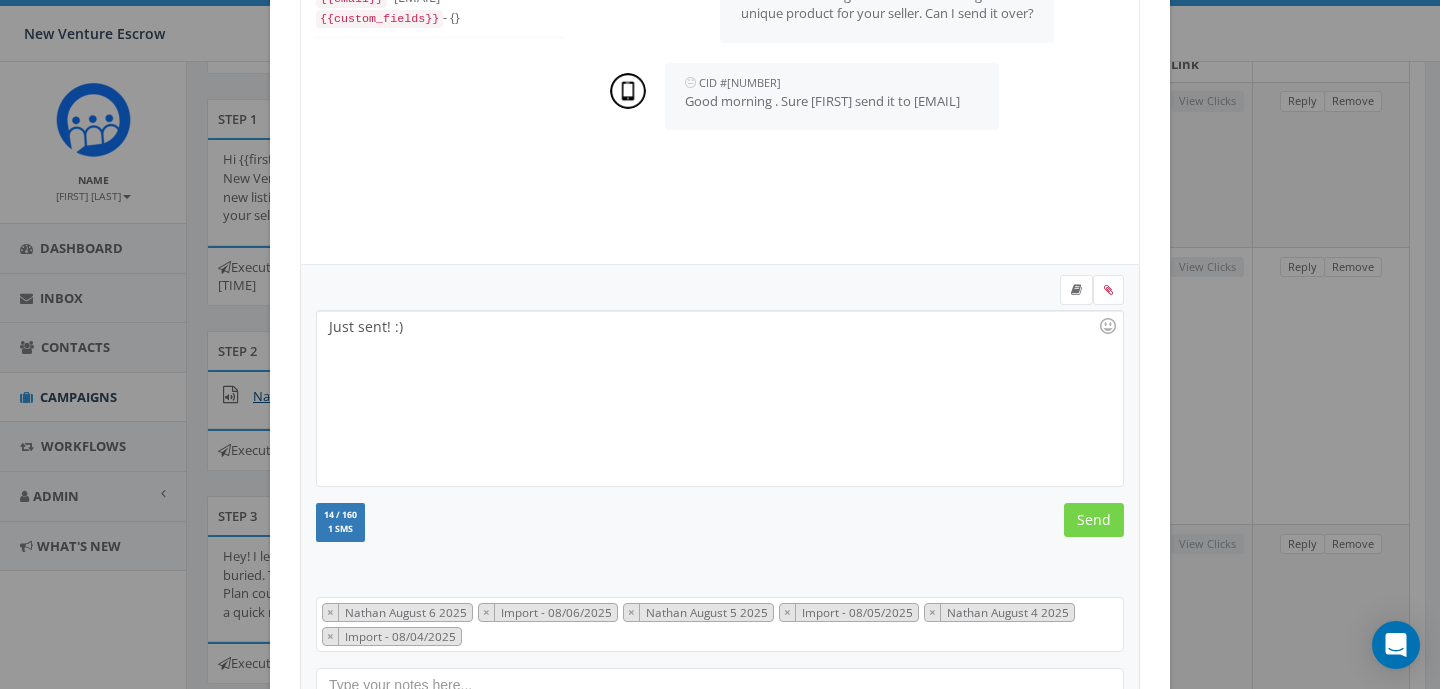 click on "Send" at bounding box center (1094, 520) 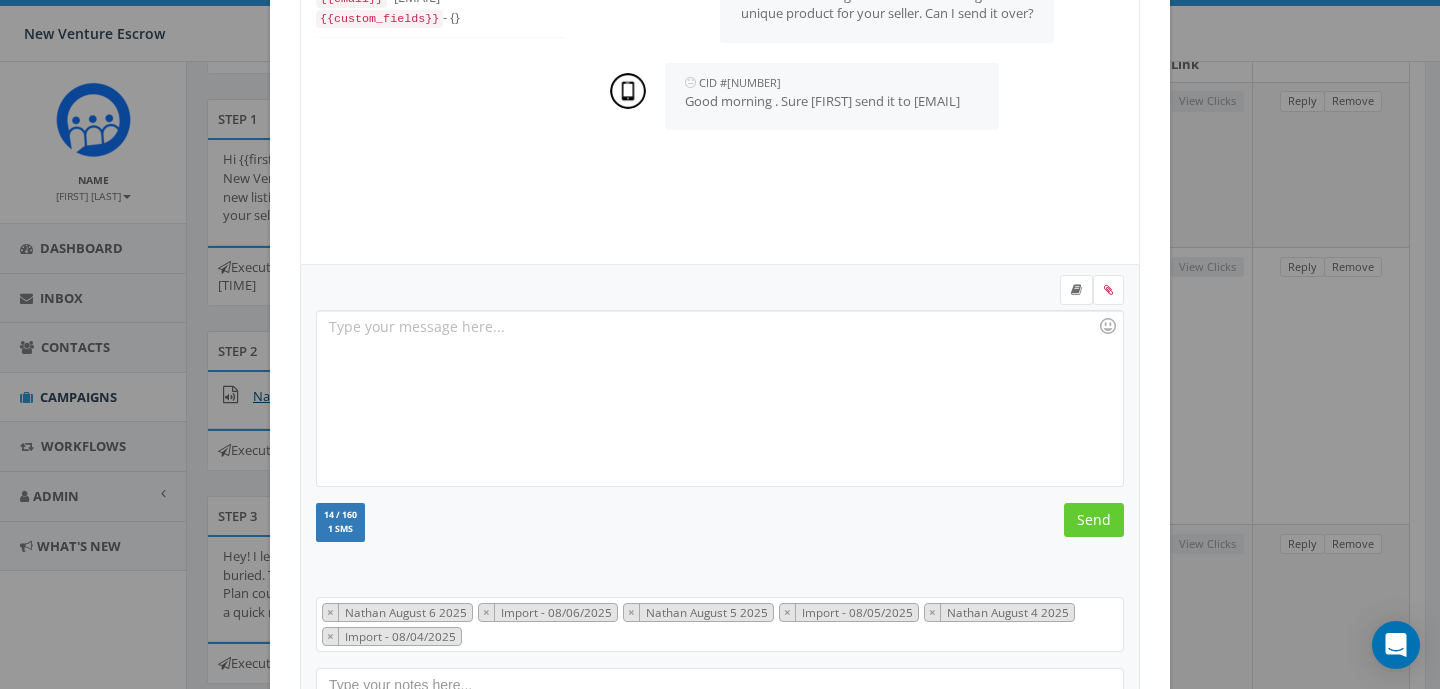 click at bounding box center (719, 398) 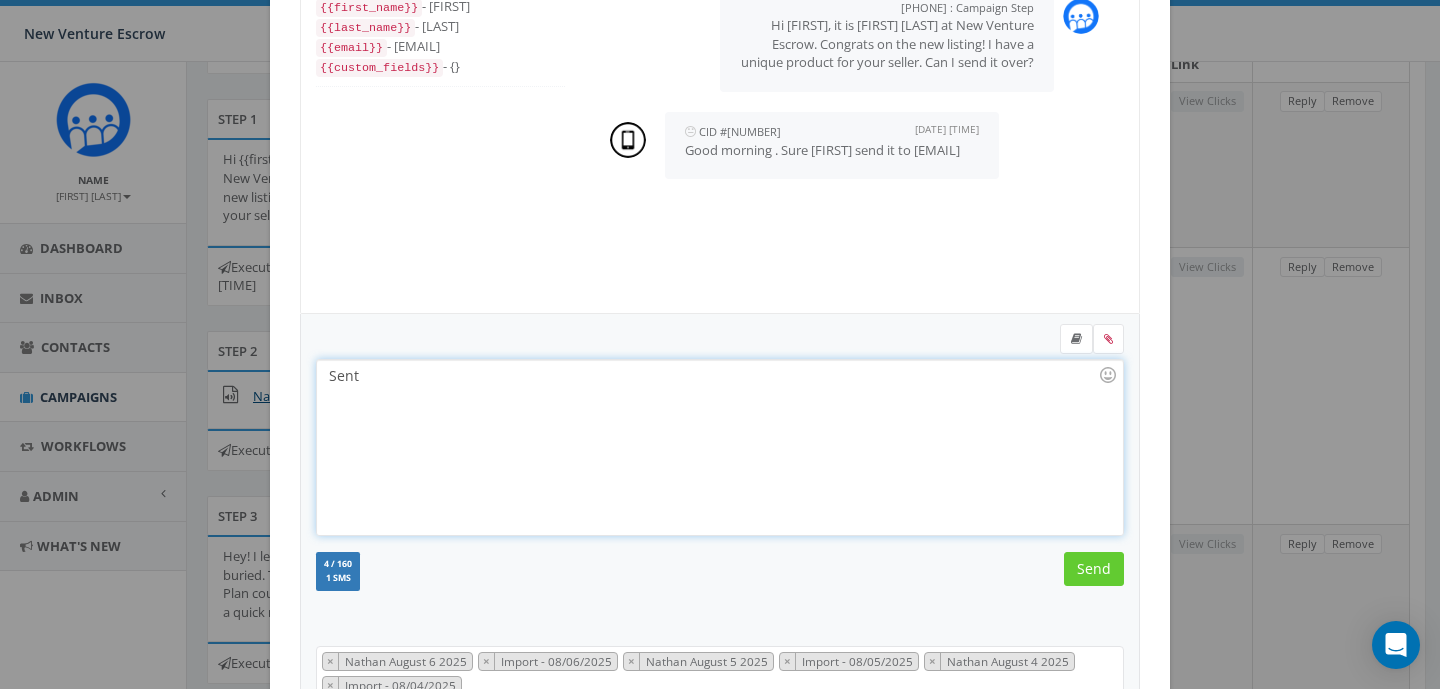 scroll, scrollTop: 214, scrollLeft: 0, axis: vertical 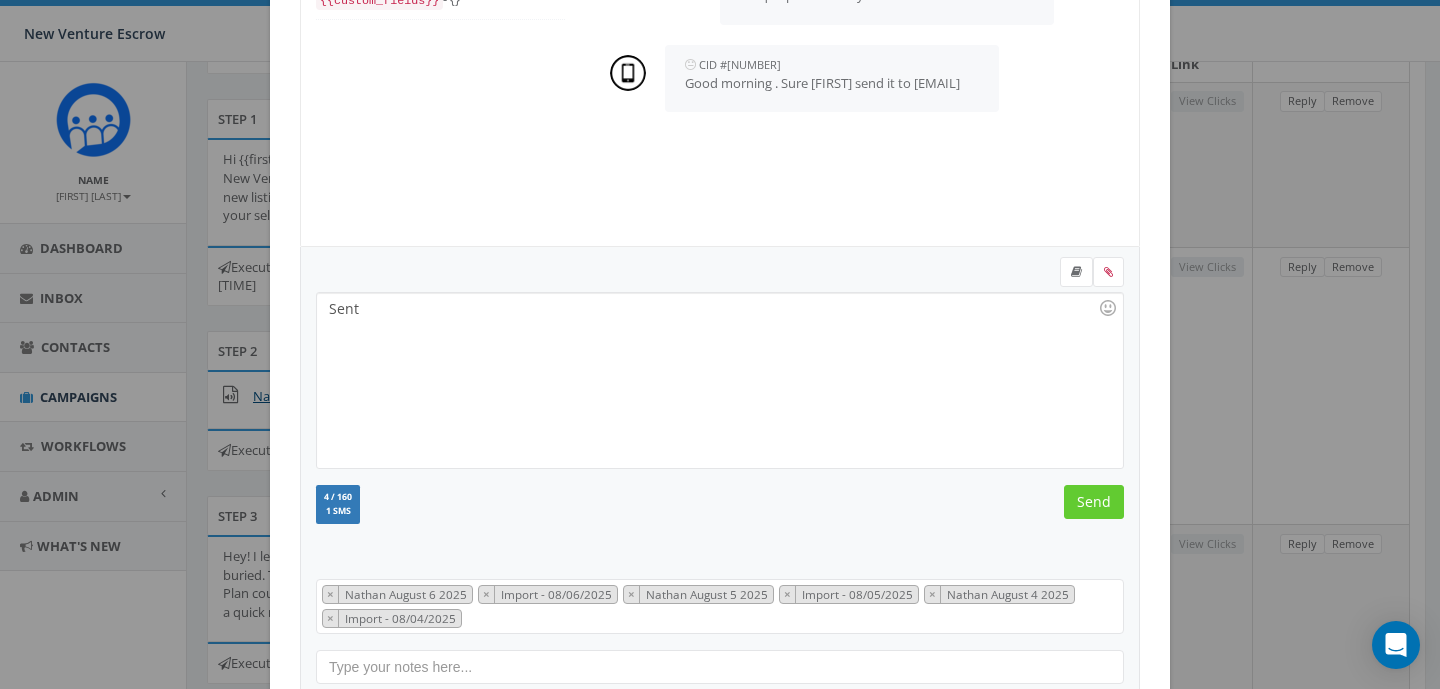click on "4 / 160 1 SMS SMS We recommend adding an image to MMS messages. An invisible pixel may be attached to improve delivery. Send" at bounding box center [720, 507] 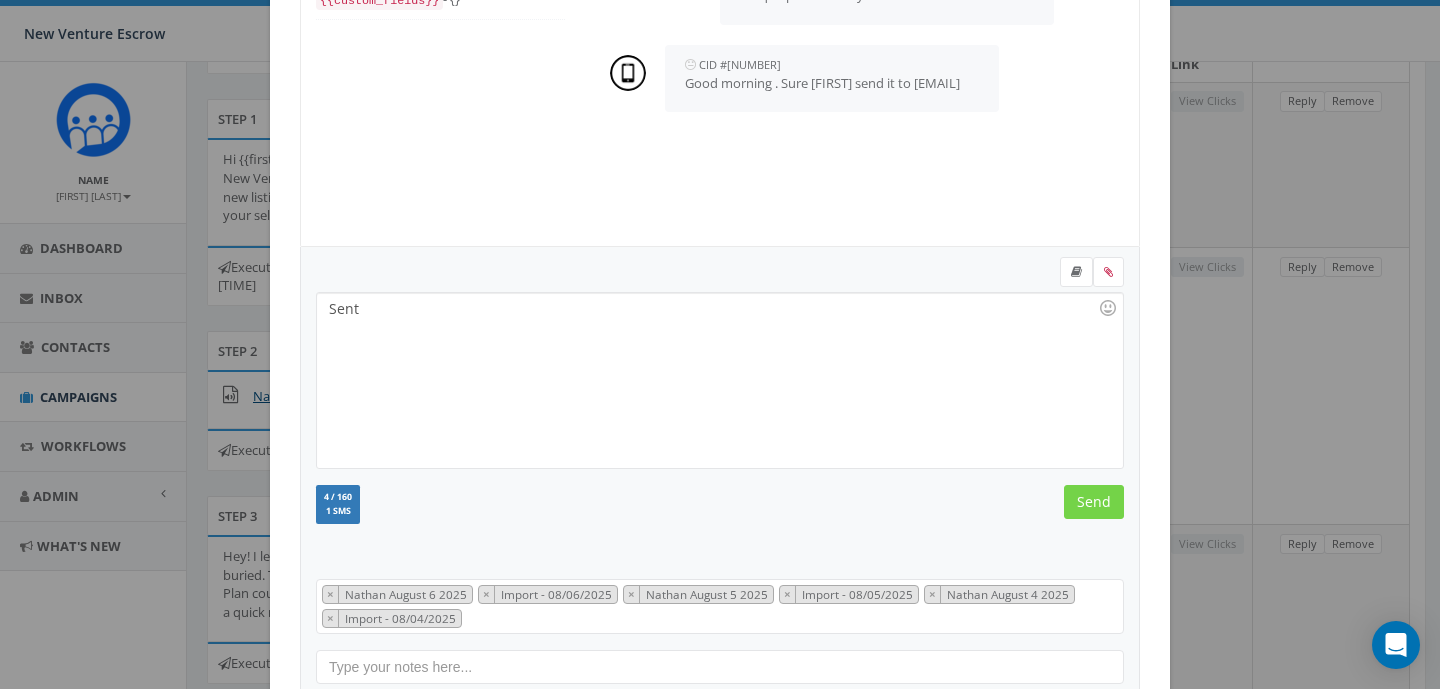 click on "Send" at bounding box center [1094, 502] 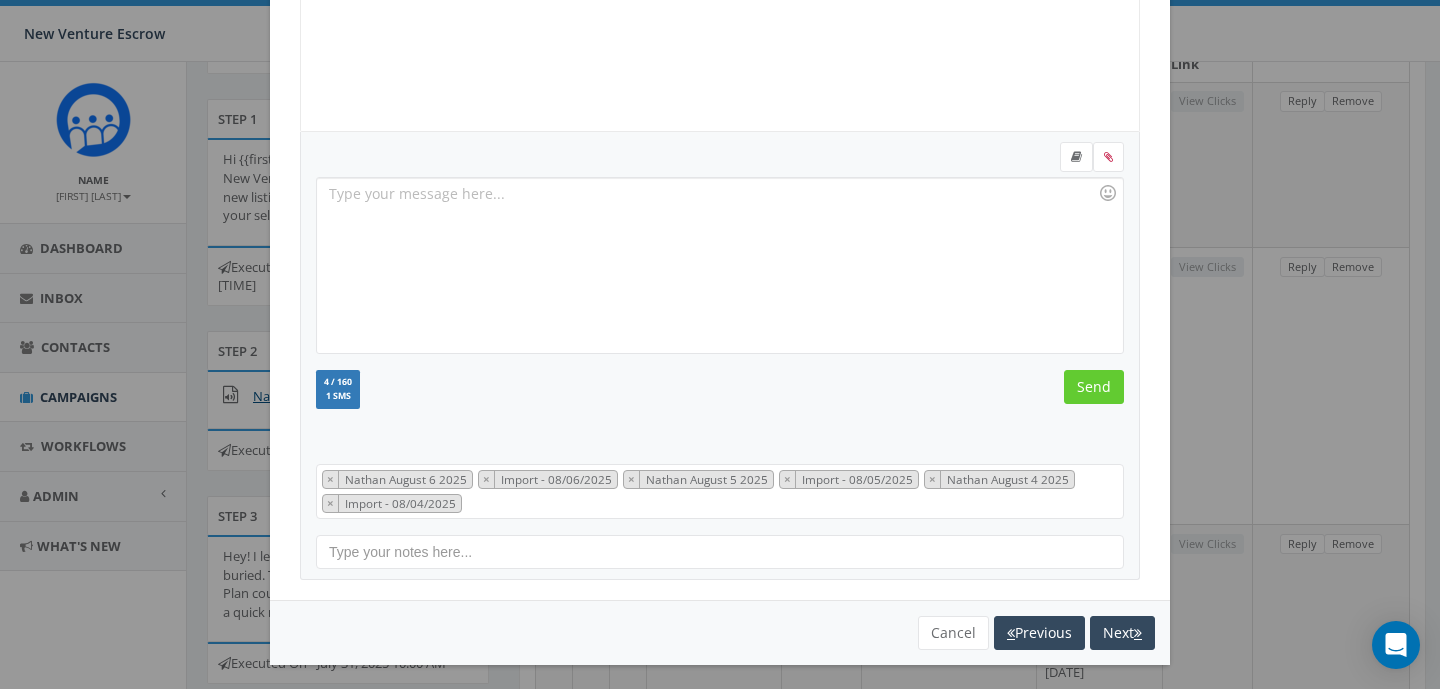 scroll, scrollTop: 328, scrollLeft: 0, axis: vertical 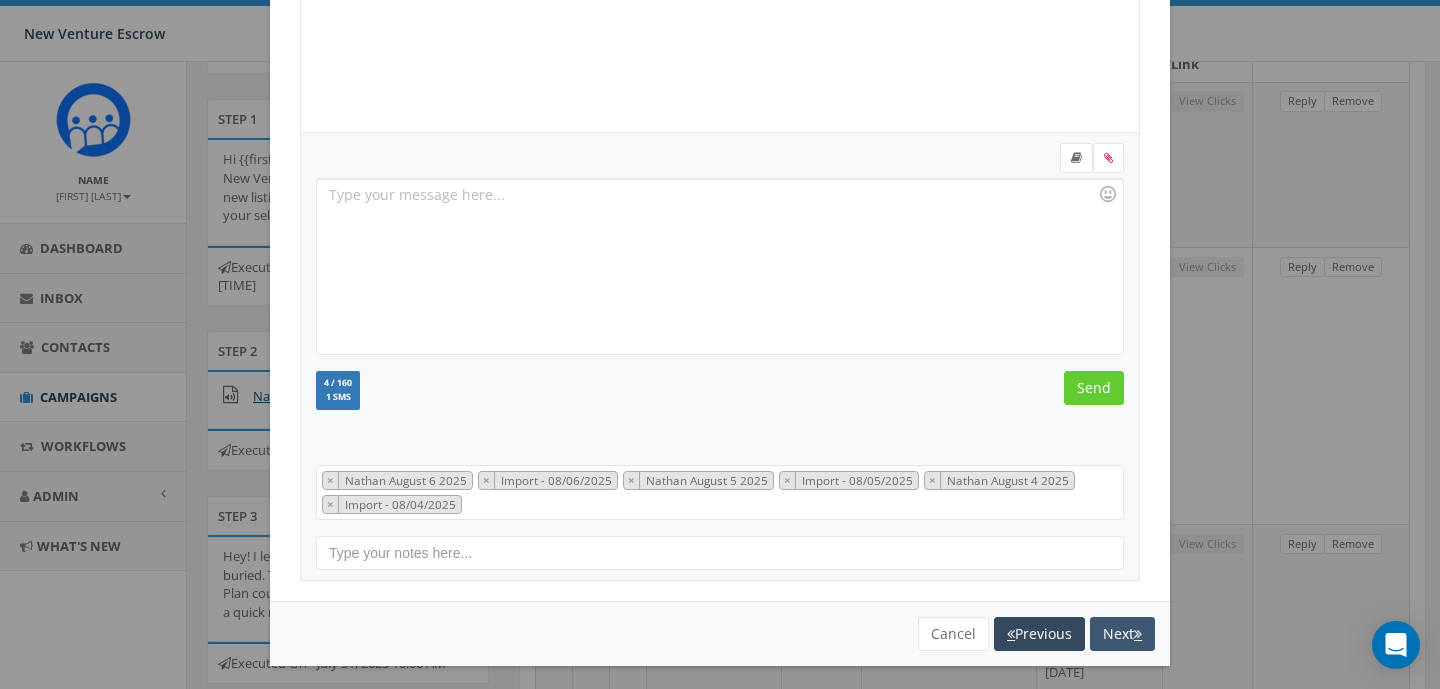 click at bounding box center [1138, 634] 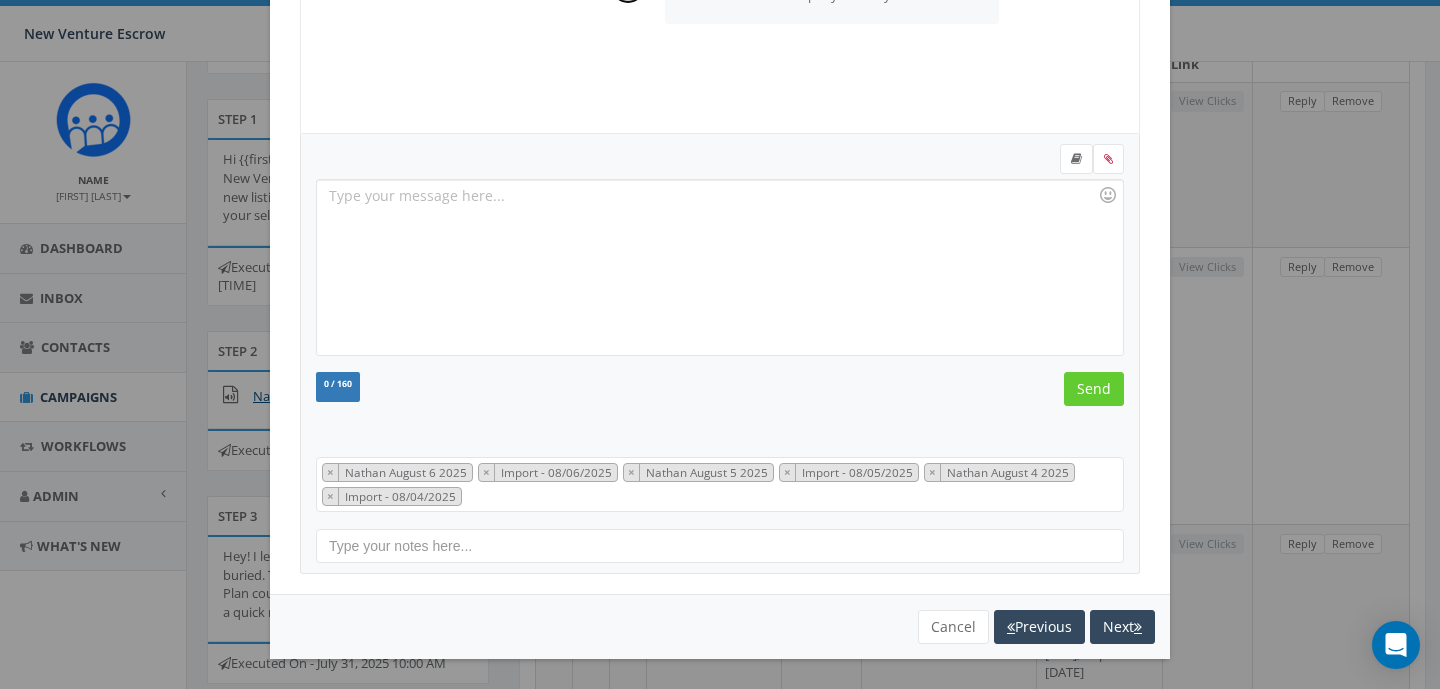 scroll, scrollTop: 315, scrollLeft: 0, axis: vertical 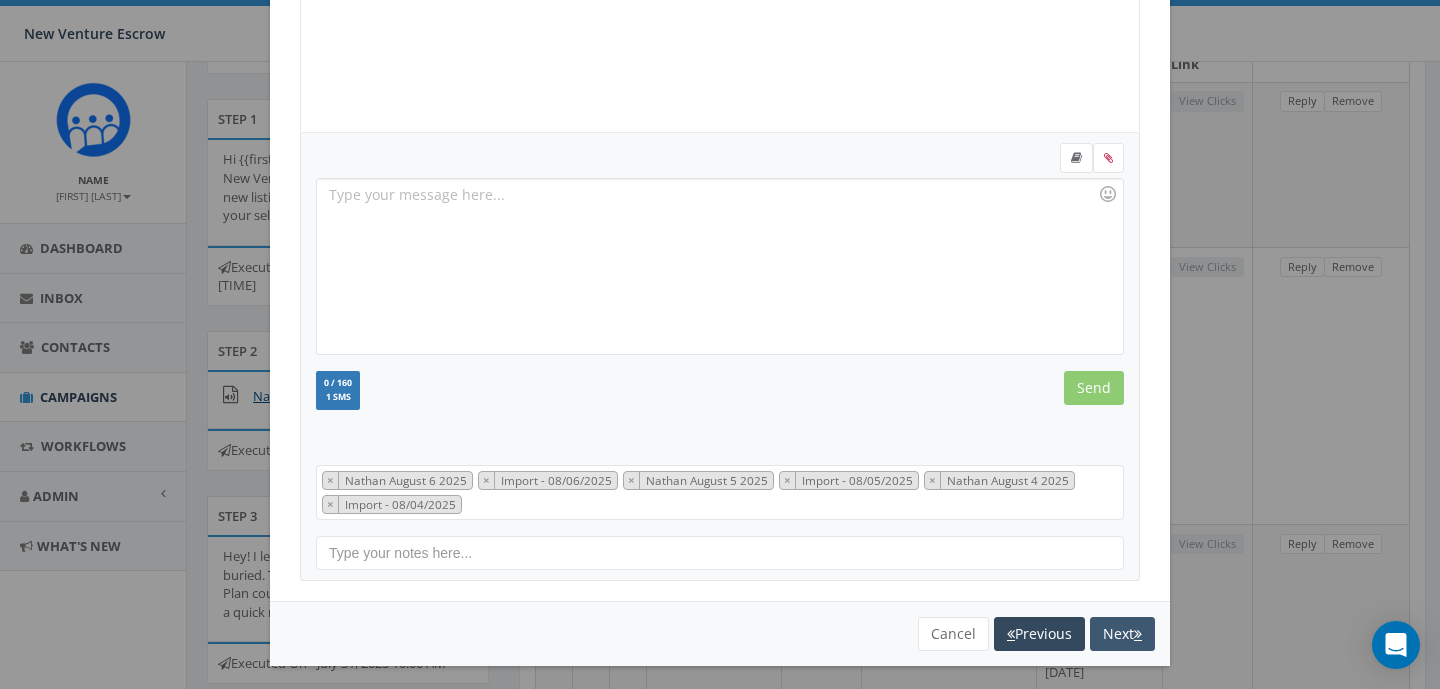 click on "Next" at bounding box center (1122, 634) 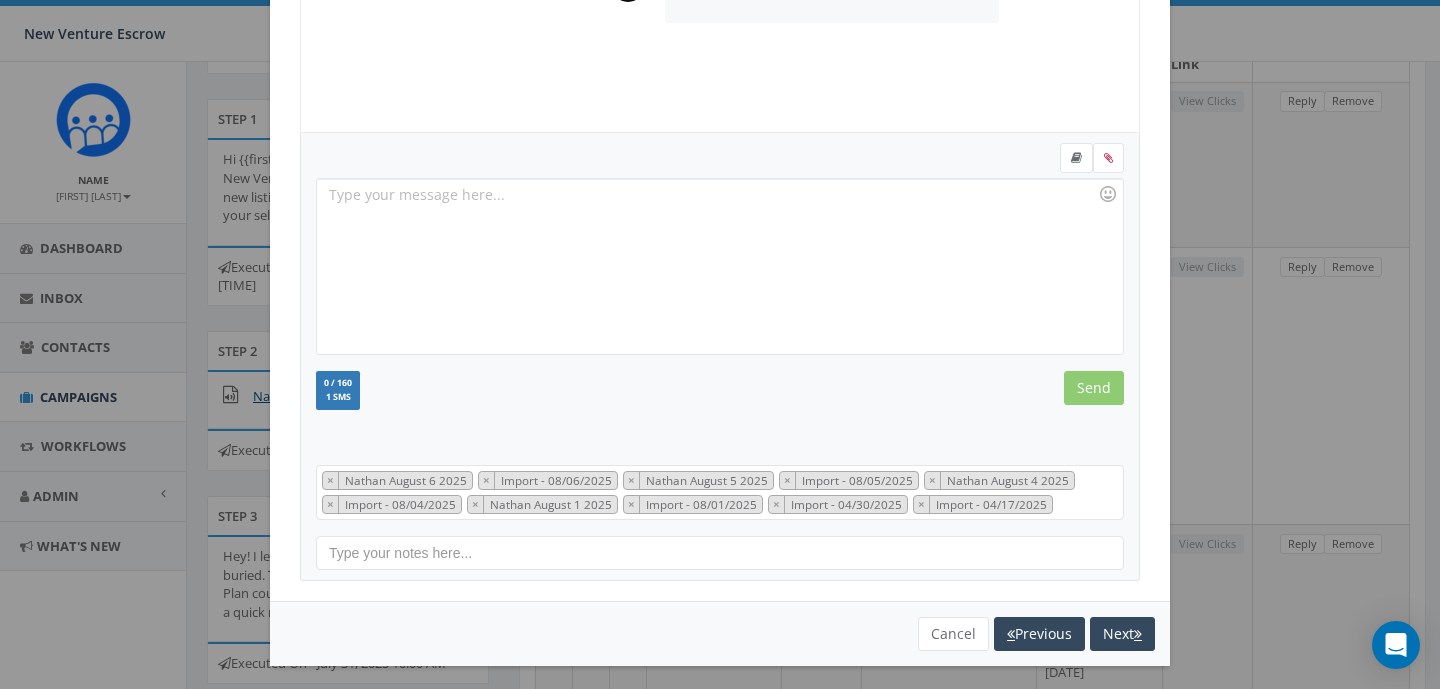 scroll, scrollTop: 315, scrollLeft: 0, axis: vertical 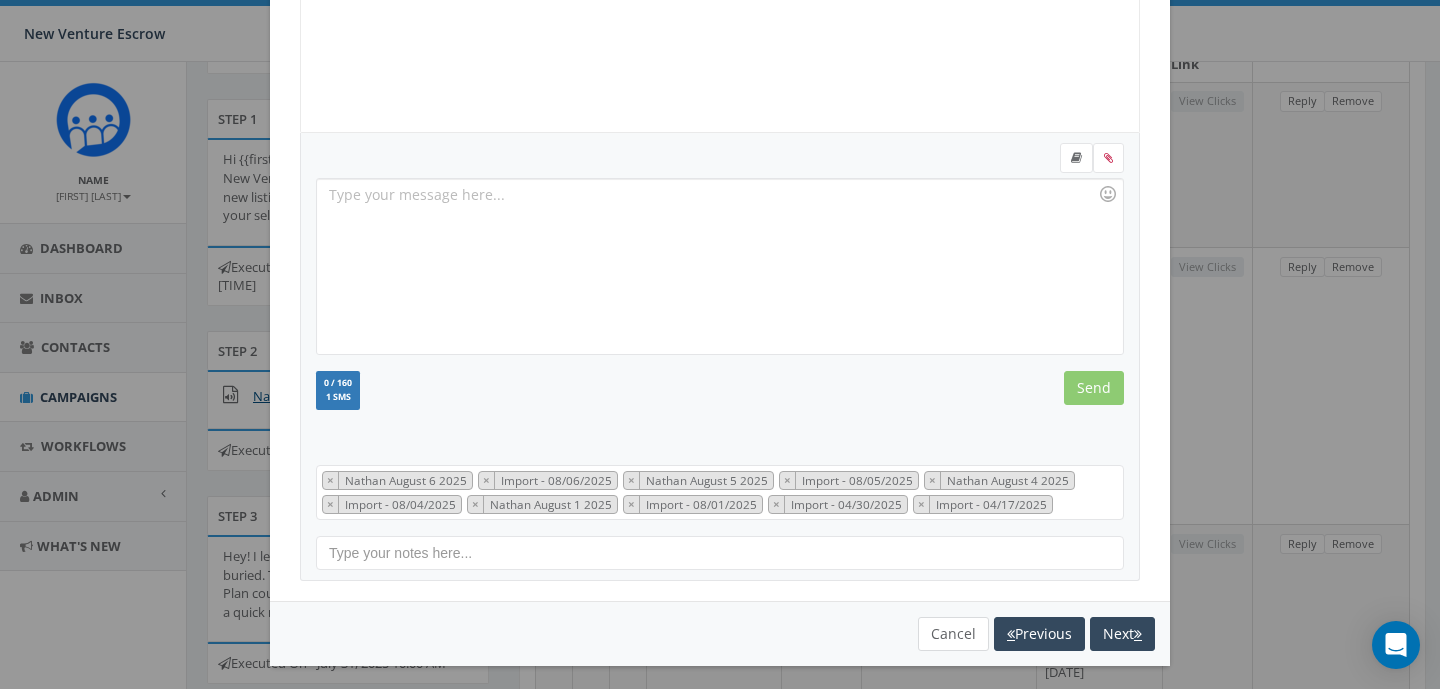 click on "Cancel" at bounding box center [953, 634] 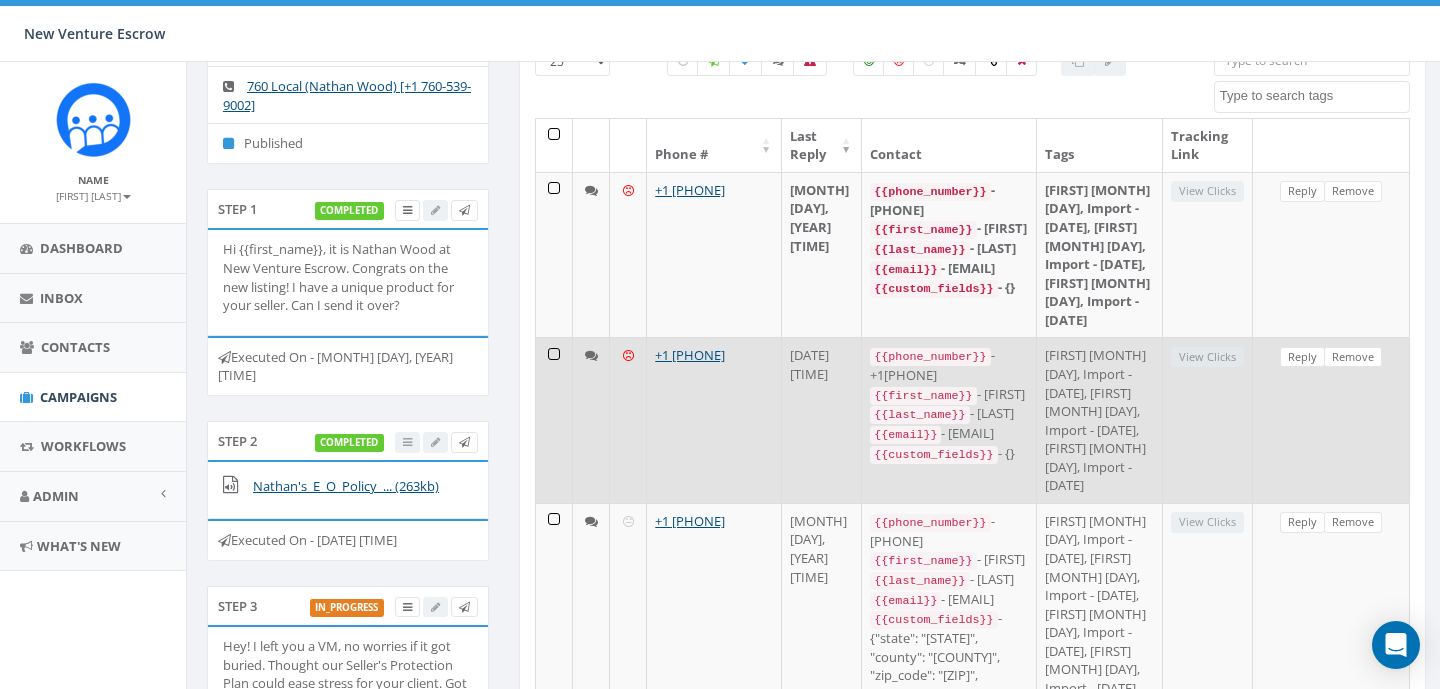 scroll, scrollTop: 176, scrollLeft: 0, axis: vertical 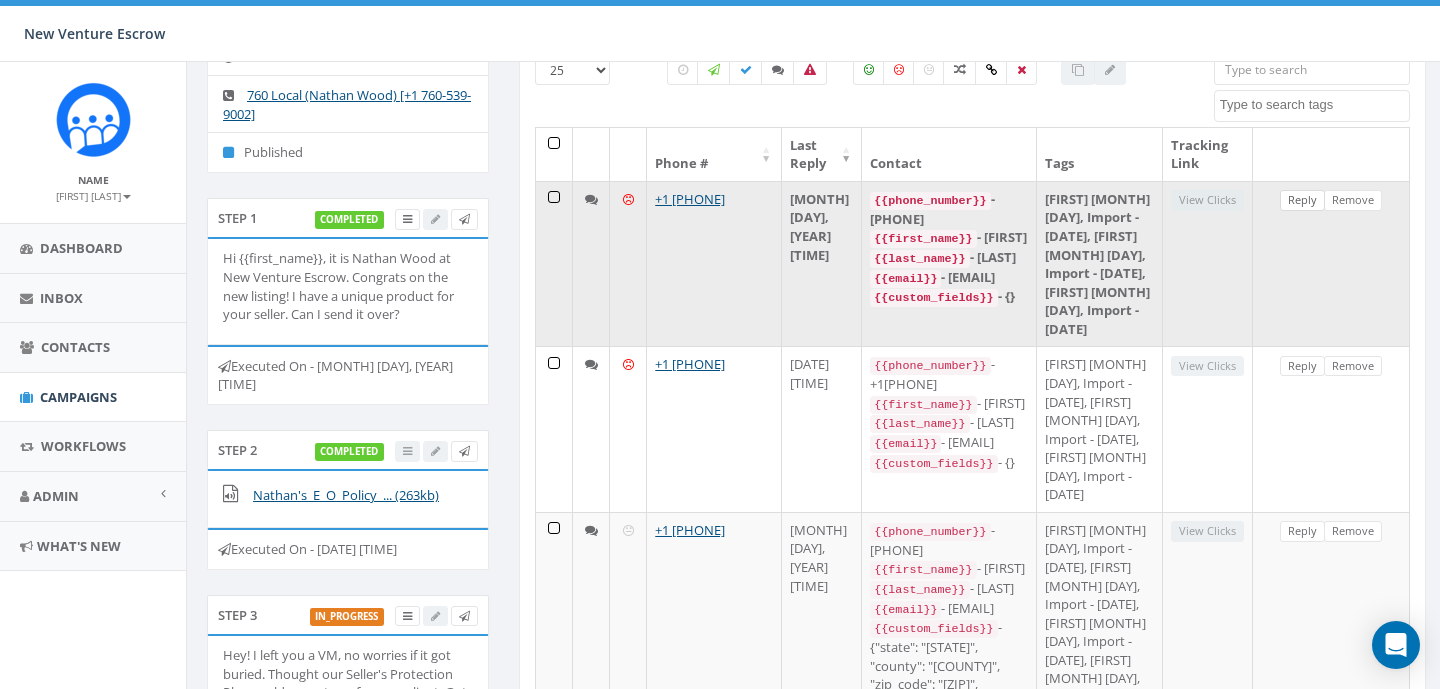 click on "Reply" at bounding box center (1302, 200) 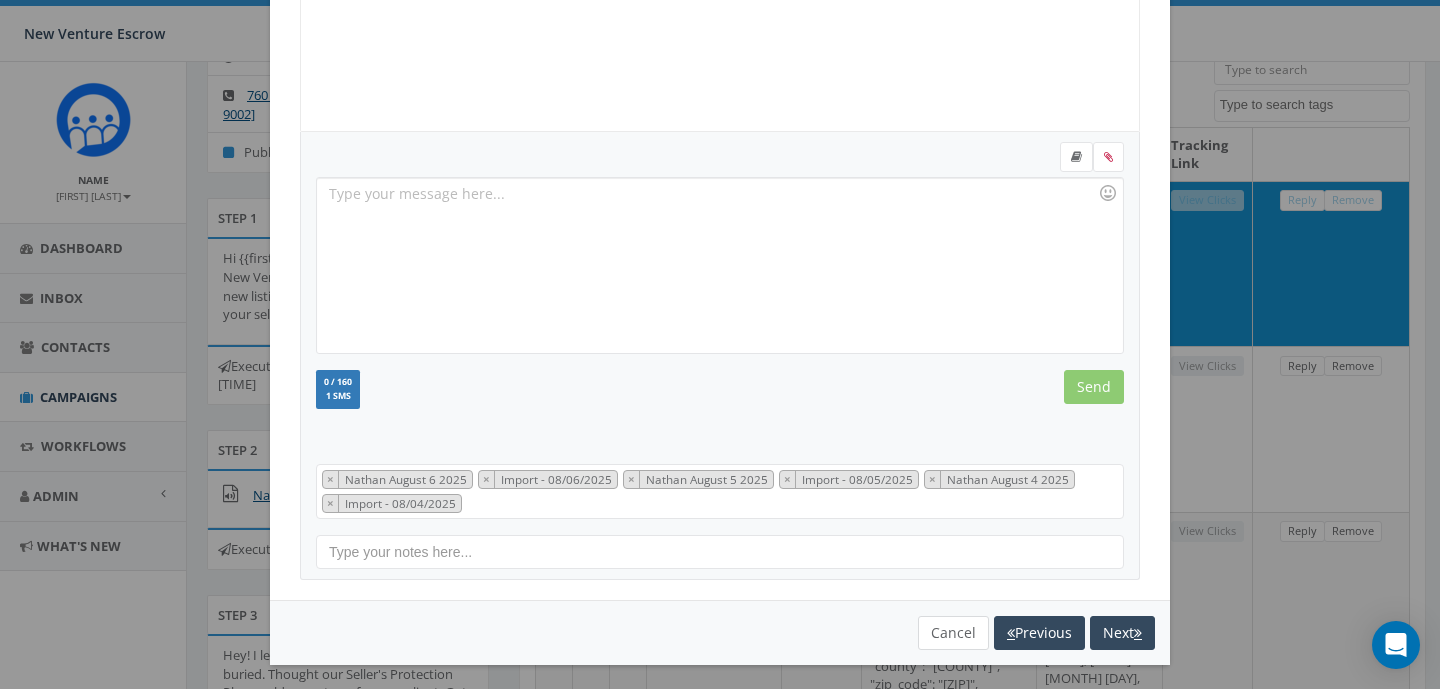 scroll, scrollTop: 328, scrollLeft: 0, axis: vertical 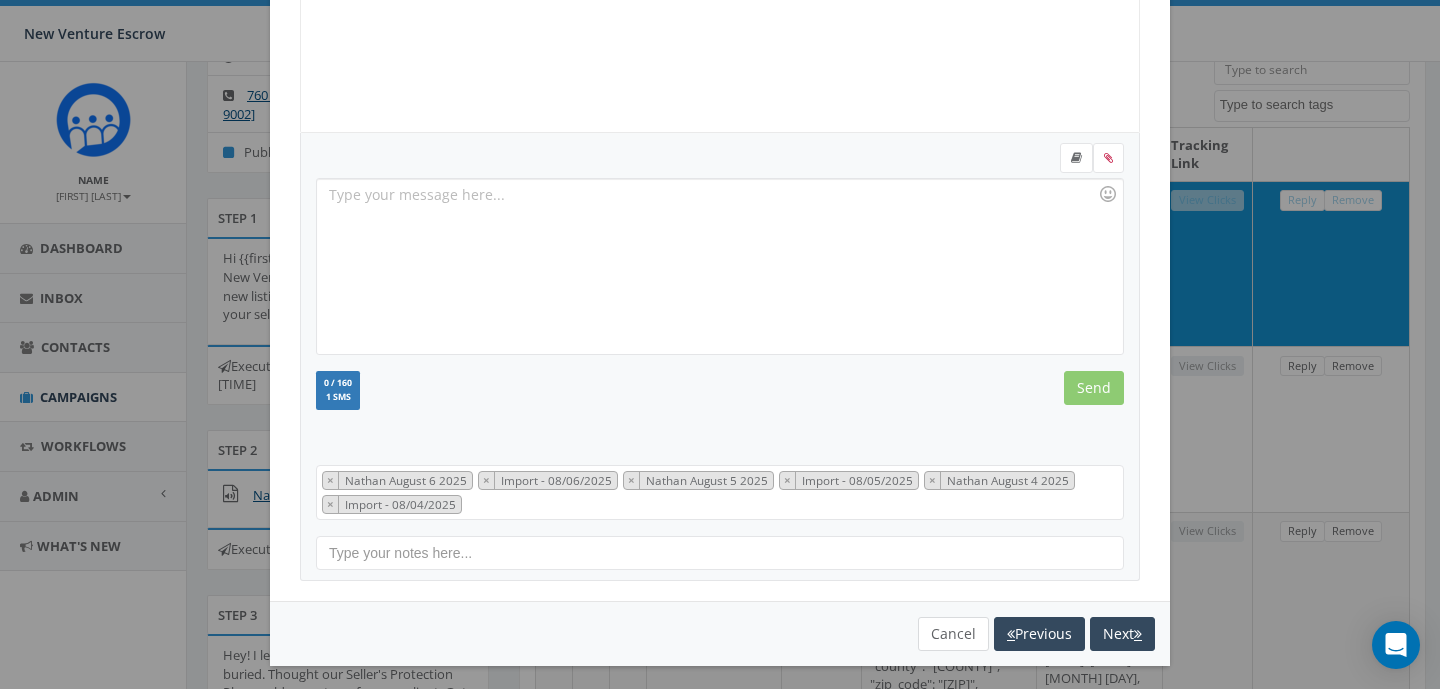 click on "Cancel" at bounding box center [953, 634] 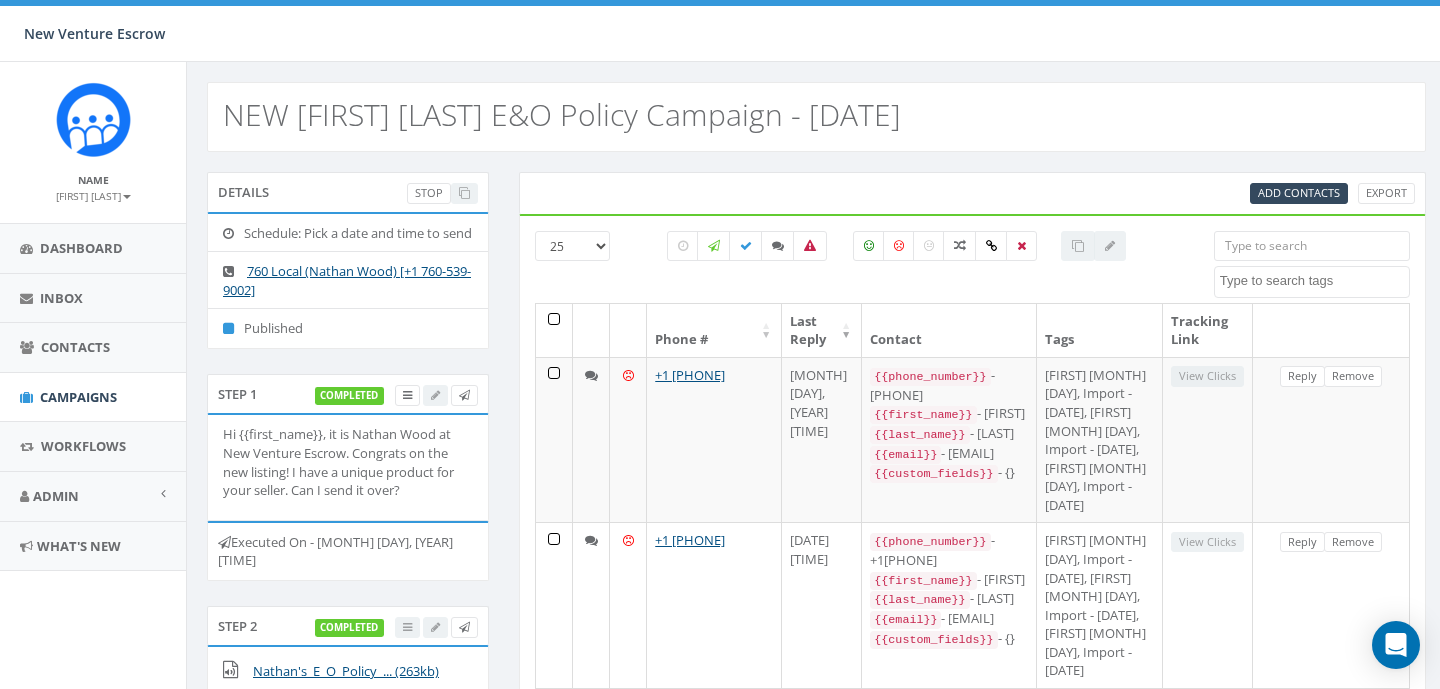scroll, scrollTop: 0, scrollLeft: 0, axis: both 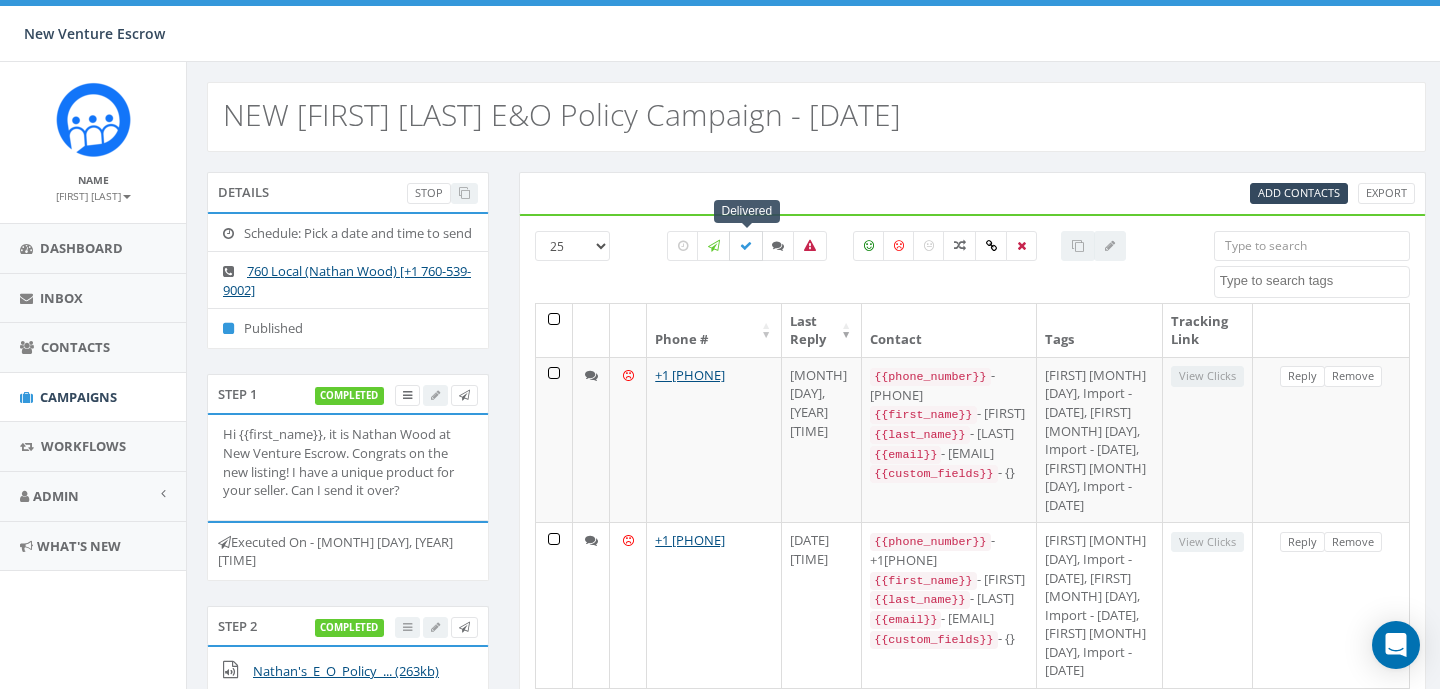 click at bounding box center (746, 246) 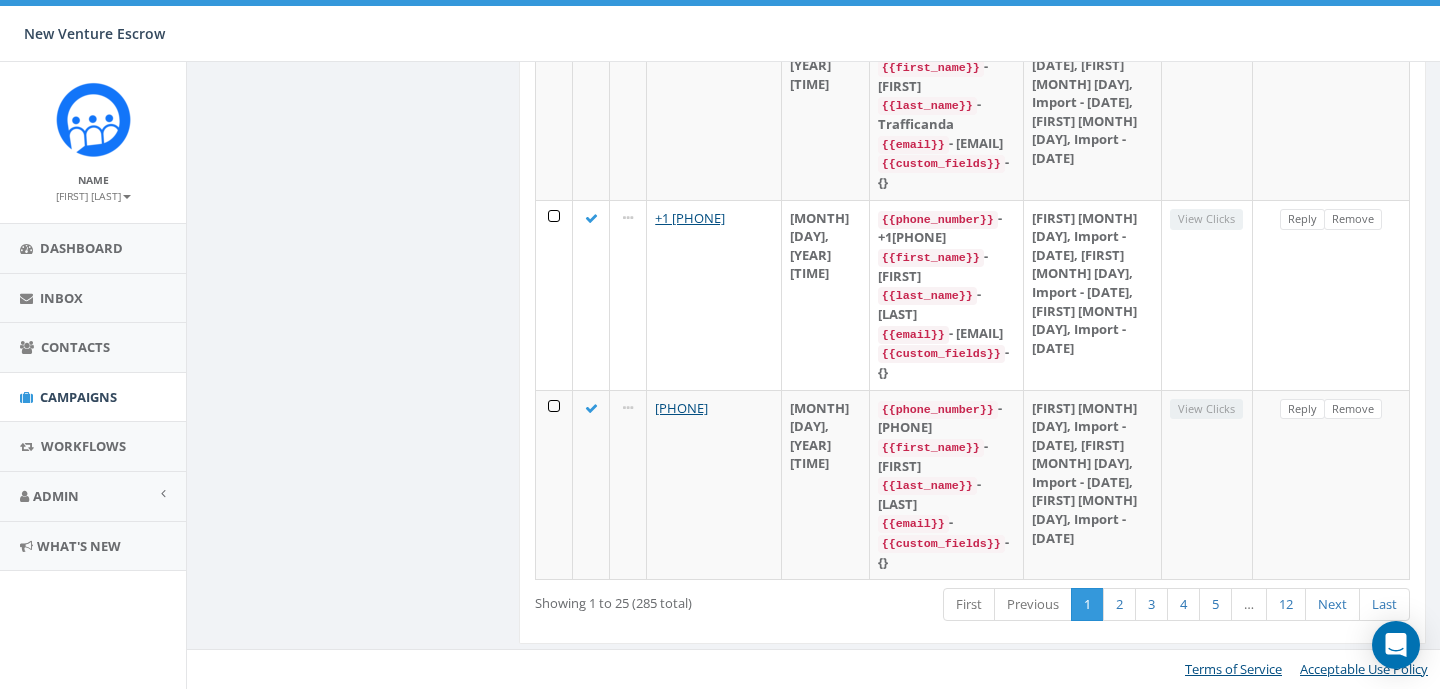 scroll, scrollTop: 6949, scrollLeft: 0, axis: vertical 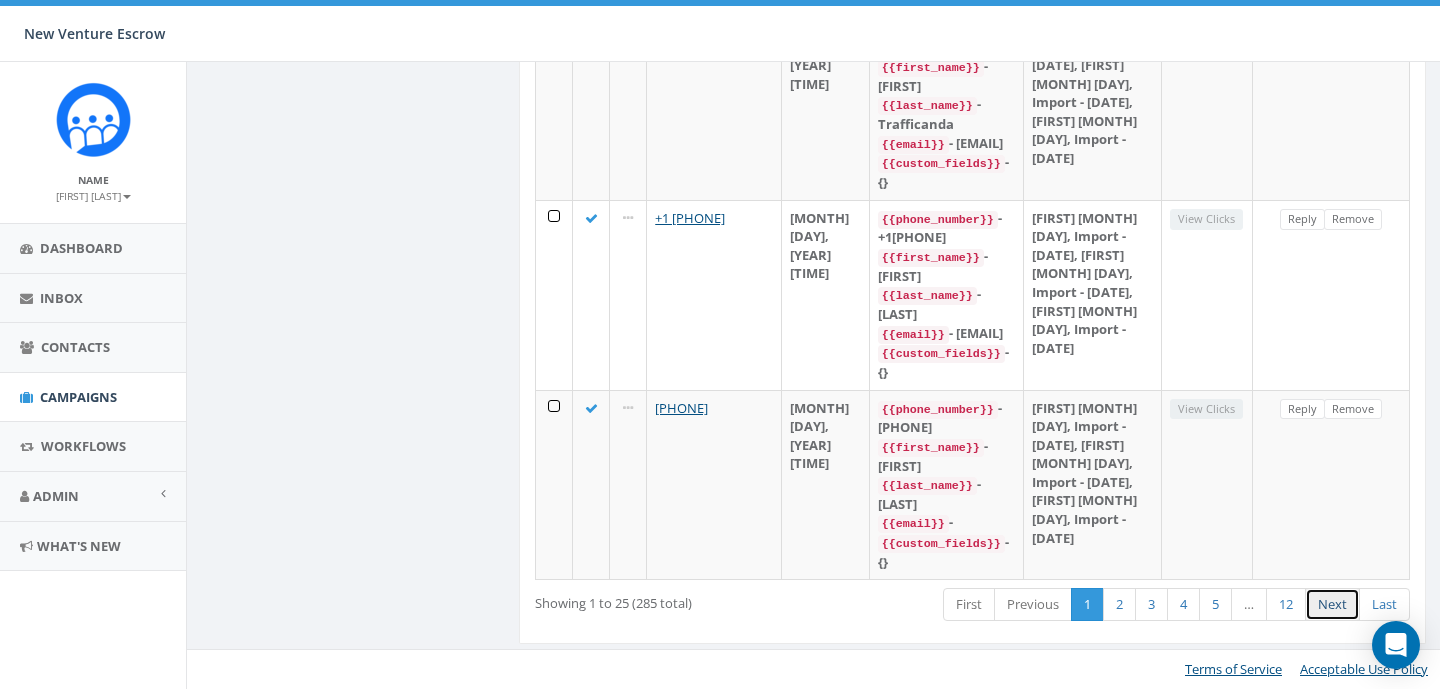 click on "Next" at bounding box center [1332, 604] 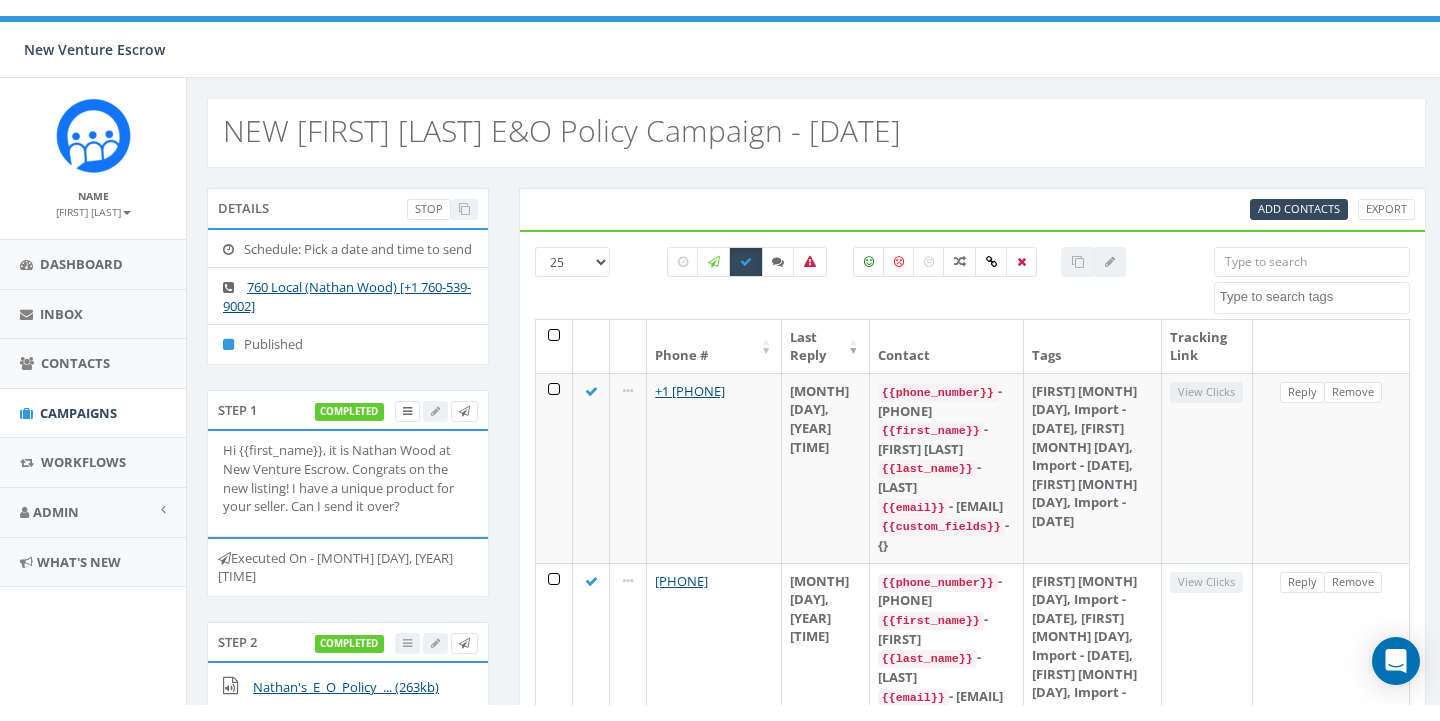 scroll, scrollTop: 0, scrollLeft: 0, axis: both 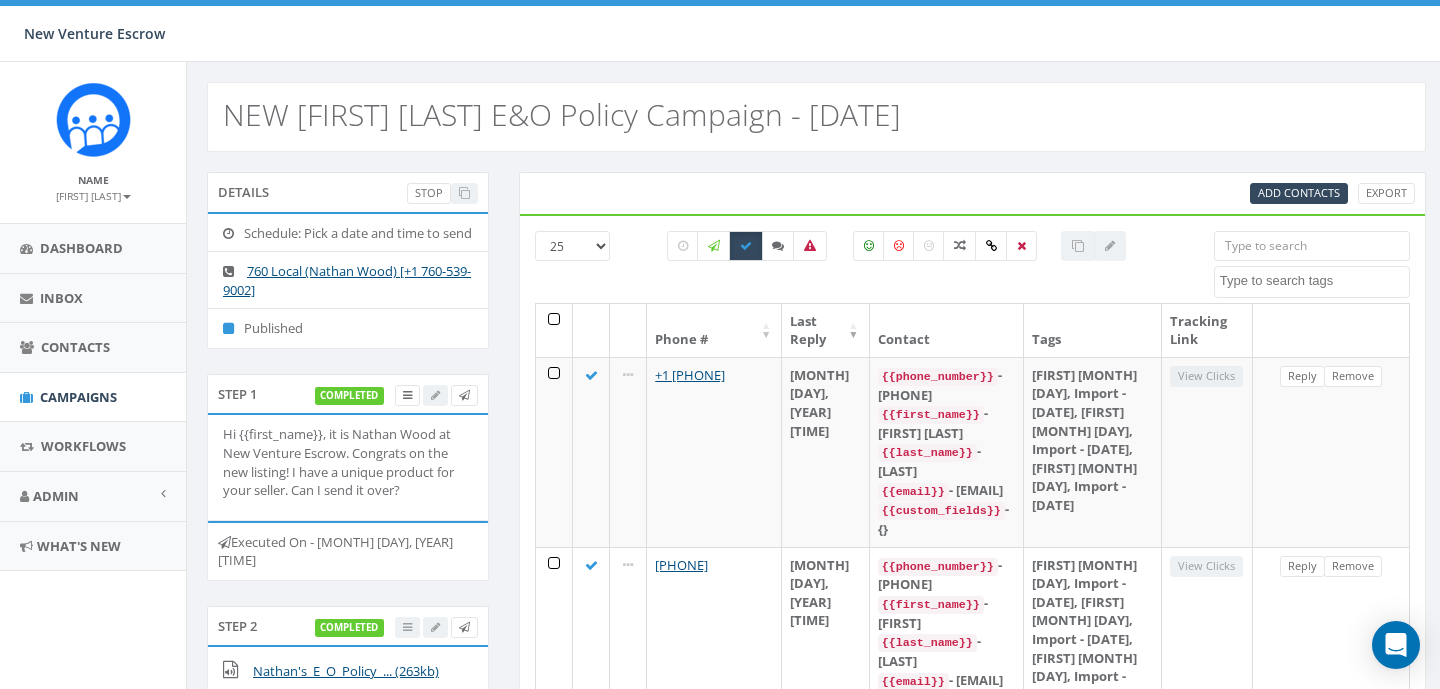 click on "All 0 contact(s) on current page All 352 contact(s) filtered" at bounding box center [897, 267] 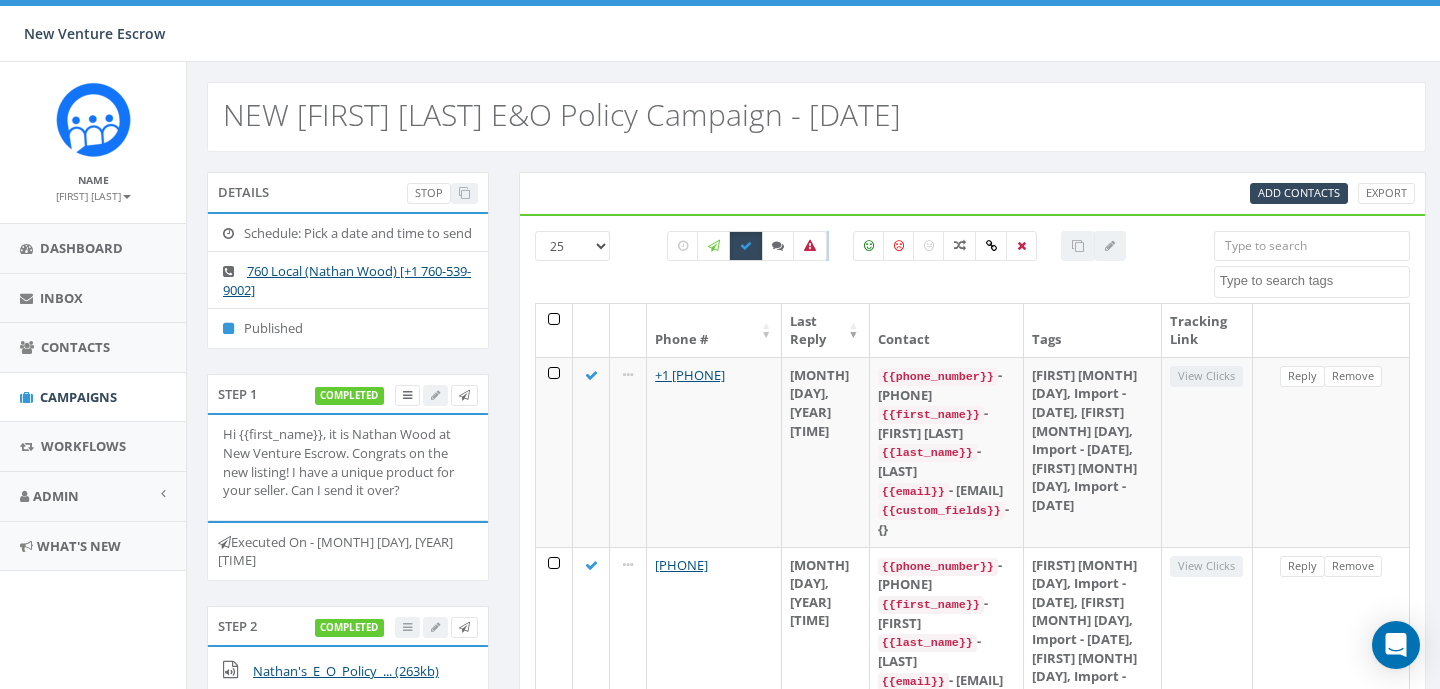 click on "All 0 contact(s) on current page All 352 contact(s) filtered" at bounding box center (897, 267) 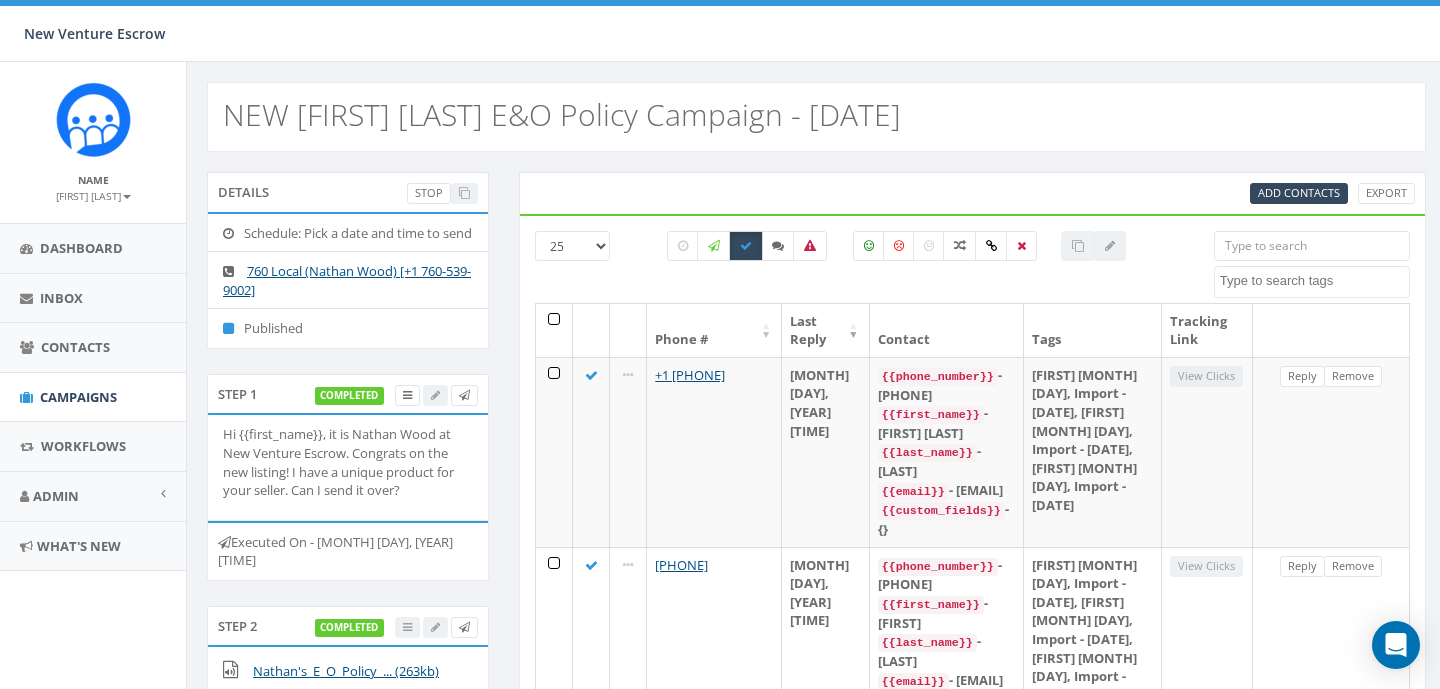 click on "All 0 contact(s) on current page All 352 contact(s) filtered" at bounding box center [897, 267] 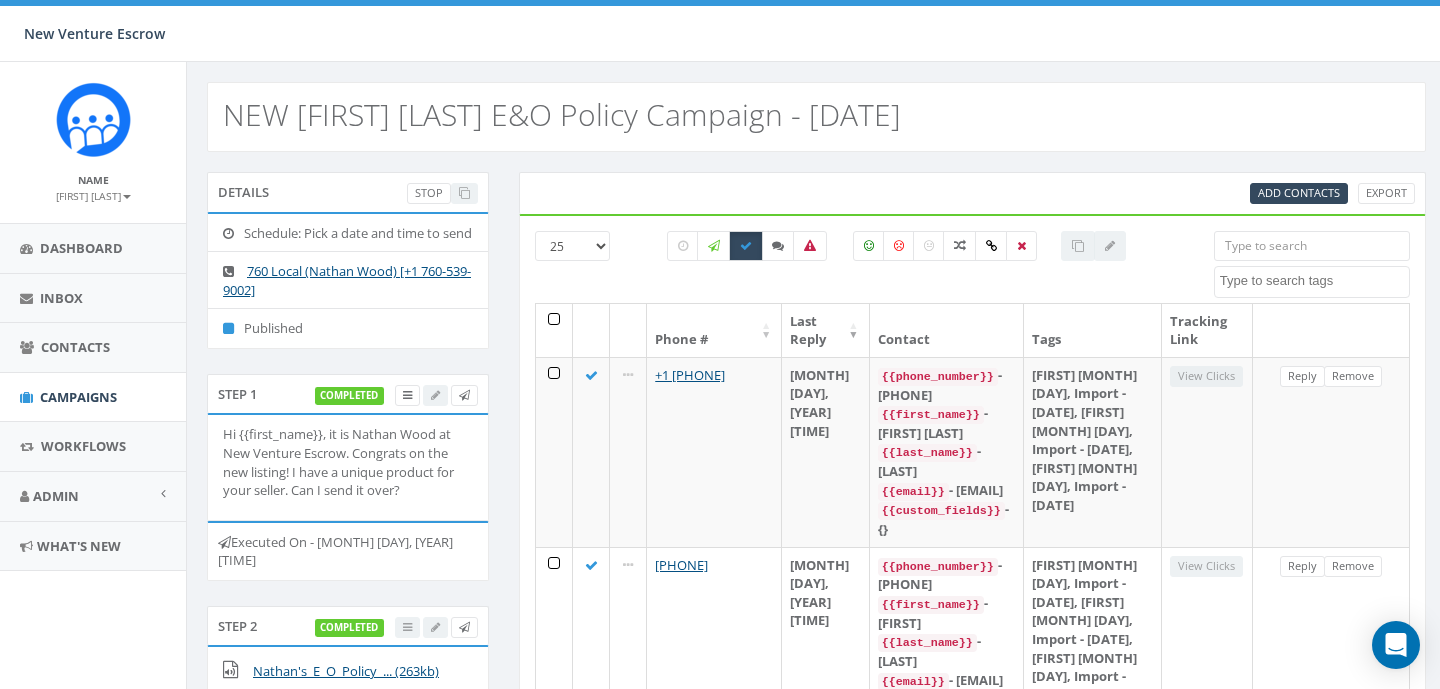 click on "All 0 contact(s) on current page All 352 contact(s) filtered" at bounding box center (897, 267) 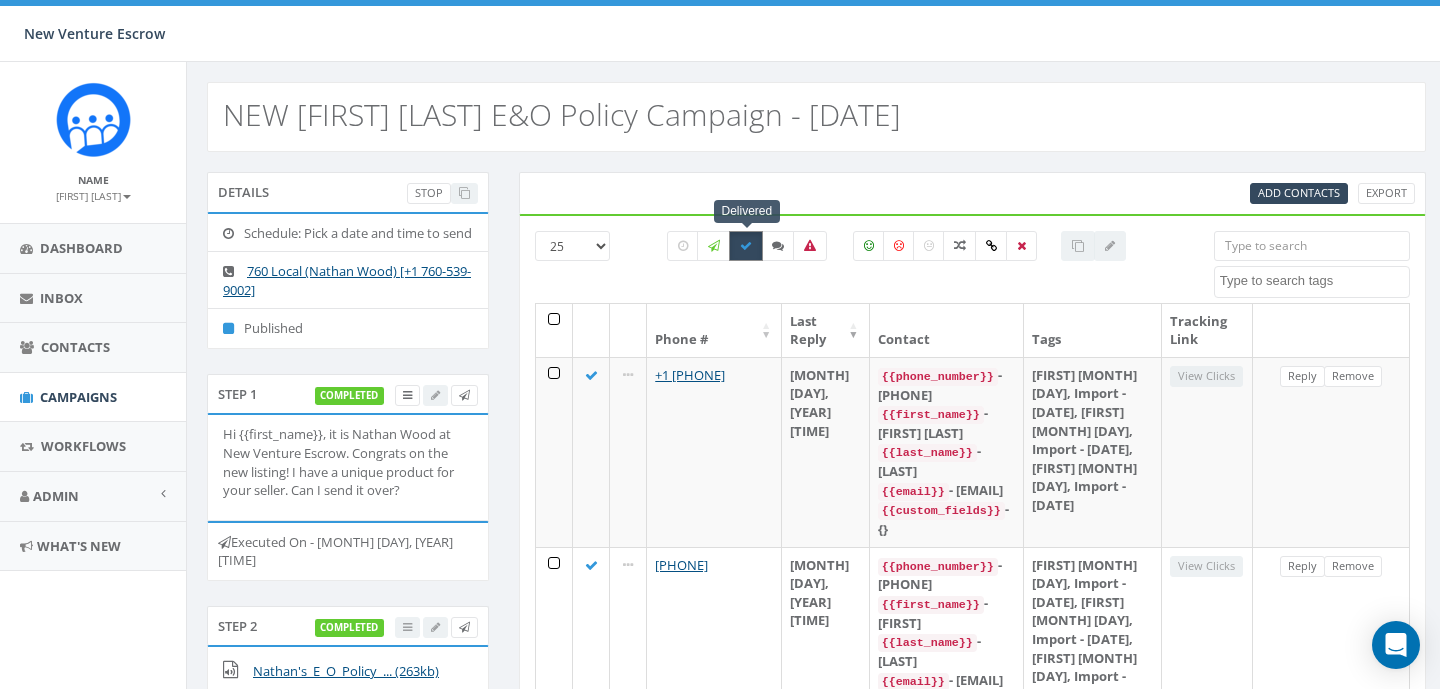 click at bounding box center [746, 246] 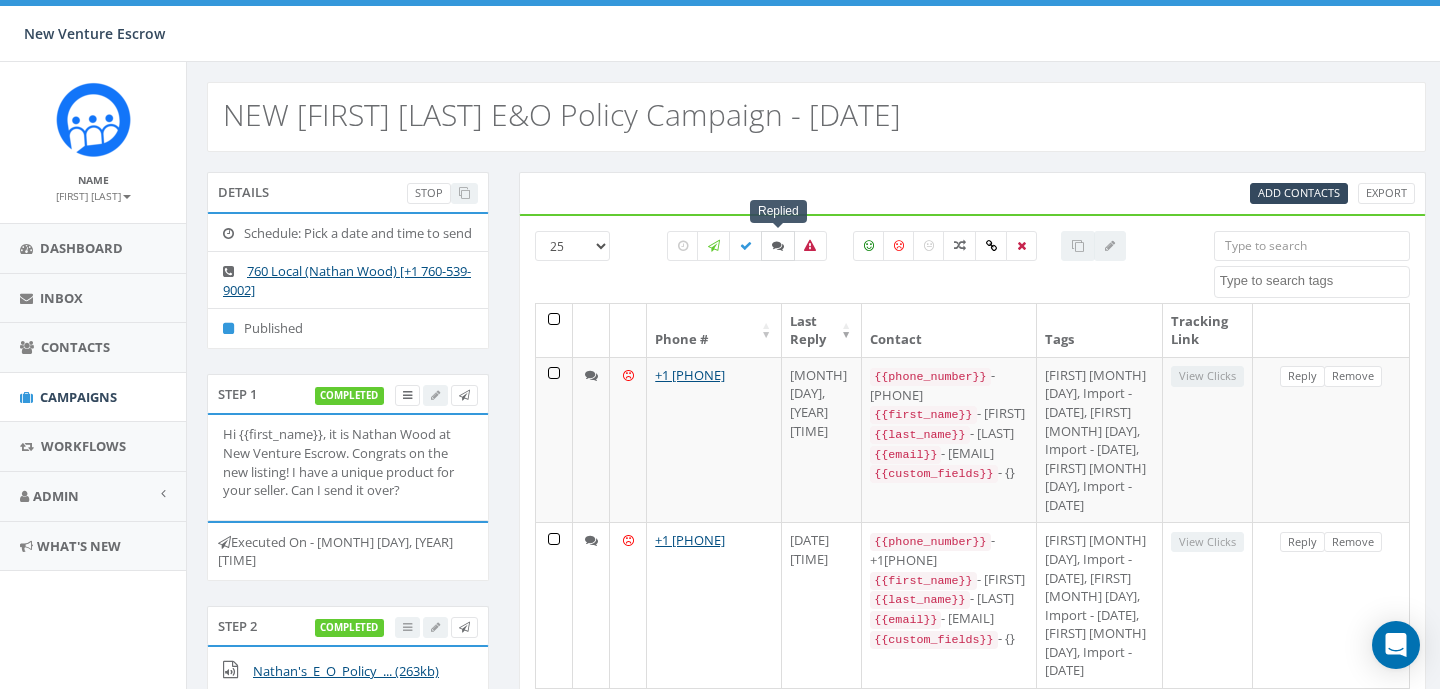 click at bounding box center (778, 246) 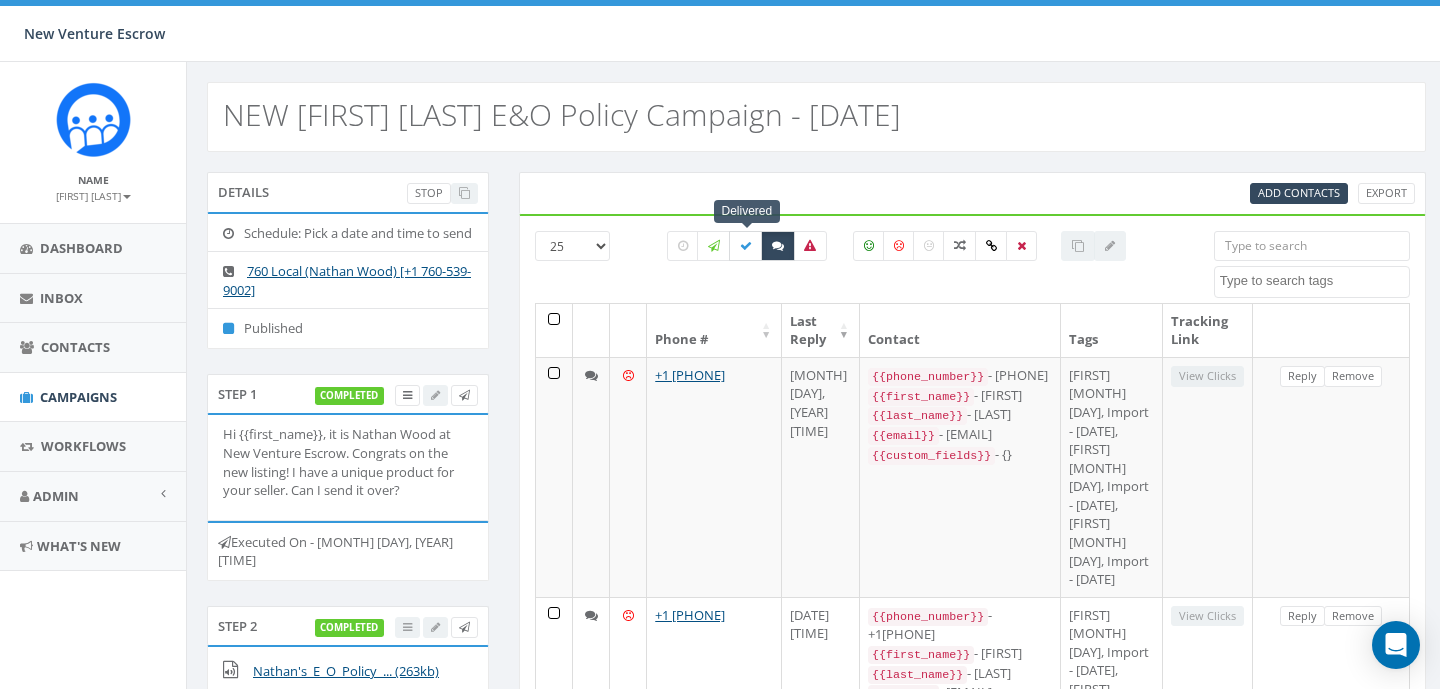 click at bounding box center [746, 246] 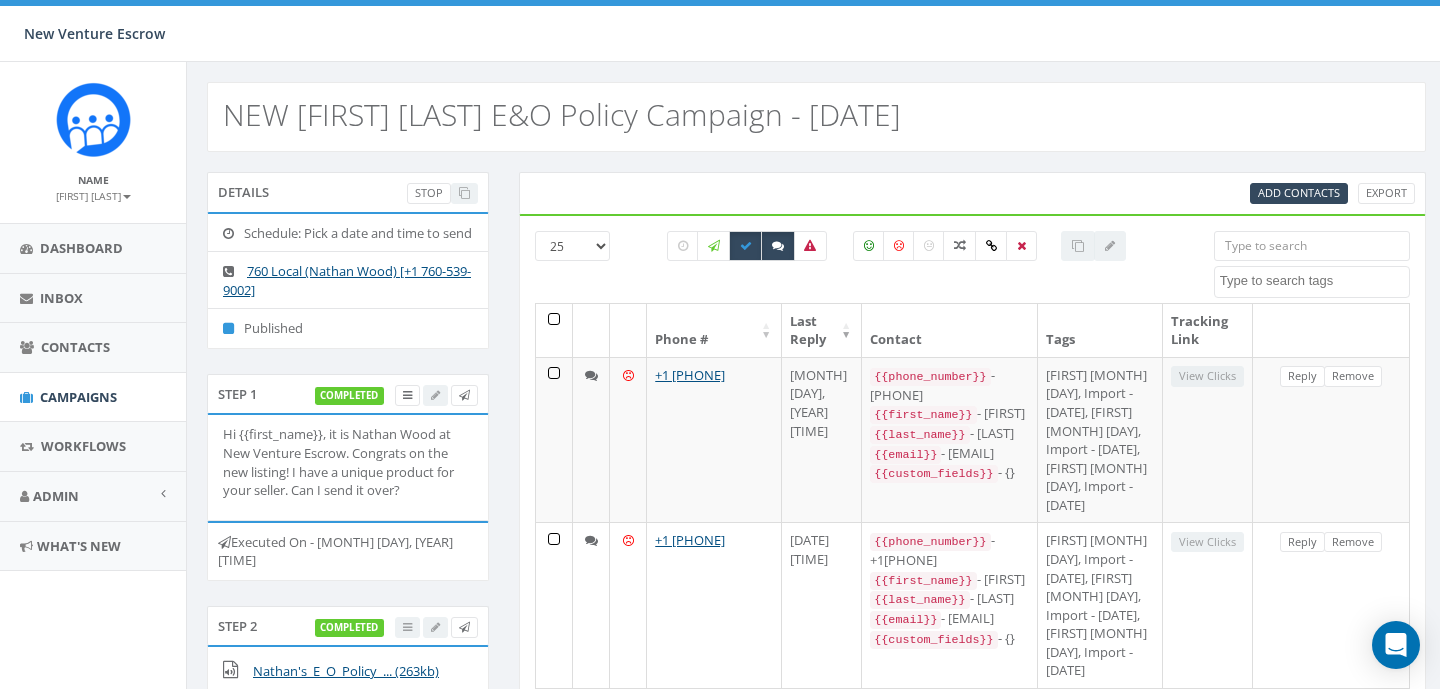 click at bounding box center [1312, 246] 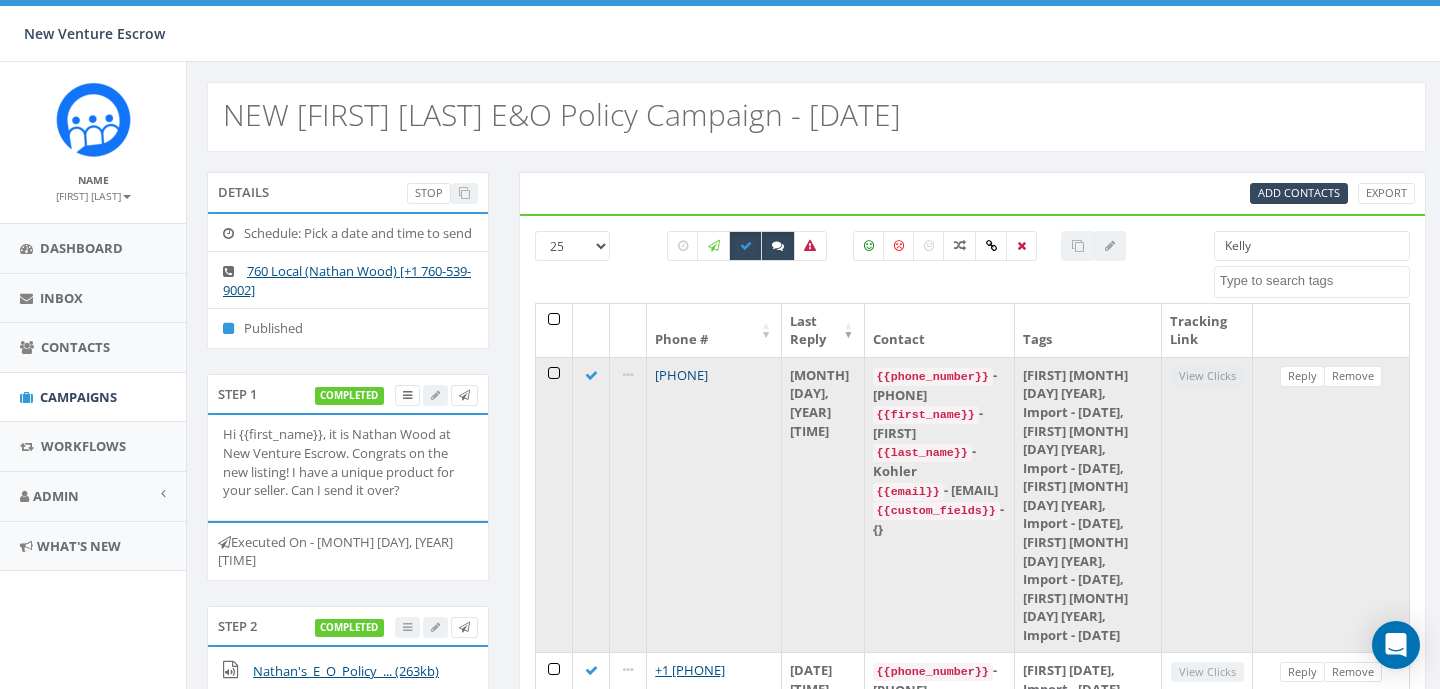 type on "Kelly" 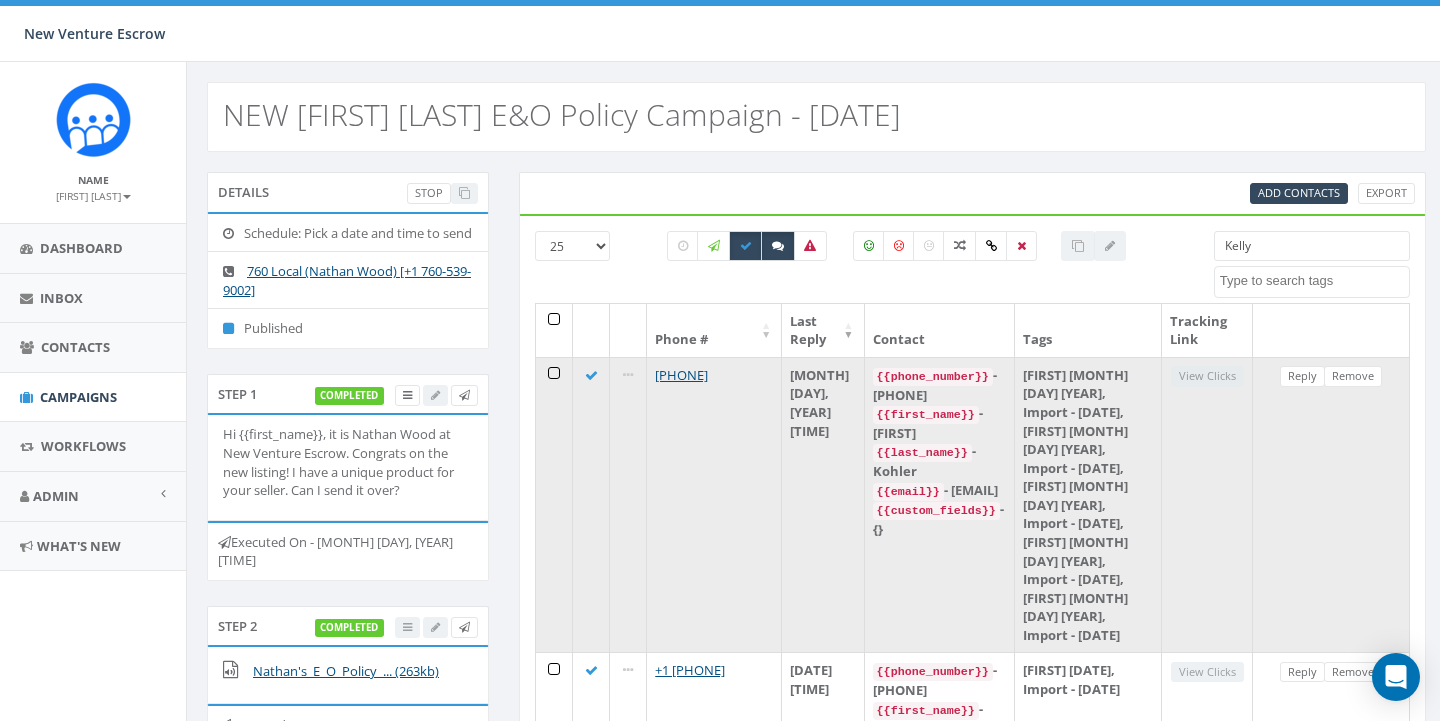 click on "{{first_name}}" at bounding box center [926, 415] 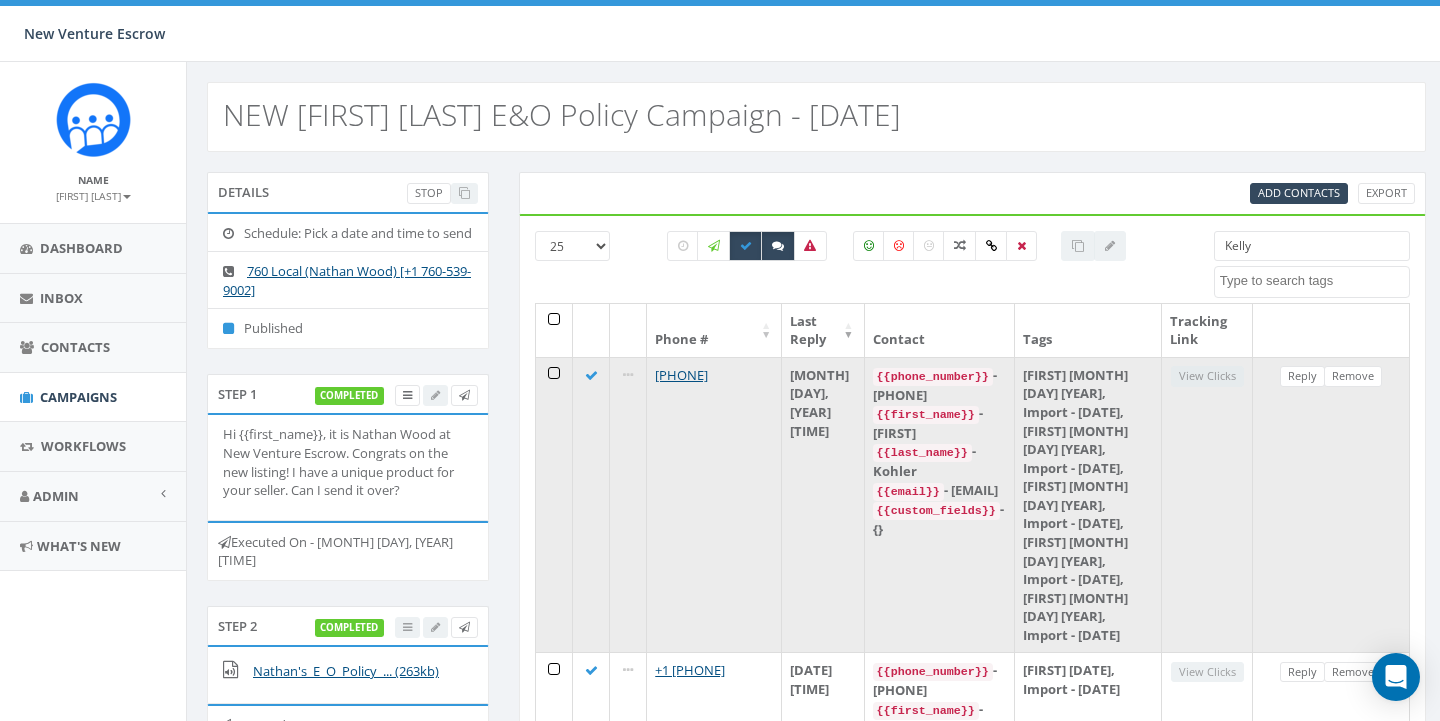 click on "{{first_name}}" at bounding box center [926, 415] 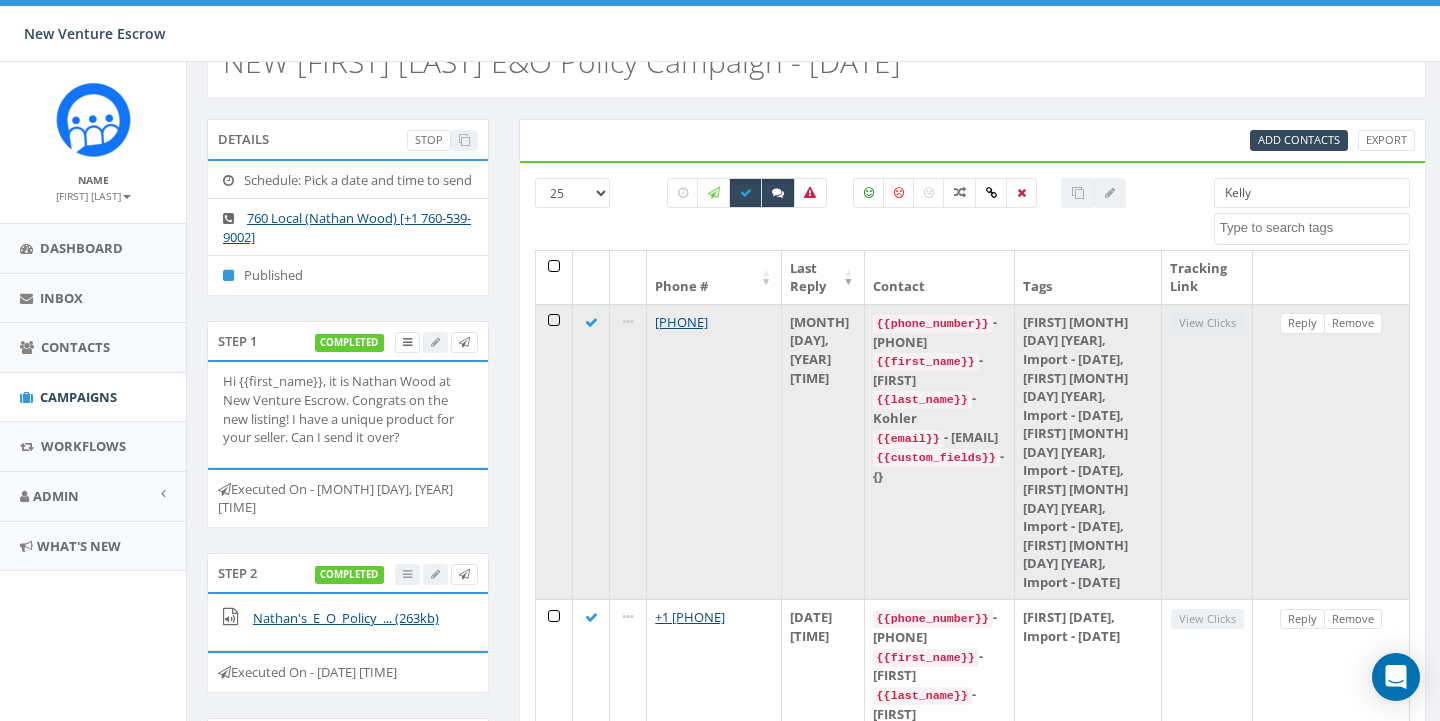 click on "{{last_name}}" at bounding box center [922, 400] 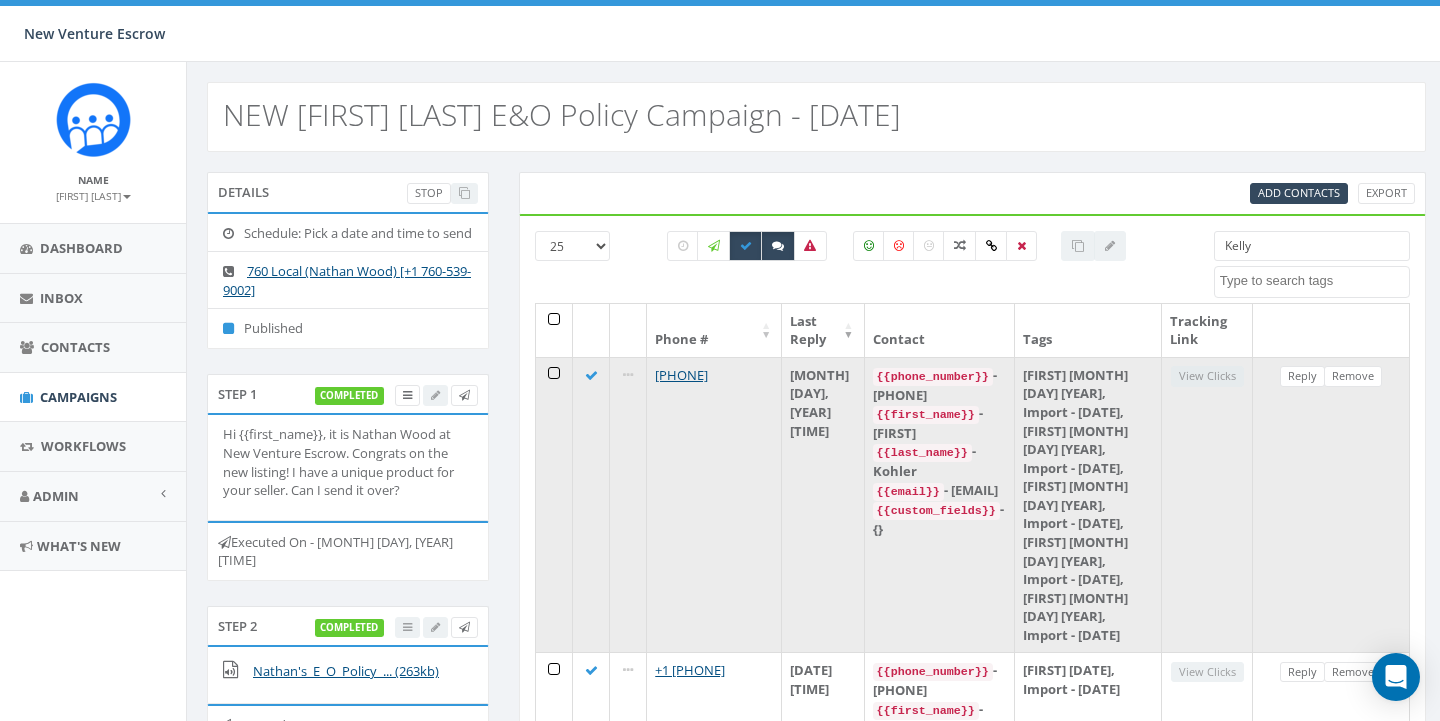 scroll, scrollTop: 0, scrollLeft: 0, axis: both 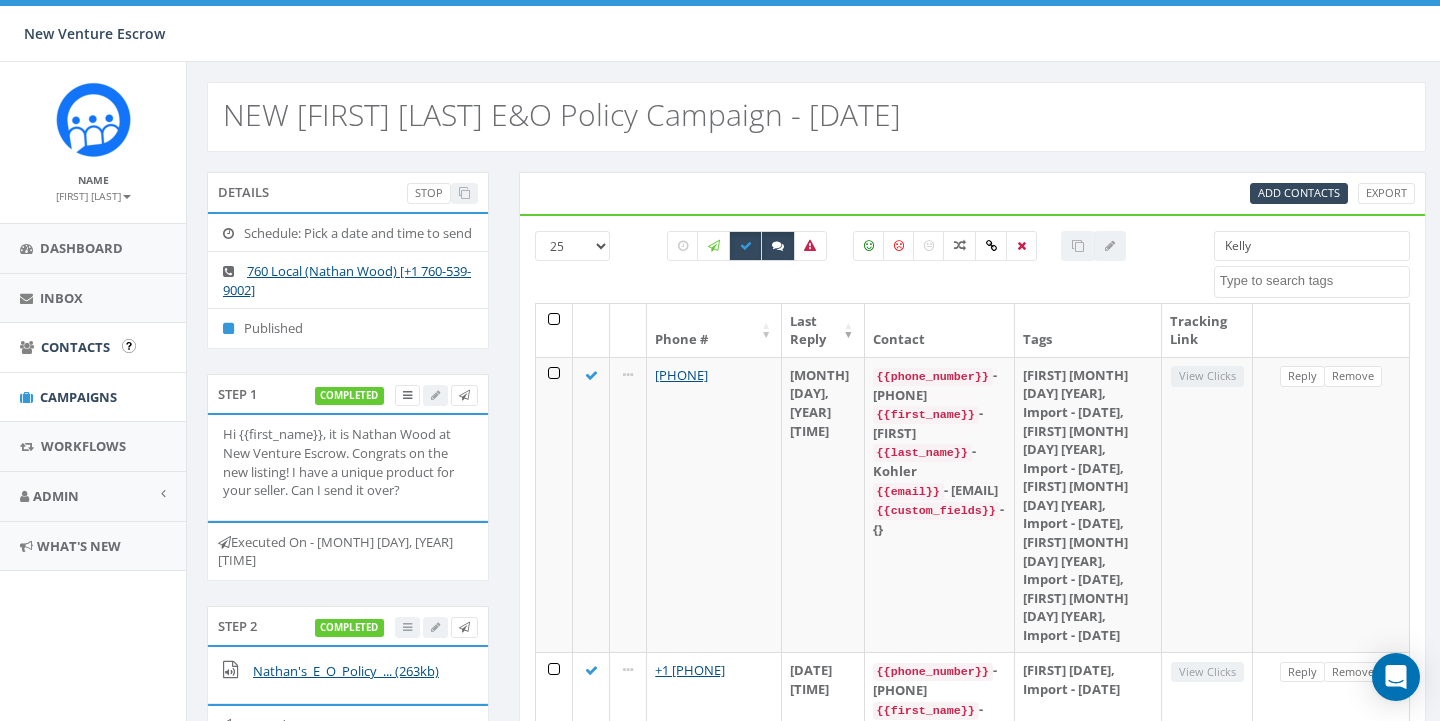 click on "Contacts" at bounding box center [93, 347] 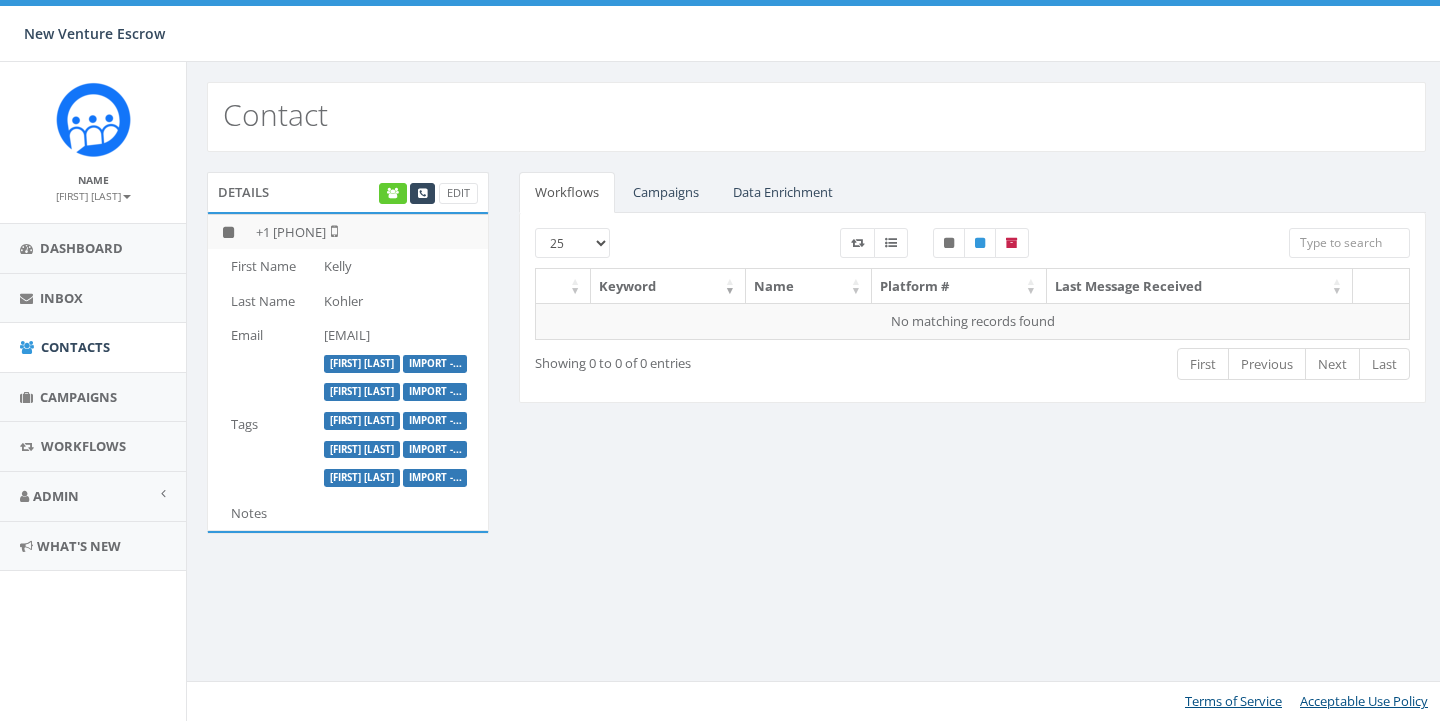 scroll, scrollTop: 0, scrollLeft: 0, axis: both 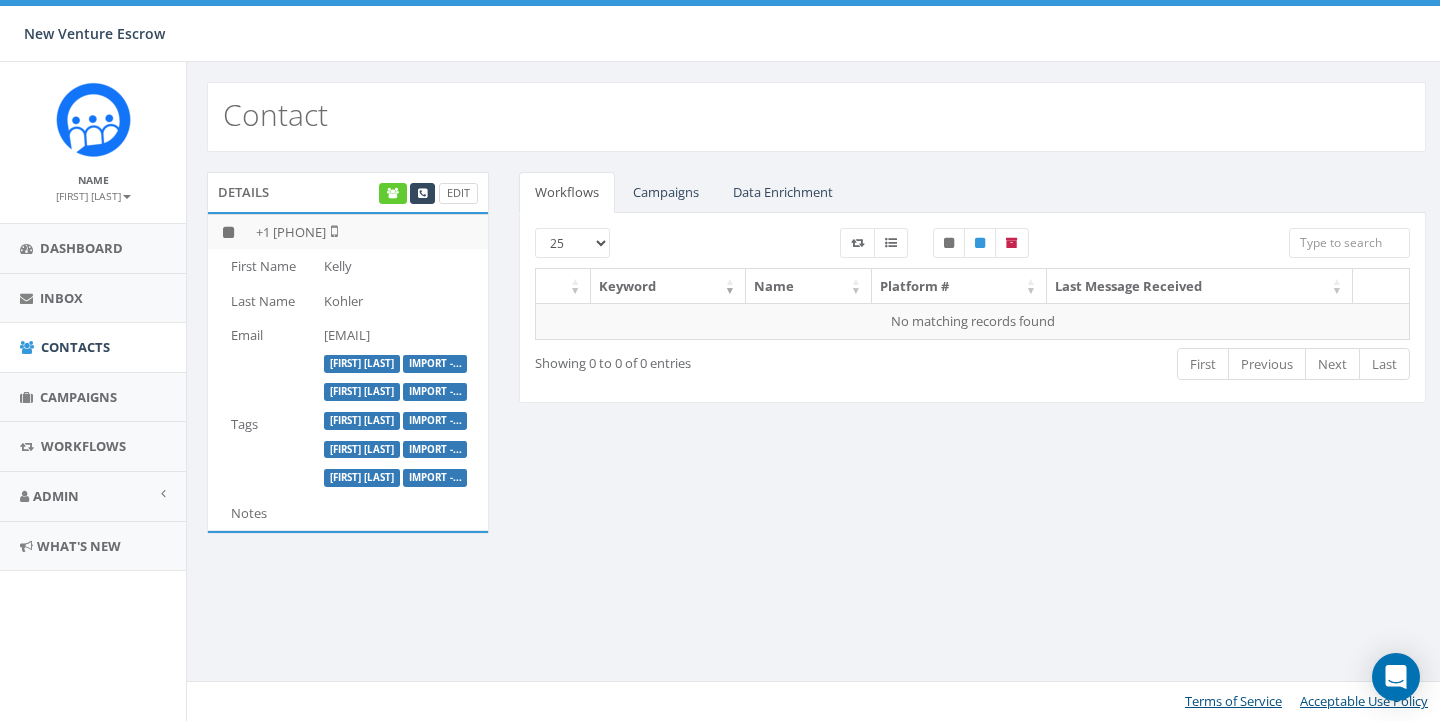 click on "Edit" at bounding box center [458, 193] 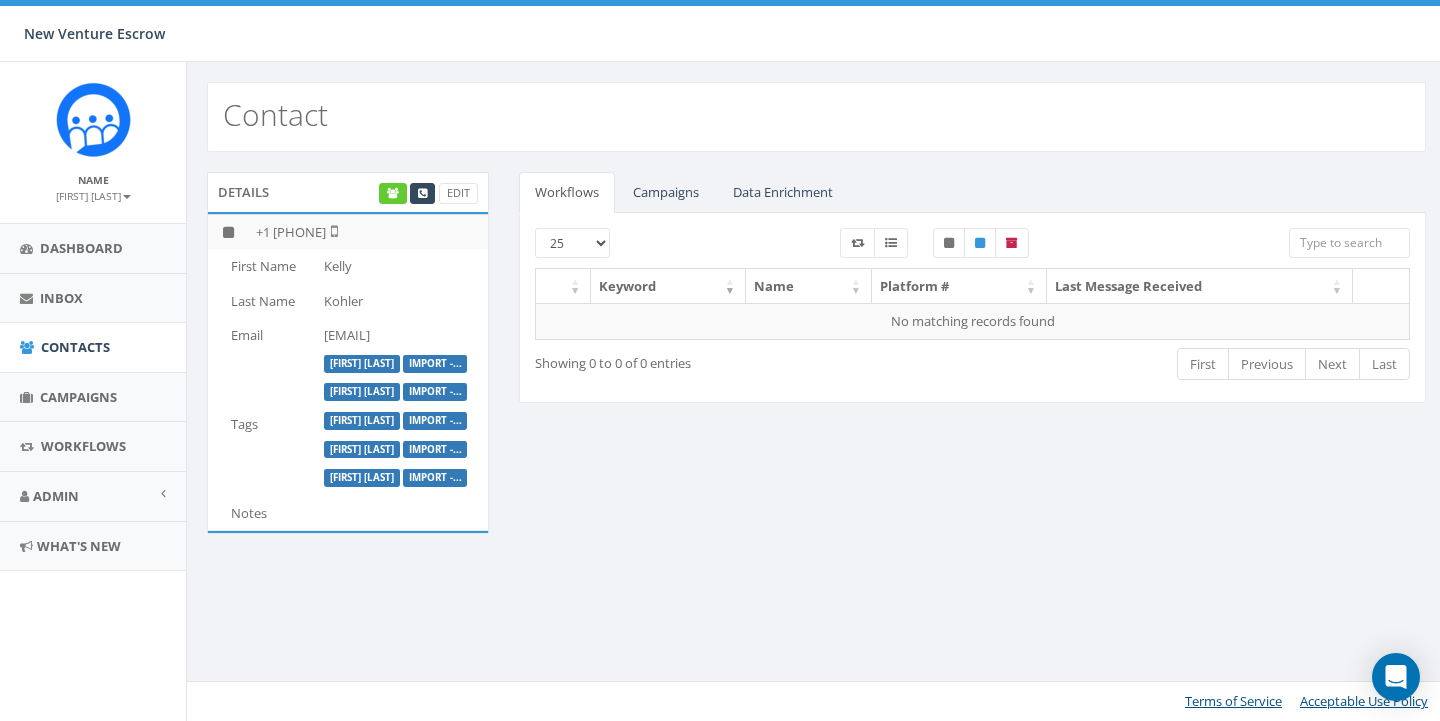 click at bounding box center [935, 248] 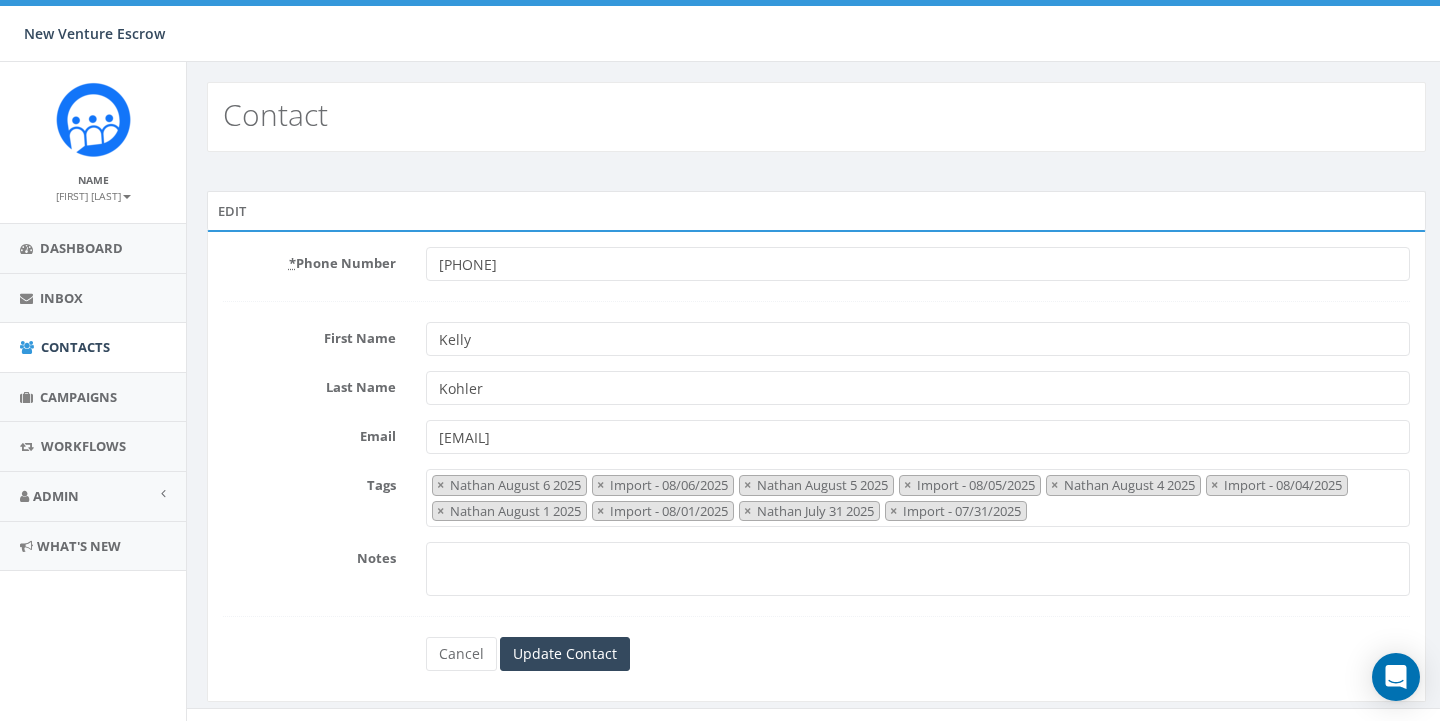 select on "Nathan August 6 2025" 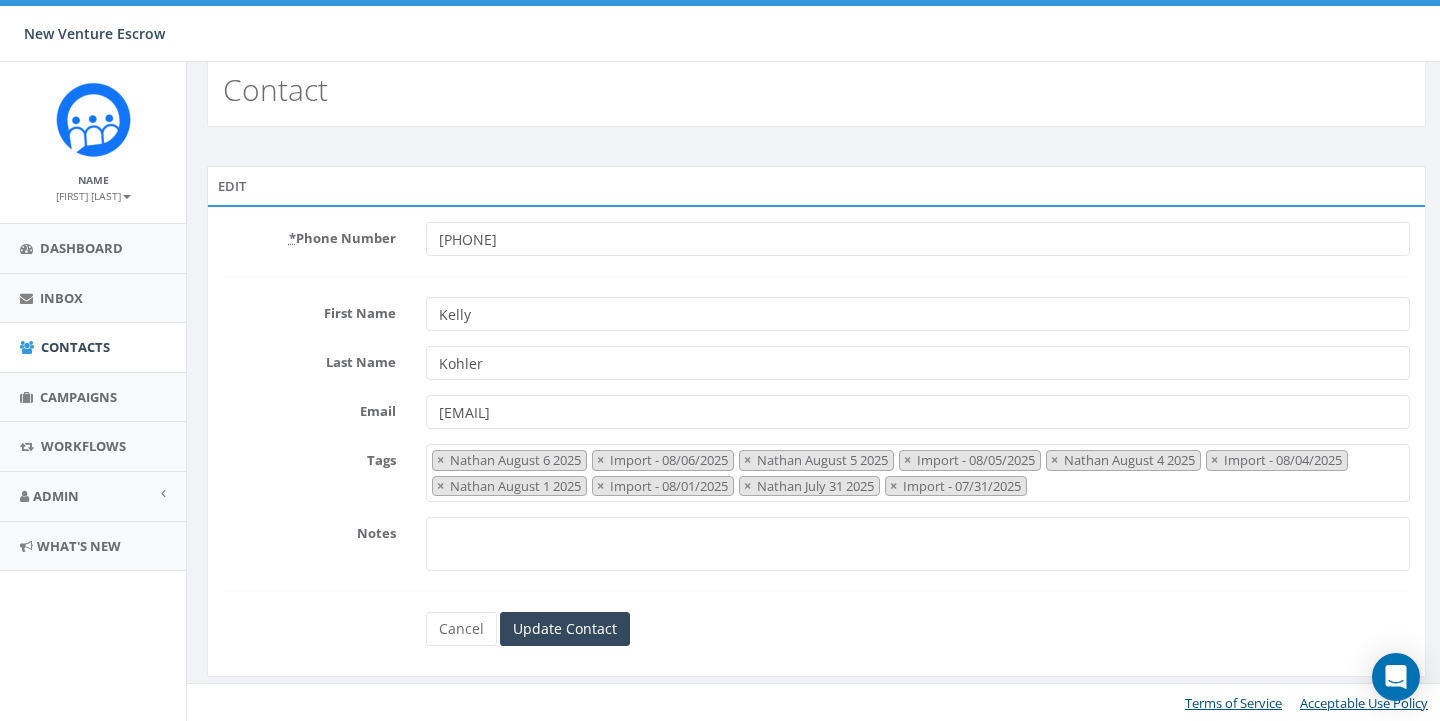 scroll, scrollTop: 24, scrollLeft: 0, axis: vertical 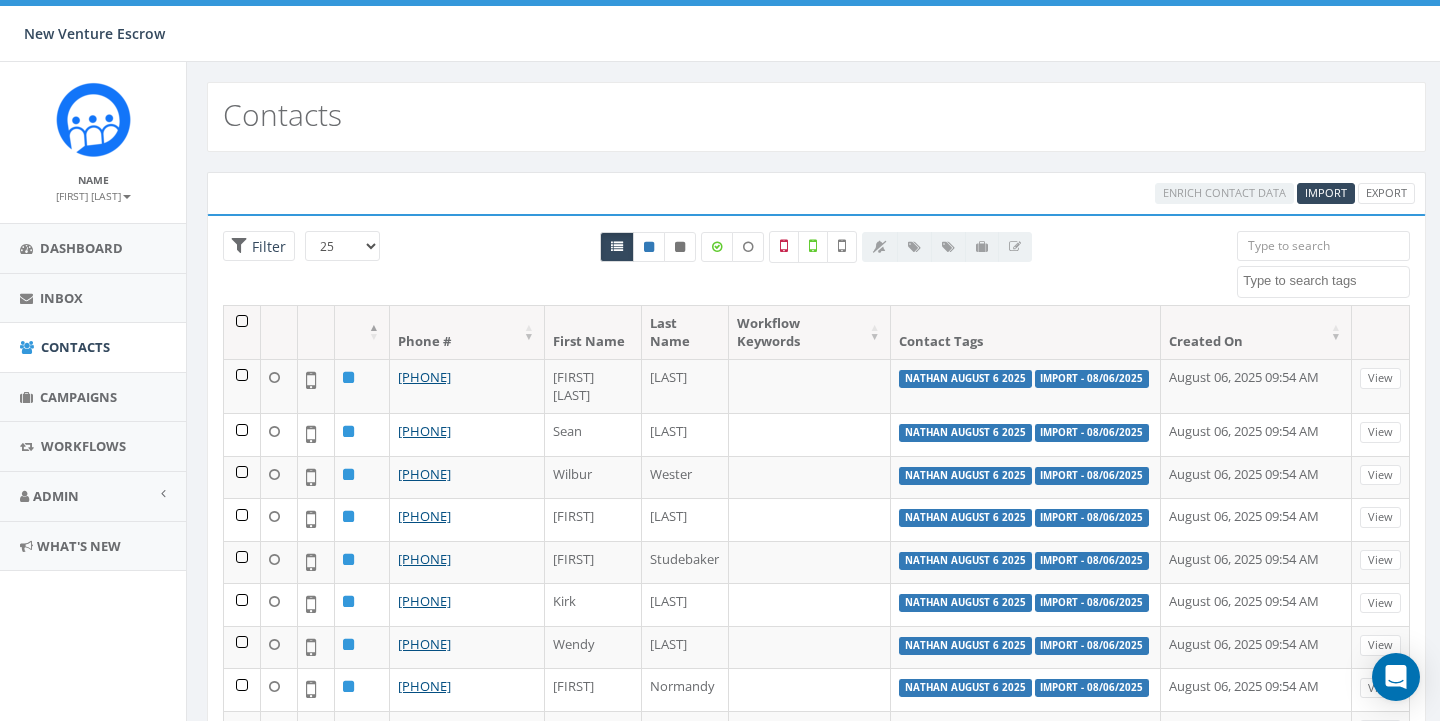 select 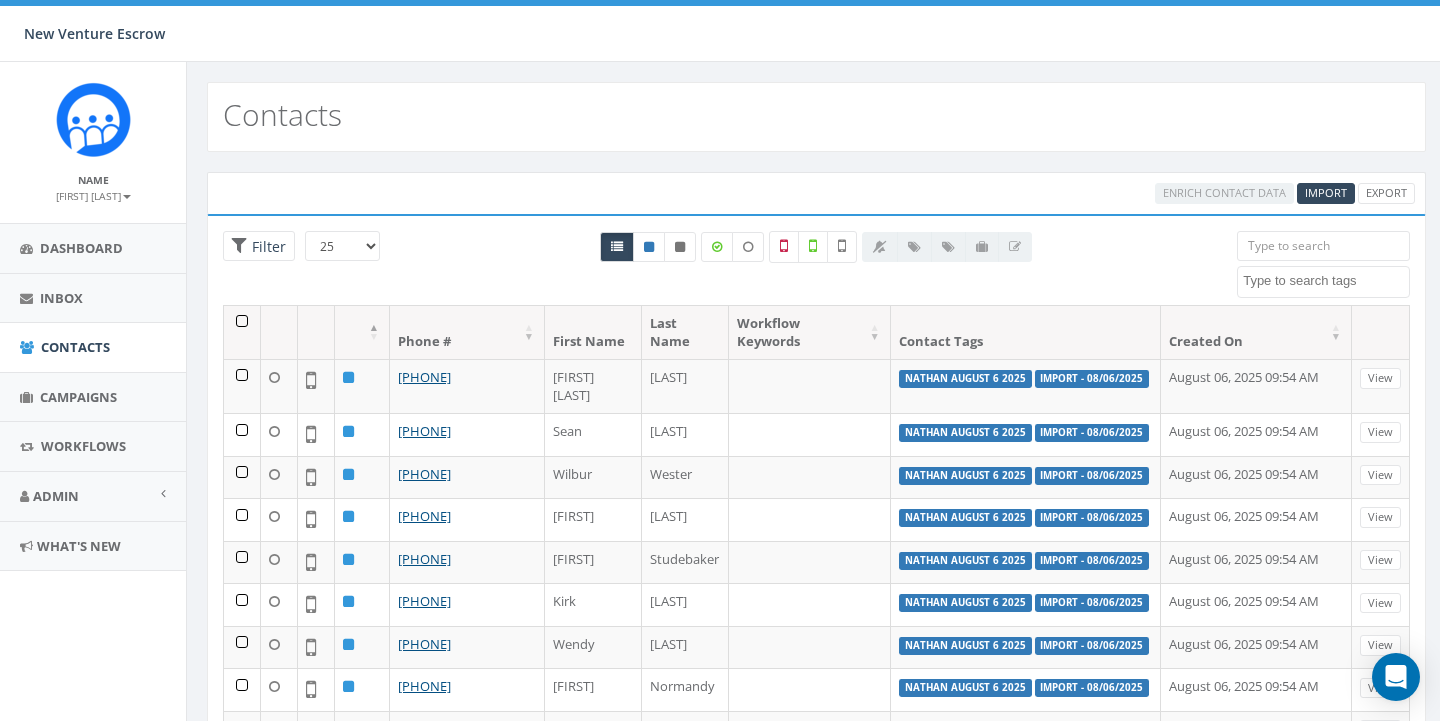click at bounding box center [1323, 246] 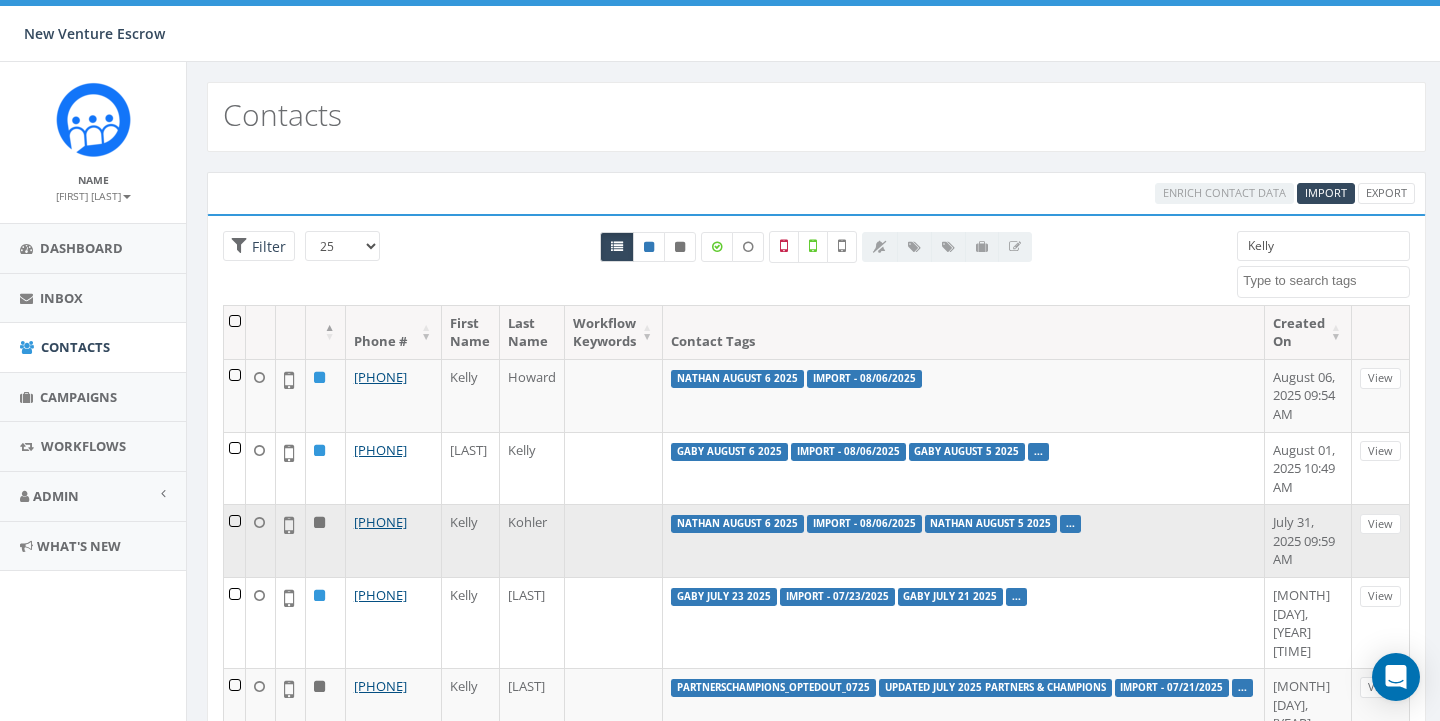 type on "Kelly" 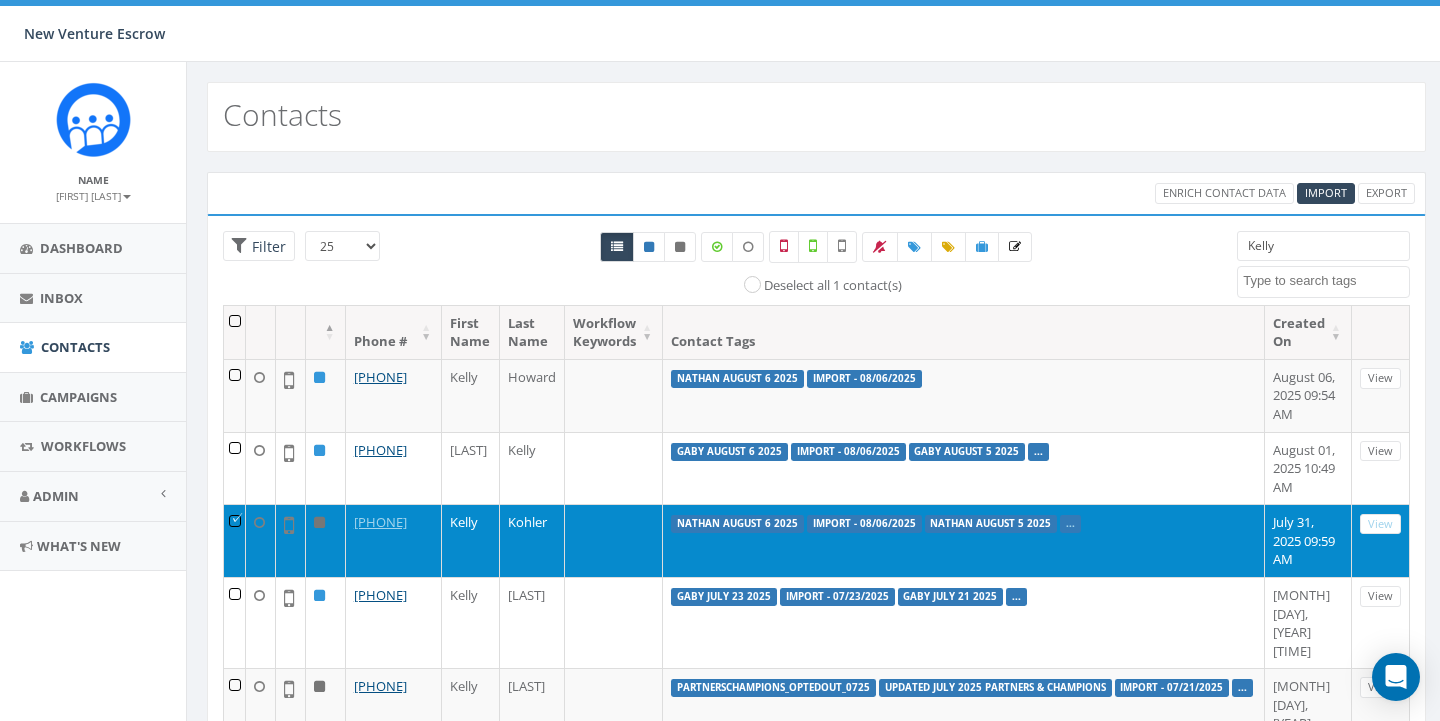 scroll, scrollTop: 0, scrollLeft: 0, axis: both 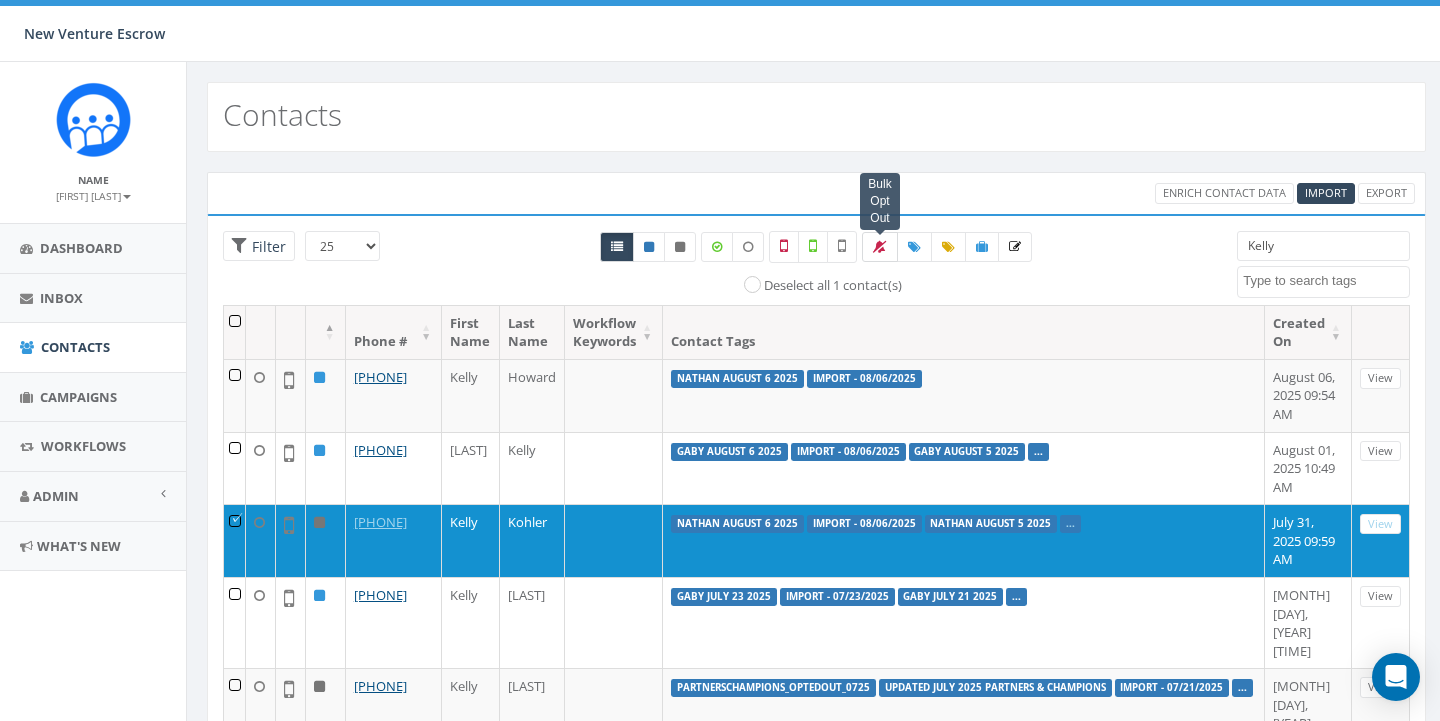 click at bounding box center [880, 247] 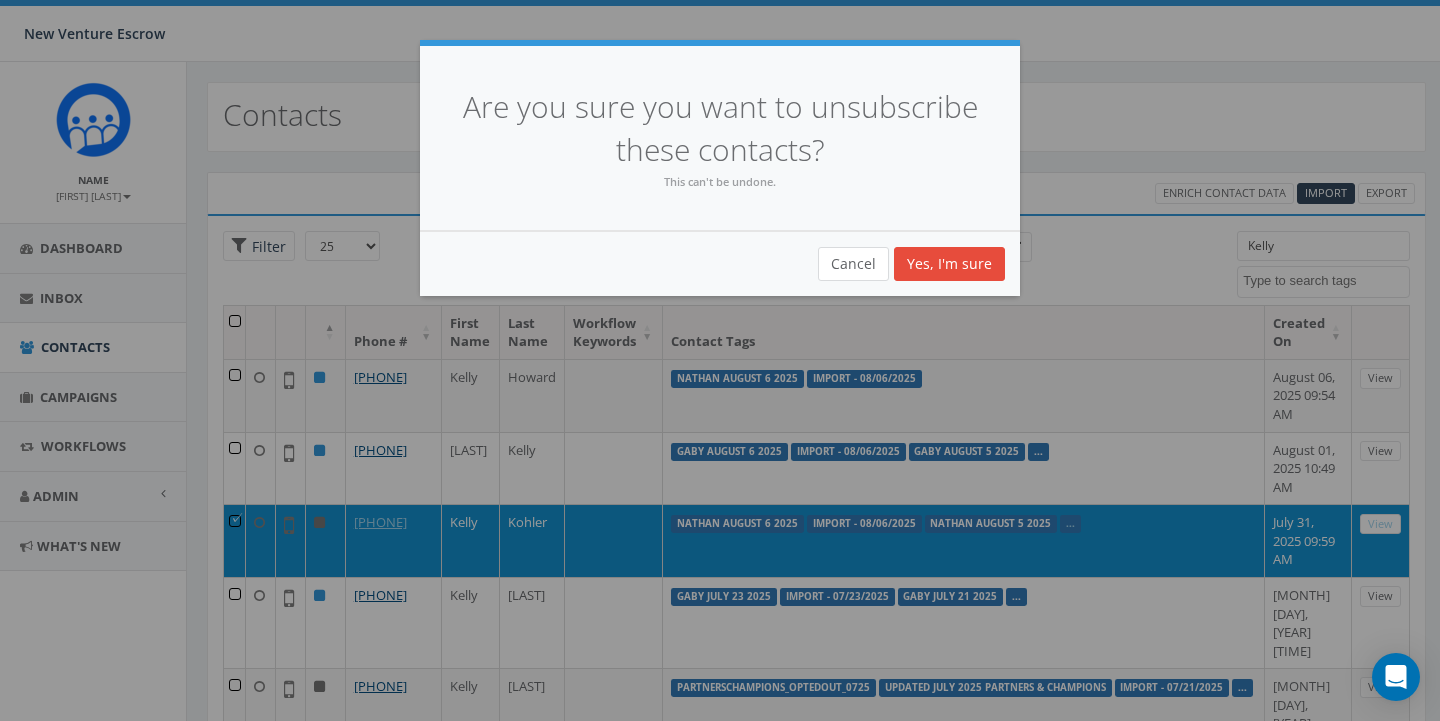 click on "Cancel" at bounding box center [853, 264] 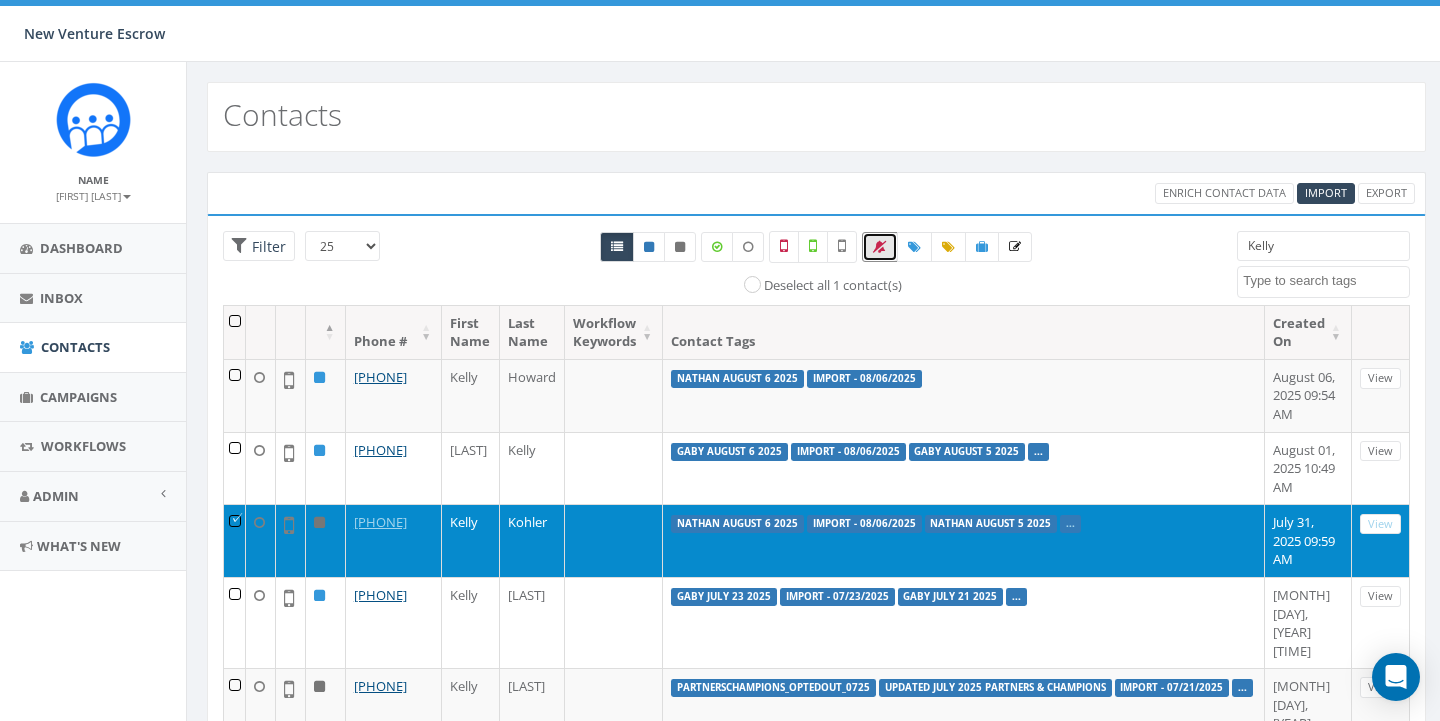 click at bounding box center [235, 540] 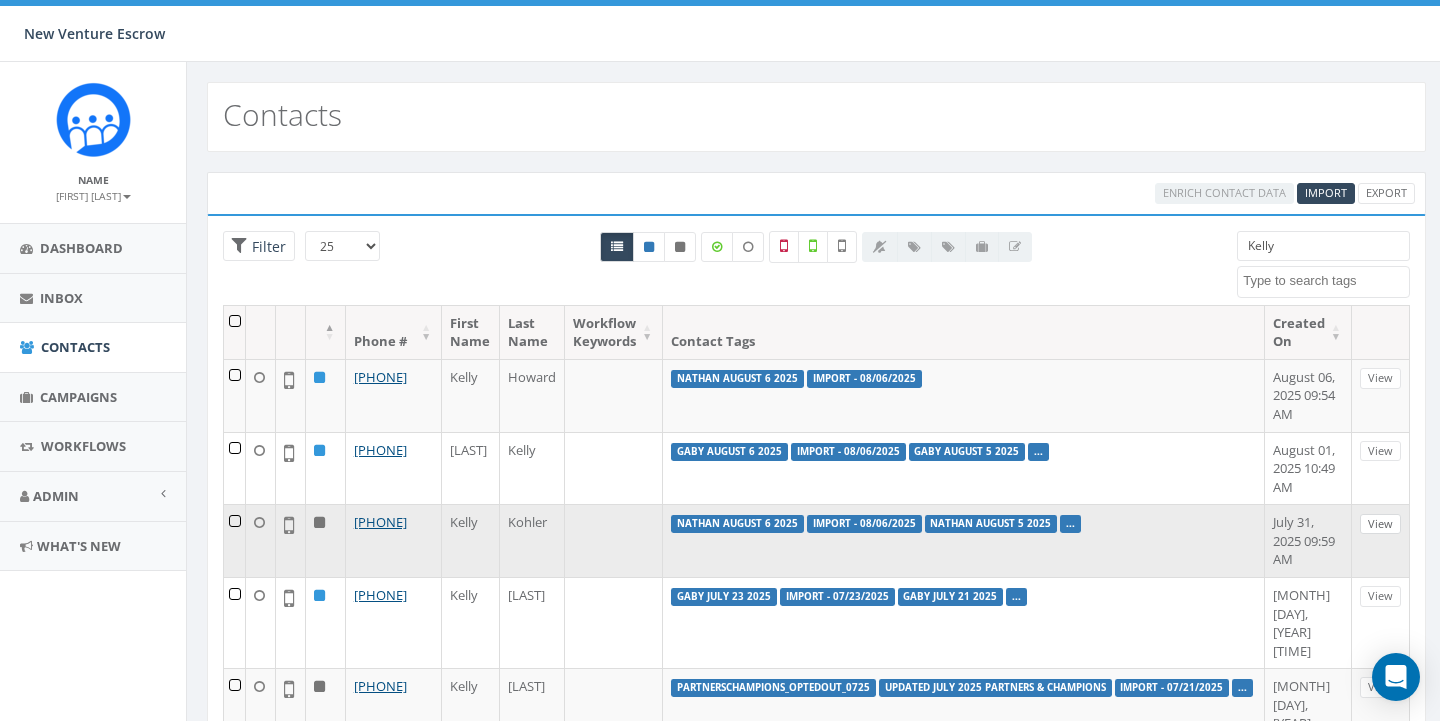 click on "View" at bounding box center [1380, 524] 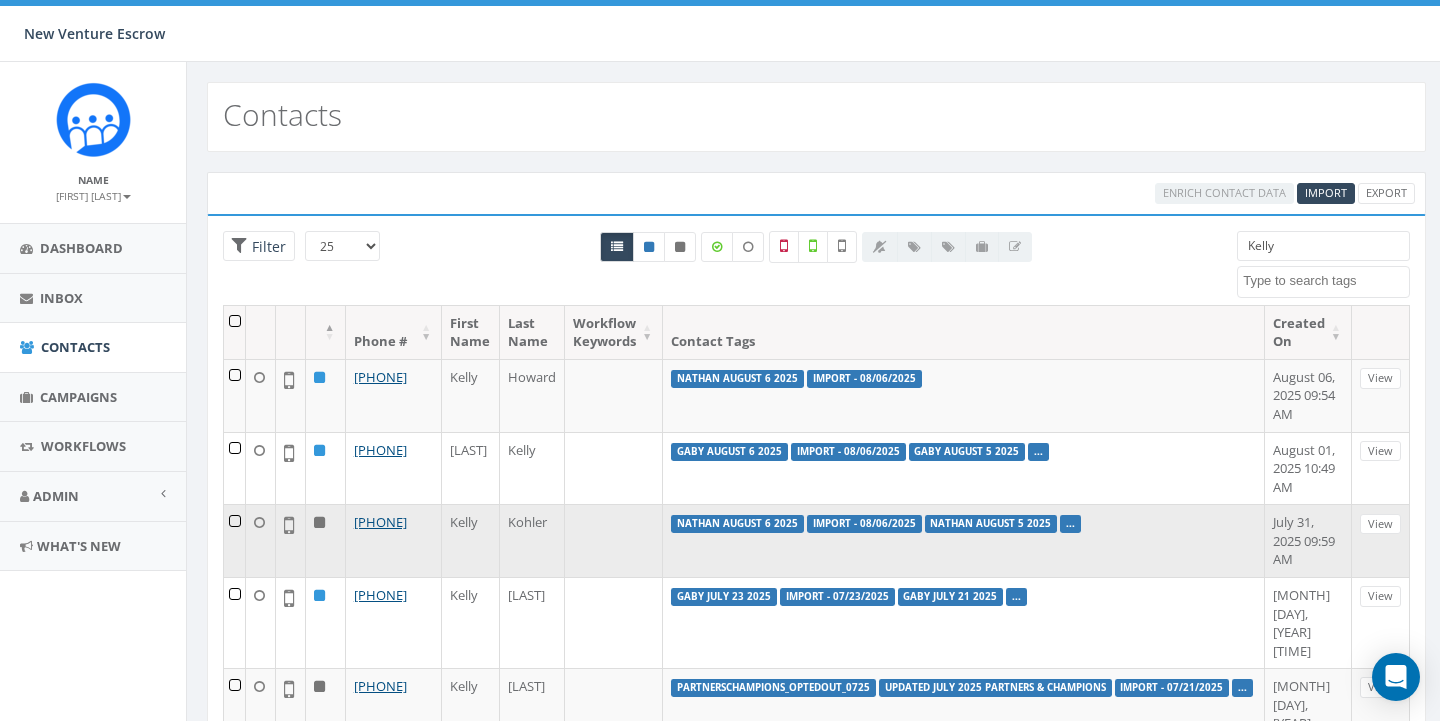 click at bounding box center (235, 540) 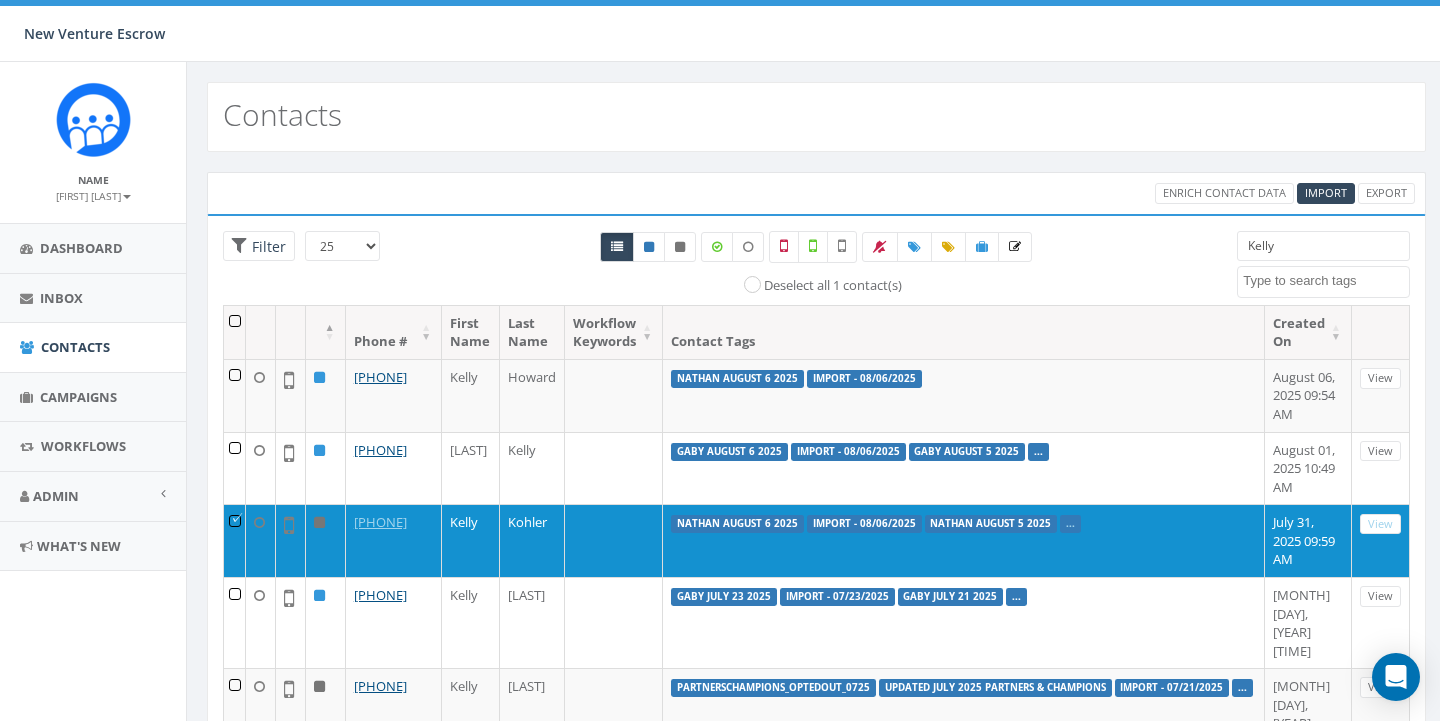 scroll, scrollTop: 0, scrollLeft: 0, axis: both 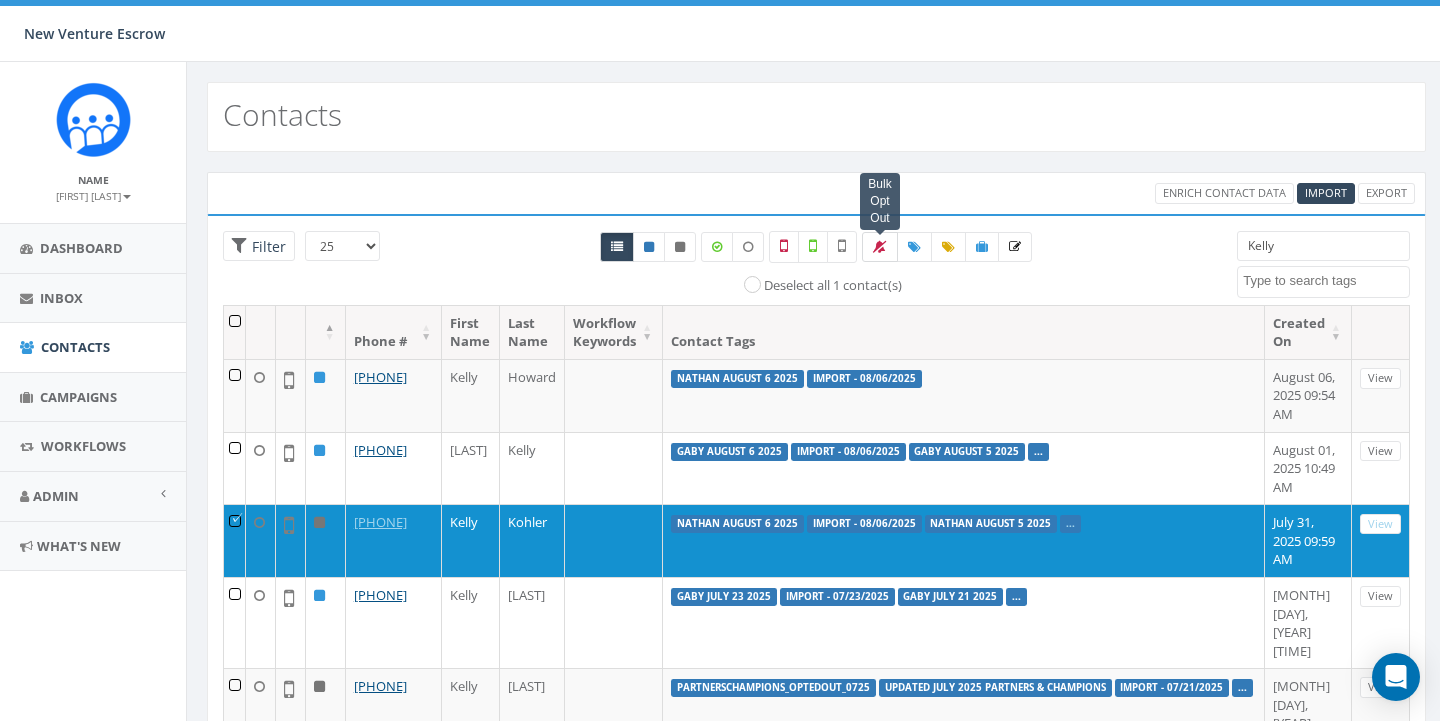click at bounding box center (880, 247) 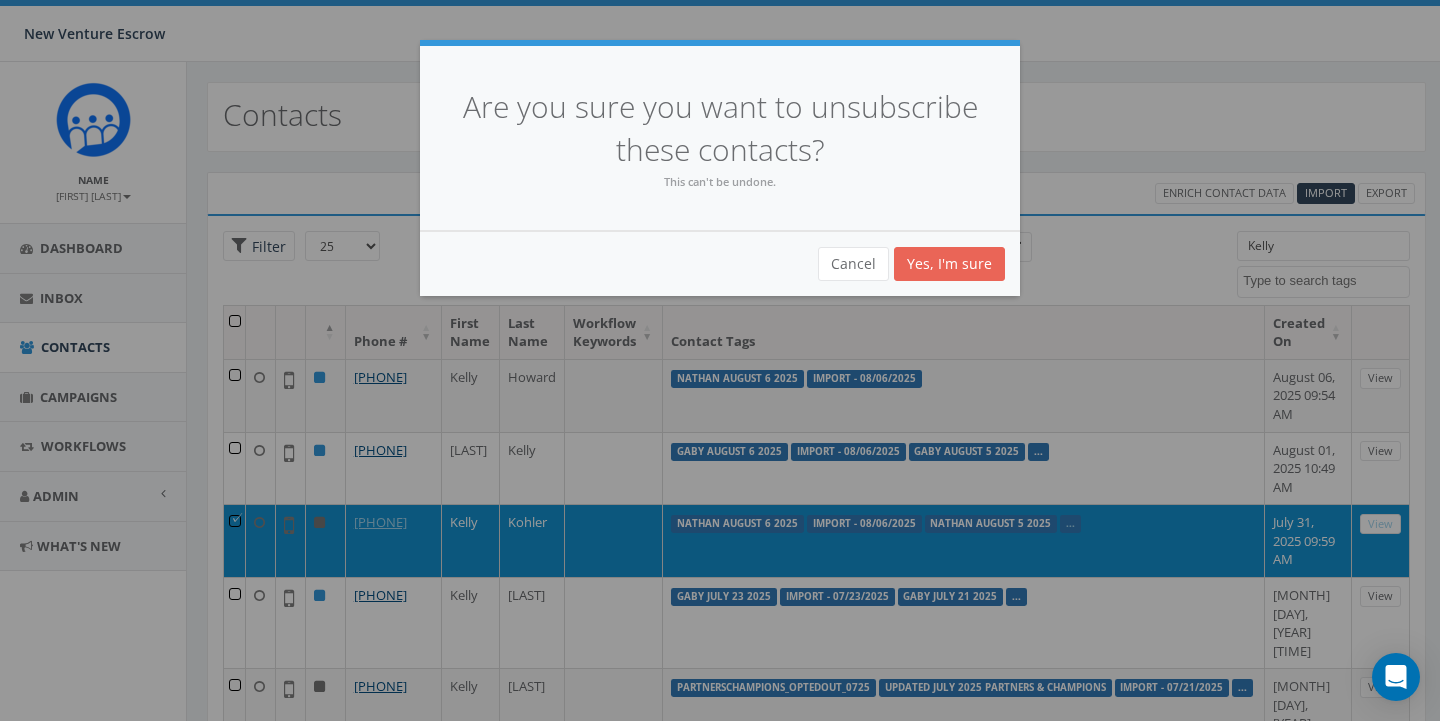 click on "Yes, I'm sure" at bounding box center [949, 264] 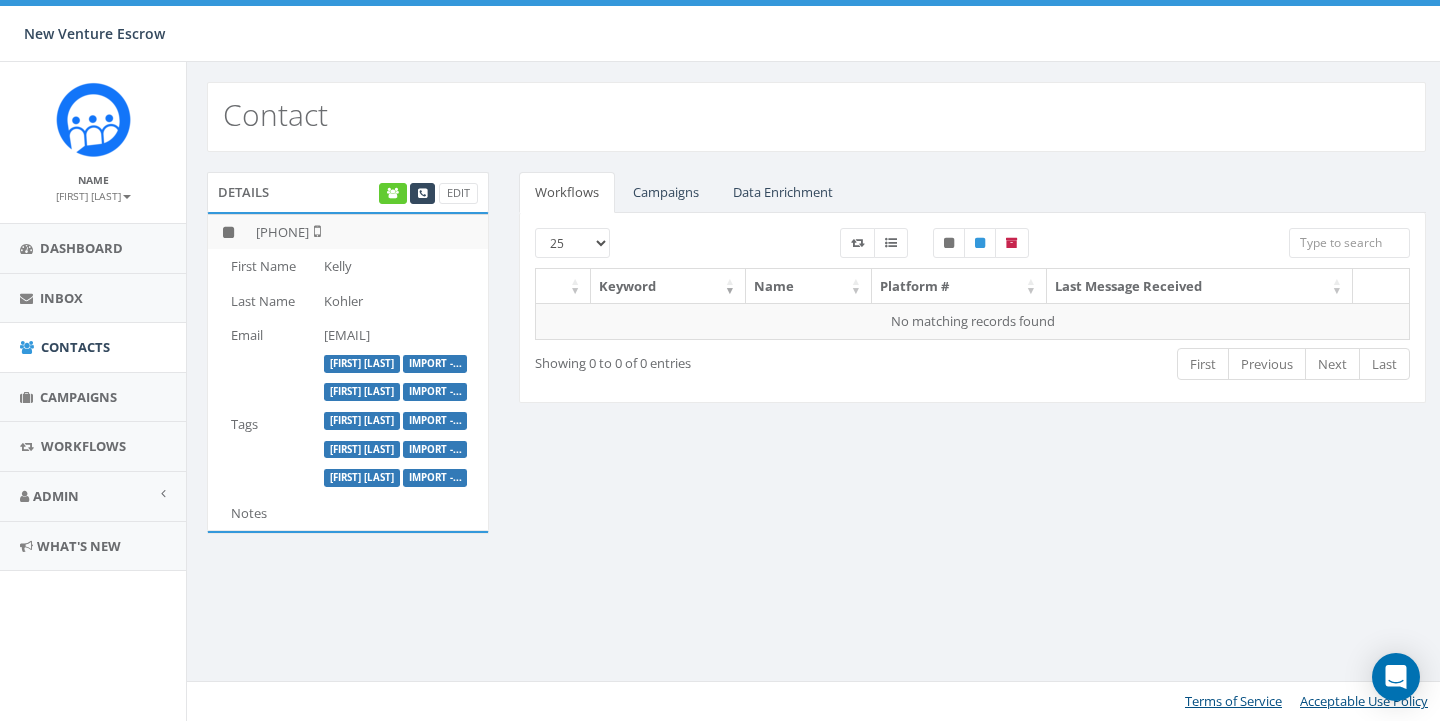scroll, scrollTop: 0, scrollLeft: 0, axis: both 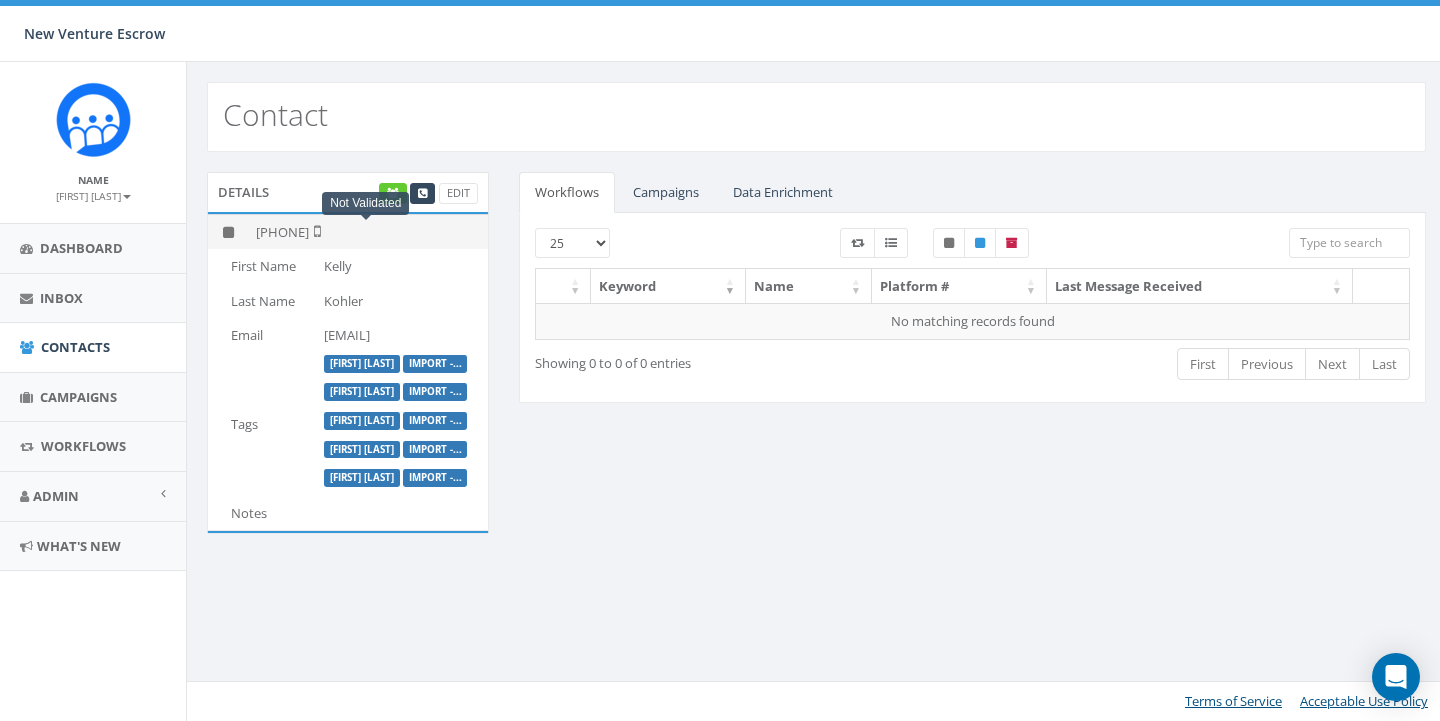 click at bounding box center [315, 231] 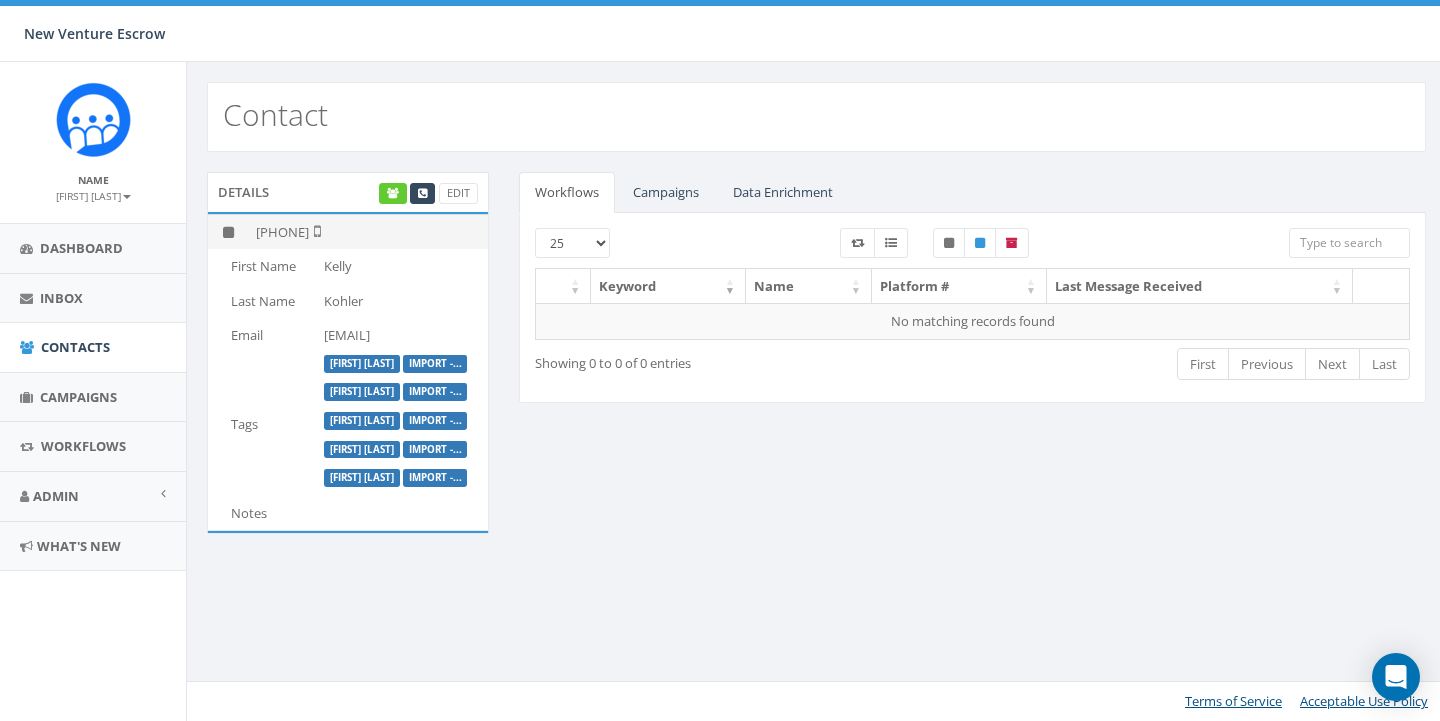 click at bounding box center (228, 232) 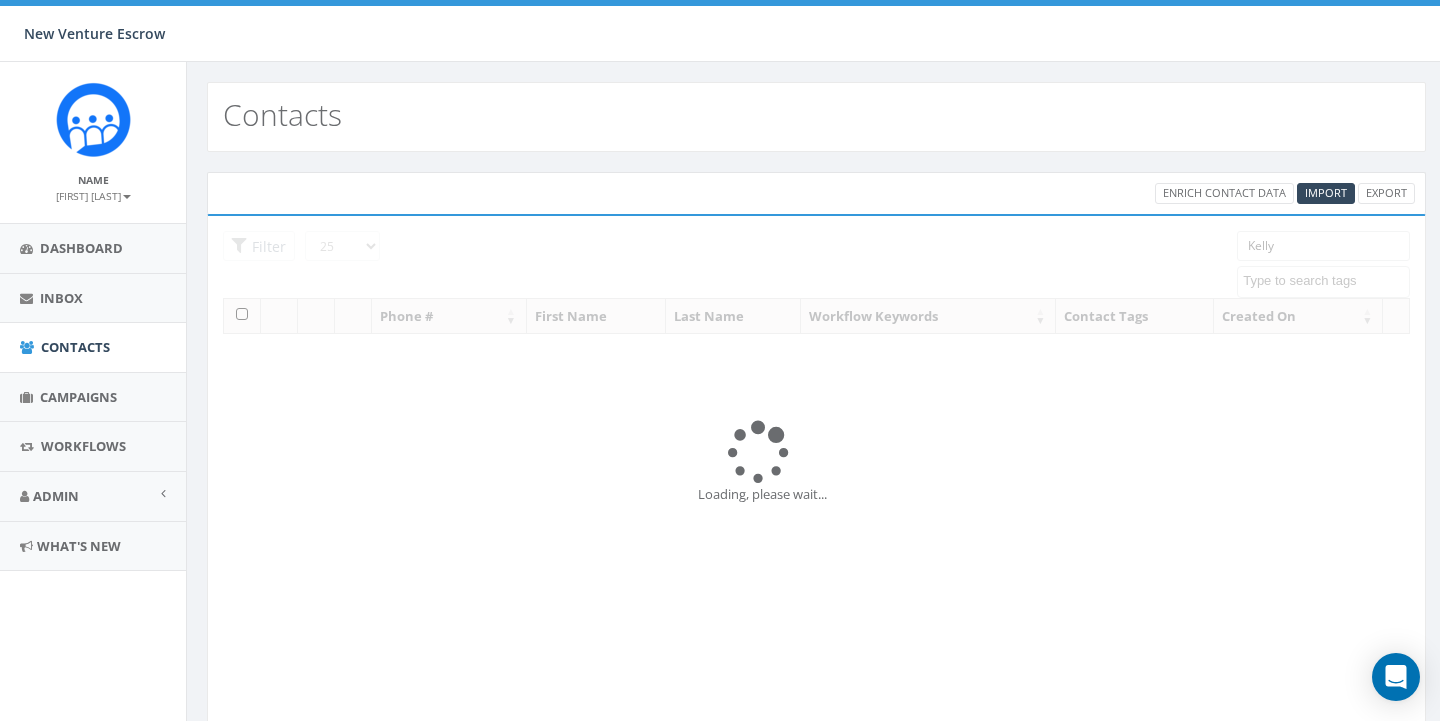 select 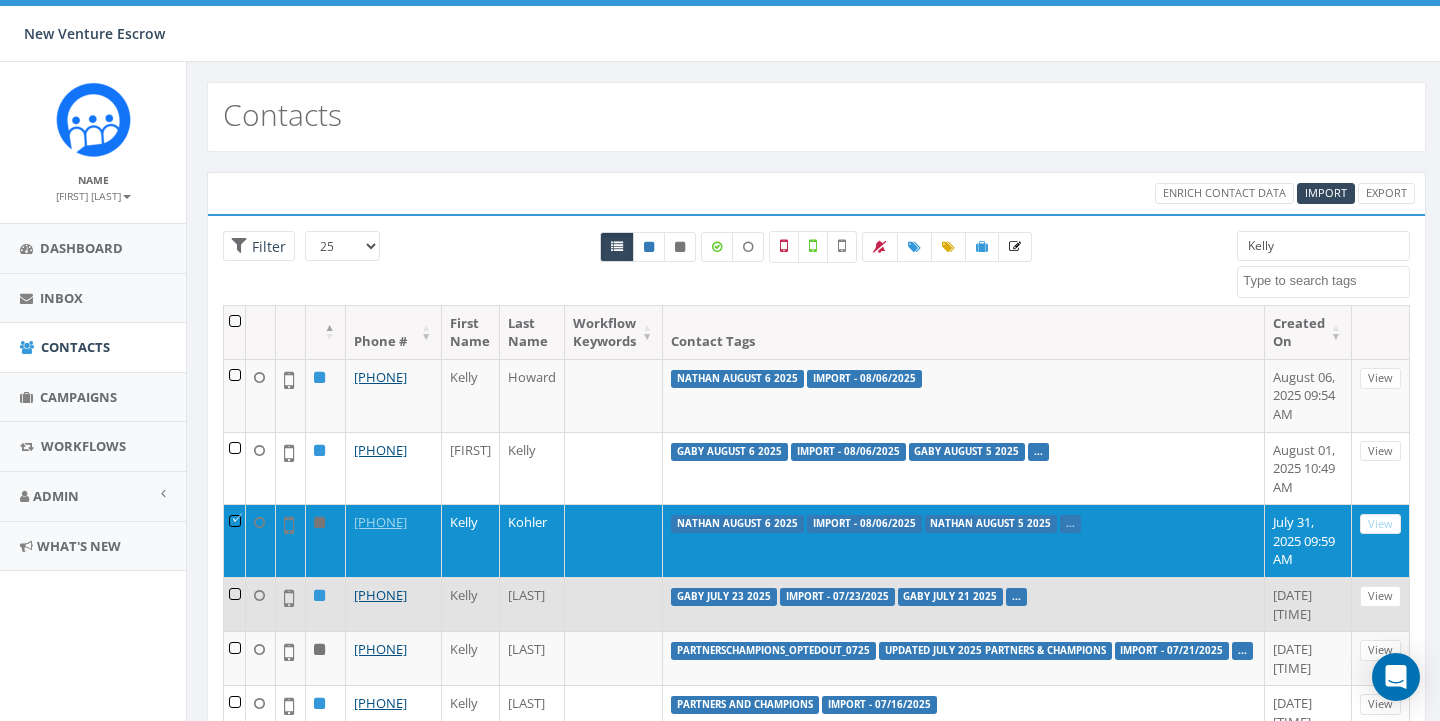 click at bounding box center [614, 604] 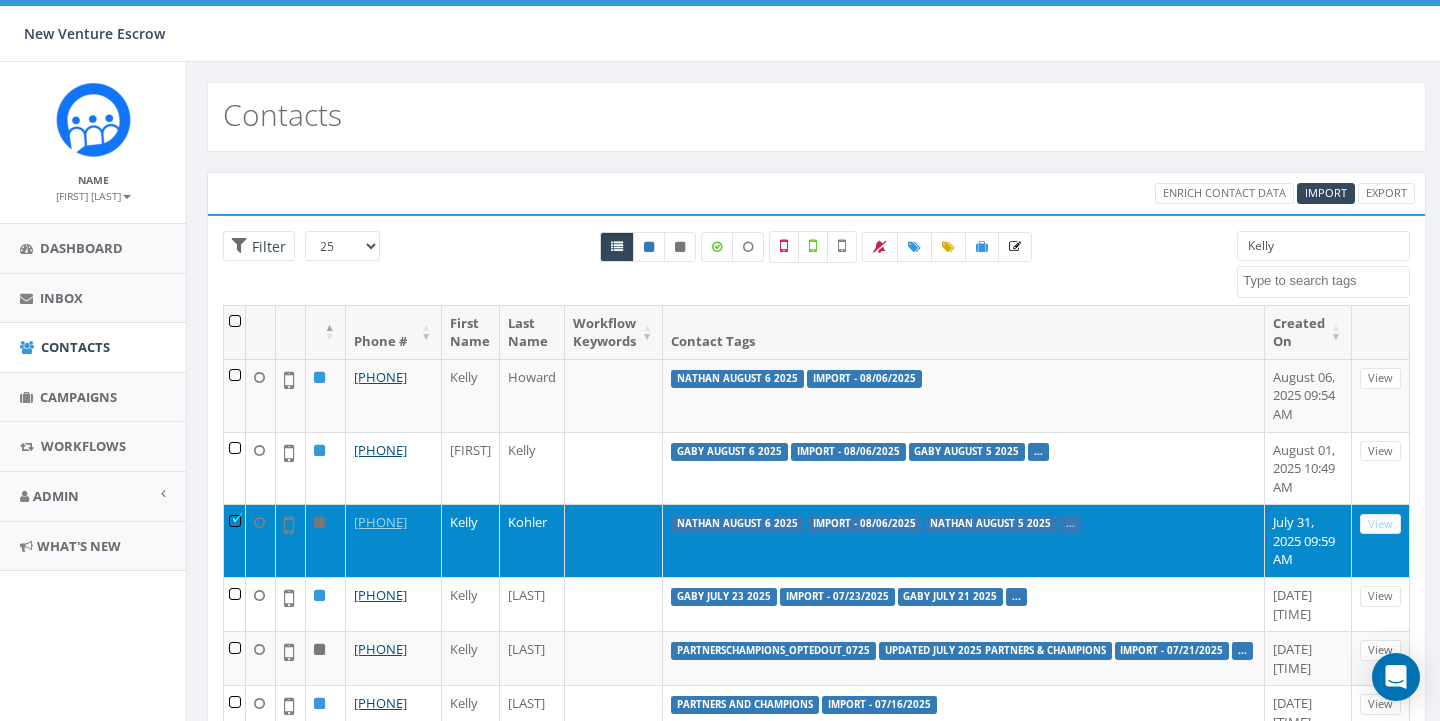 click at bounding box center (235, 540) 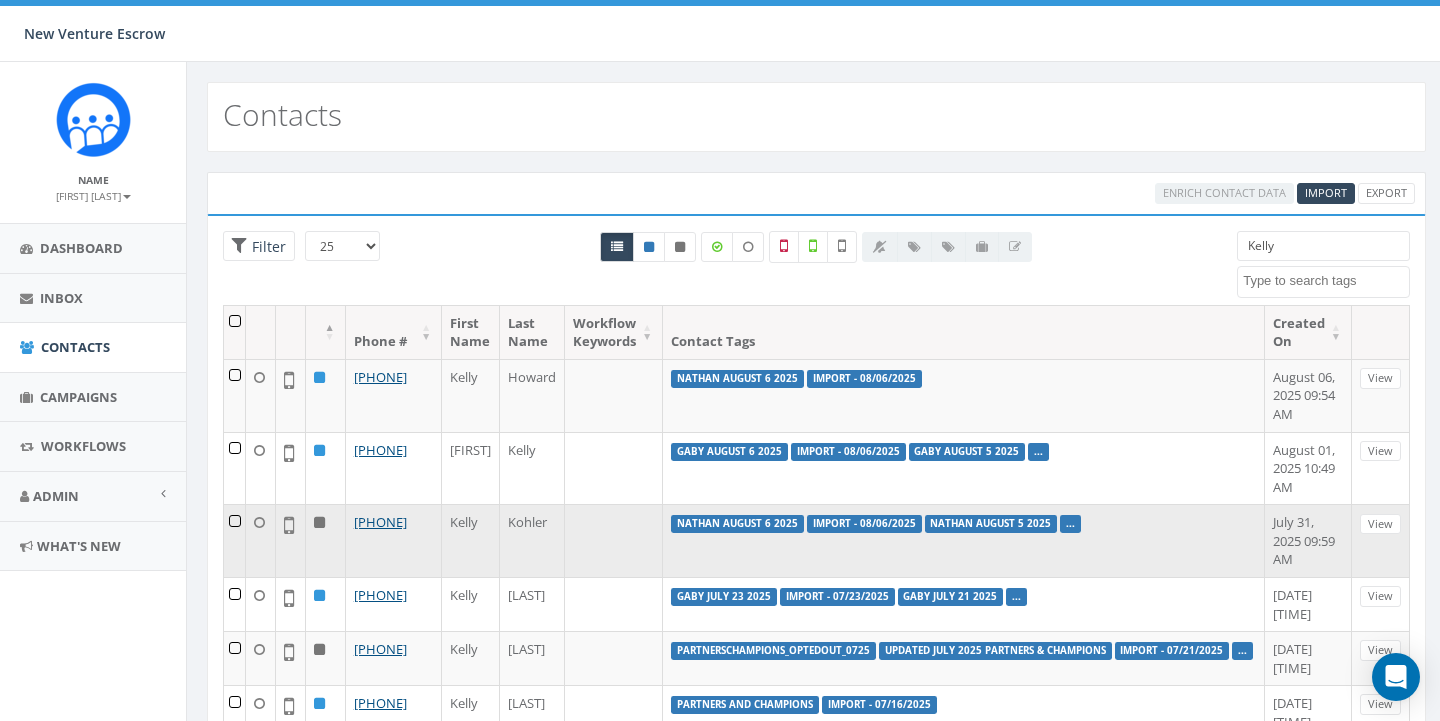 click on "..." at bounding box center [1070, 524] 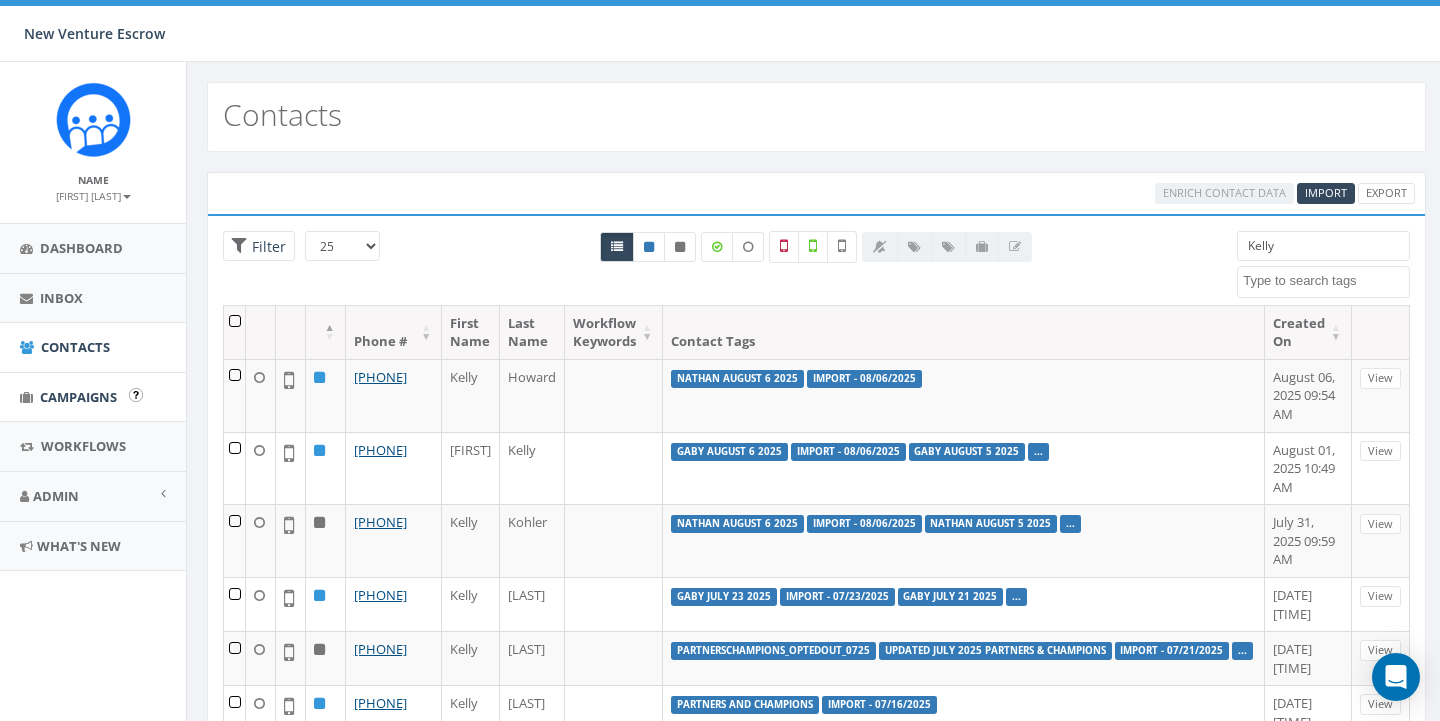 click on "Campaigns" at bounding box center [78, 397] 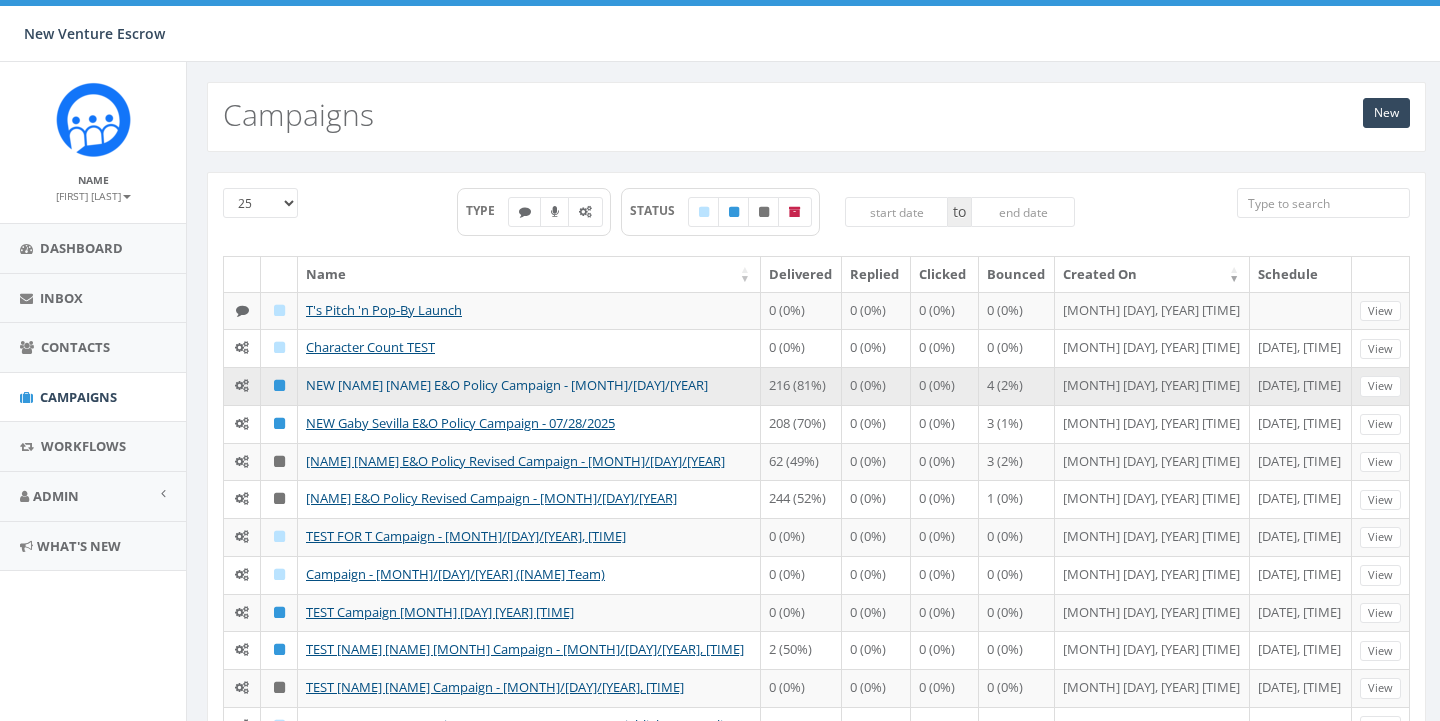 scroll, scrollTop: 0, scrollLeft: 0, axis: both 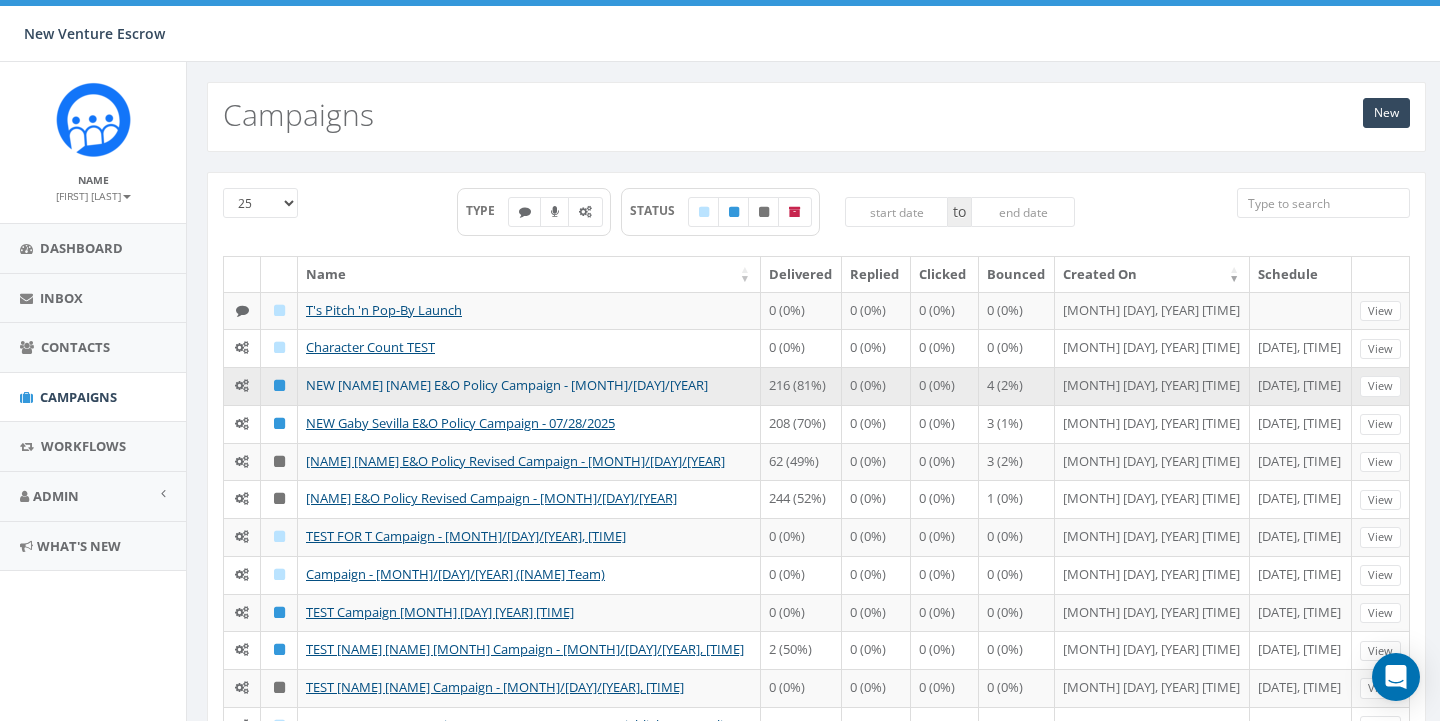 click on "NEW [NAME] [NAME] E&O Policy Campaign - [MONTH]/[DAY]/[YEAR]" at bounding box center [507, 385] 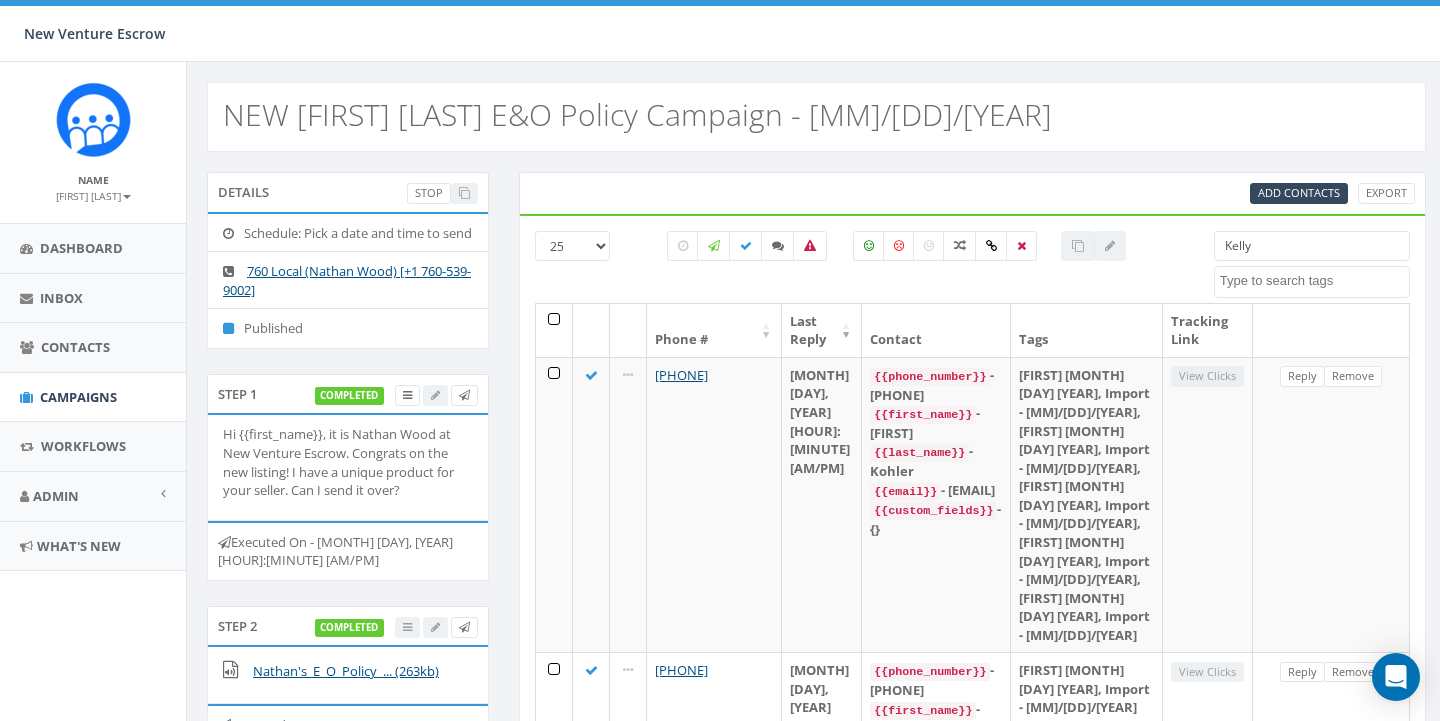 select 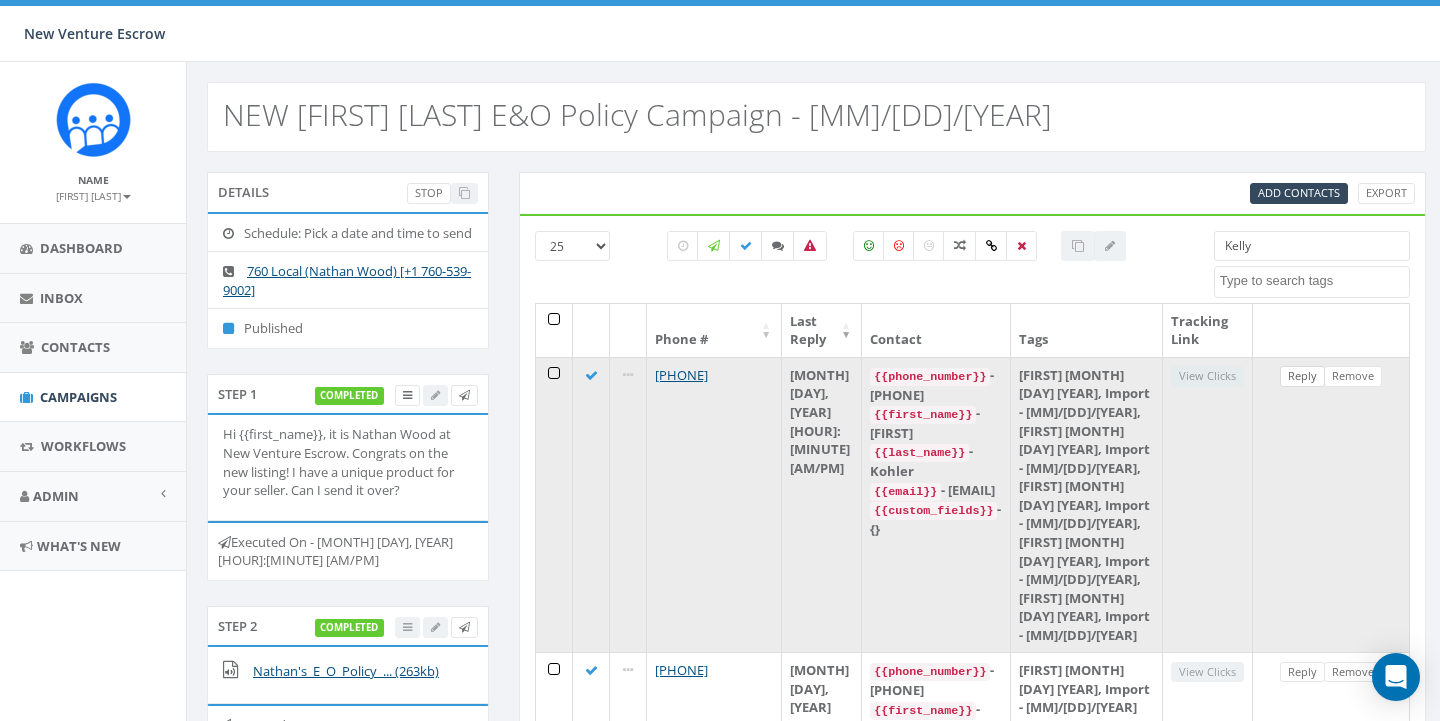 click on "Reply" at bounding box center (1302, 376) 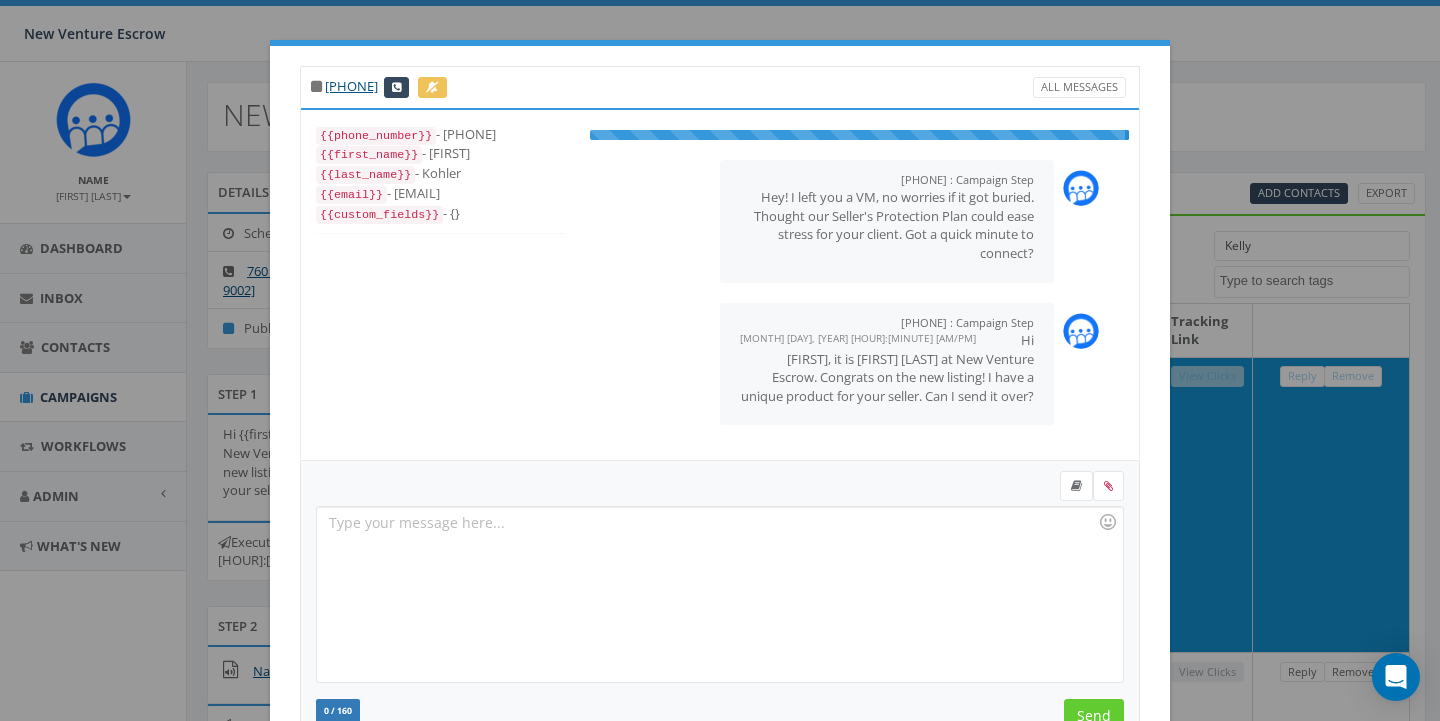 scroll, scrollTop: 120, scrollLeft: 0, axis: vertical 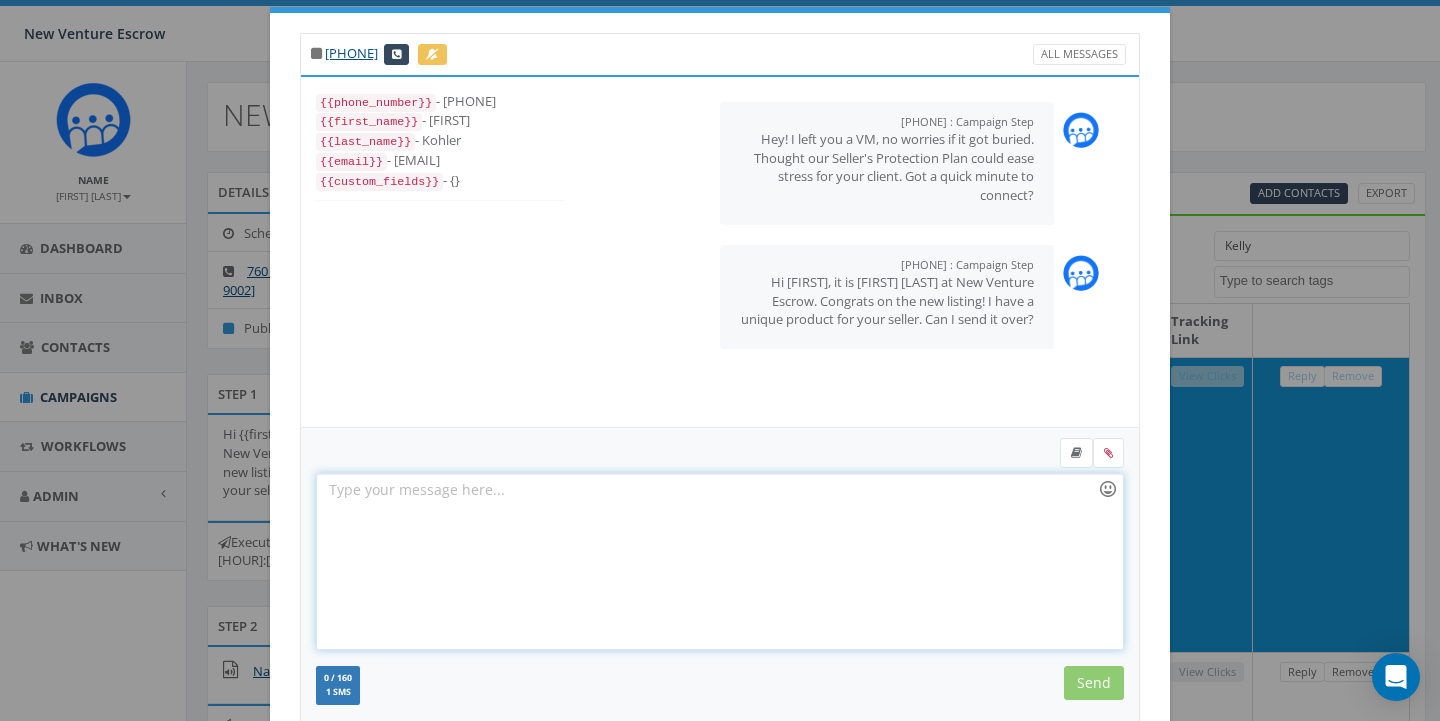 click at bounding box center [1108, 489] 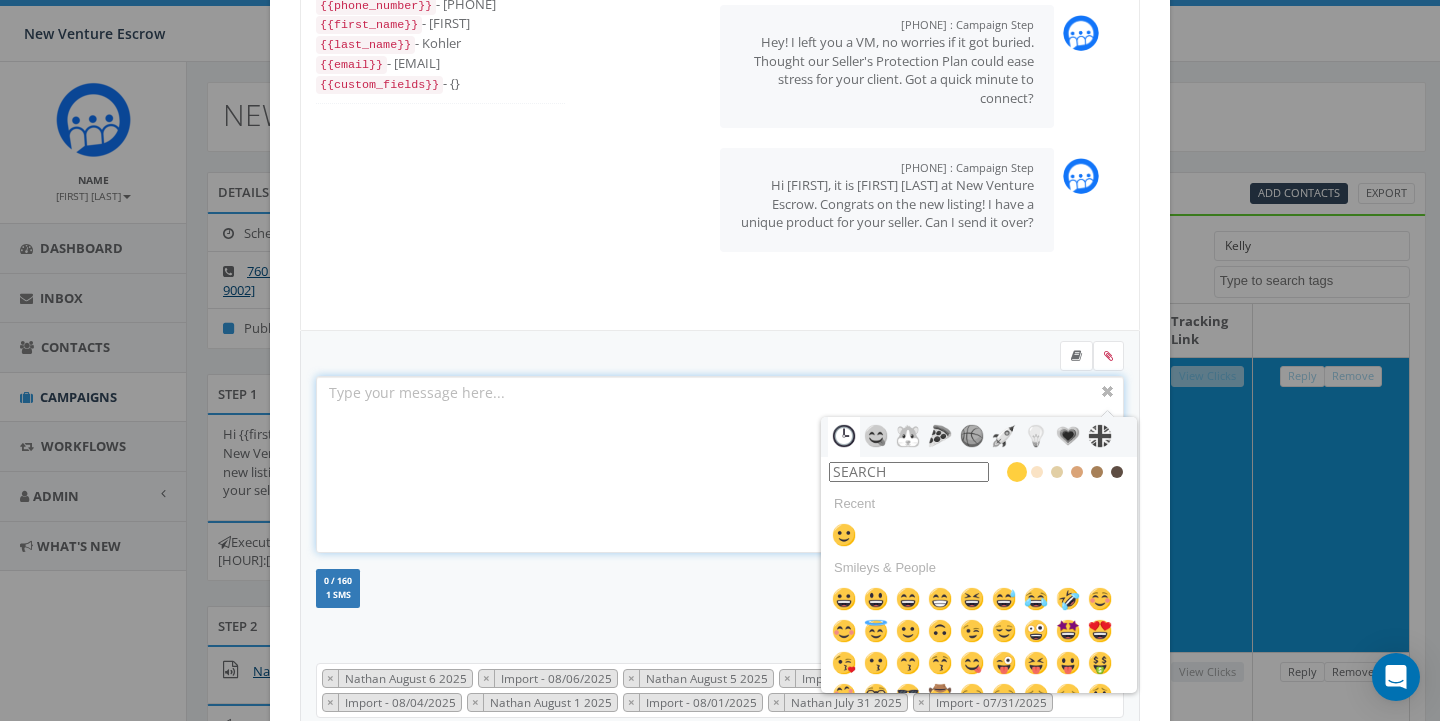 scroll, scrollTop: 164, scrollLeft: 0, axis: vertical 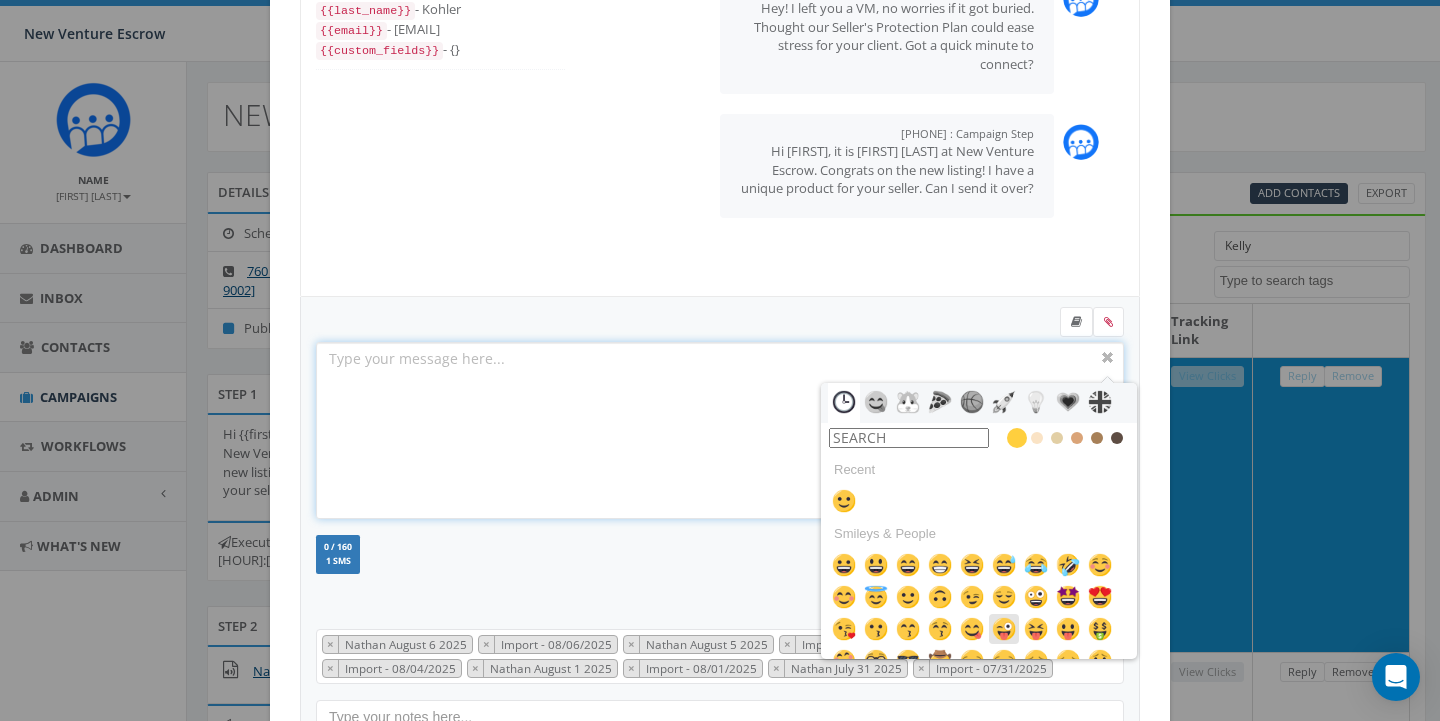click at bounding box center (1004, 629) 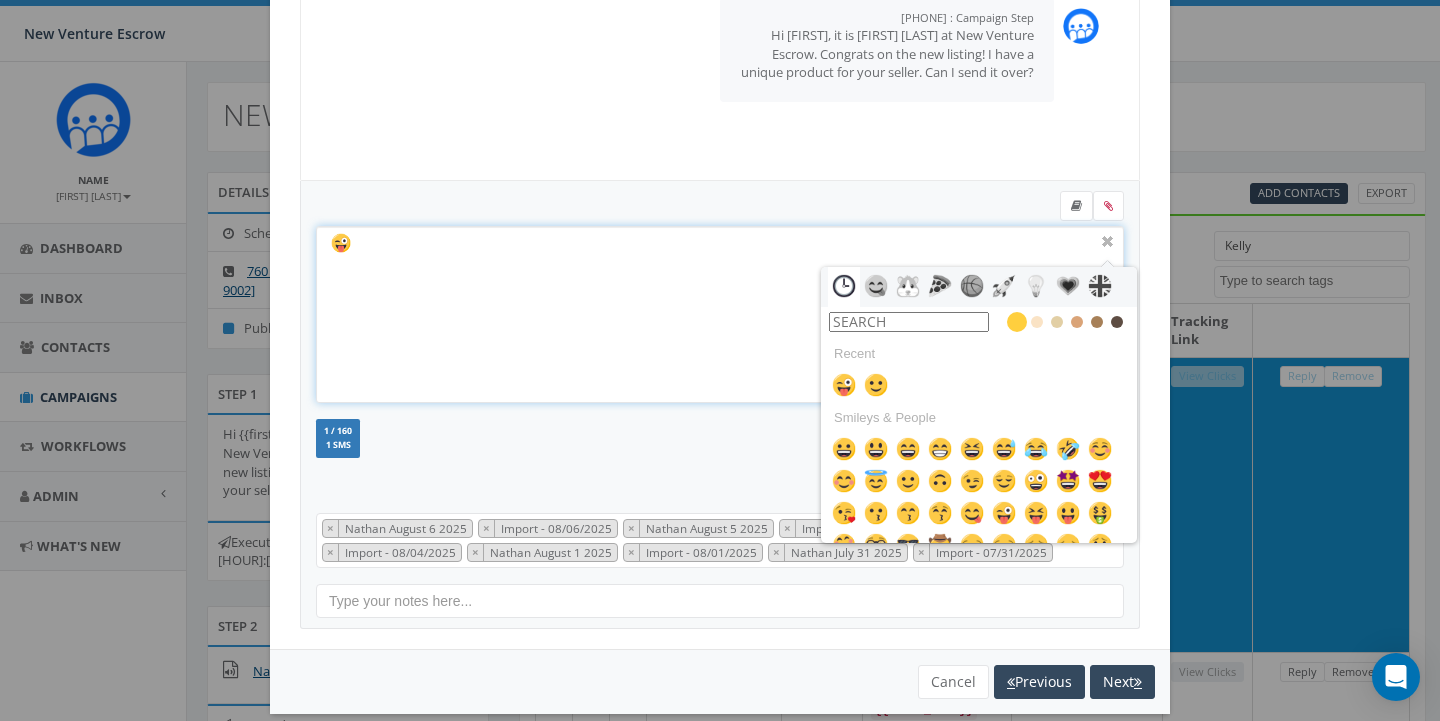 scroll, scrollTop: 285, scrollLeft: 0, axis: vertical 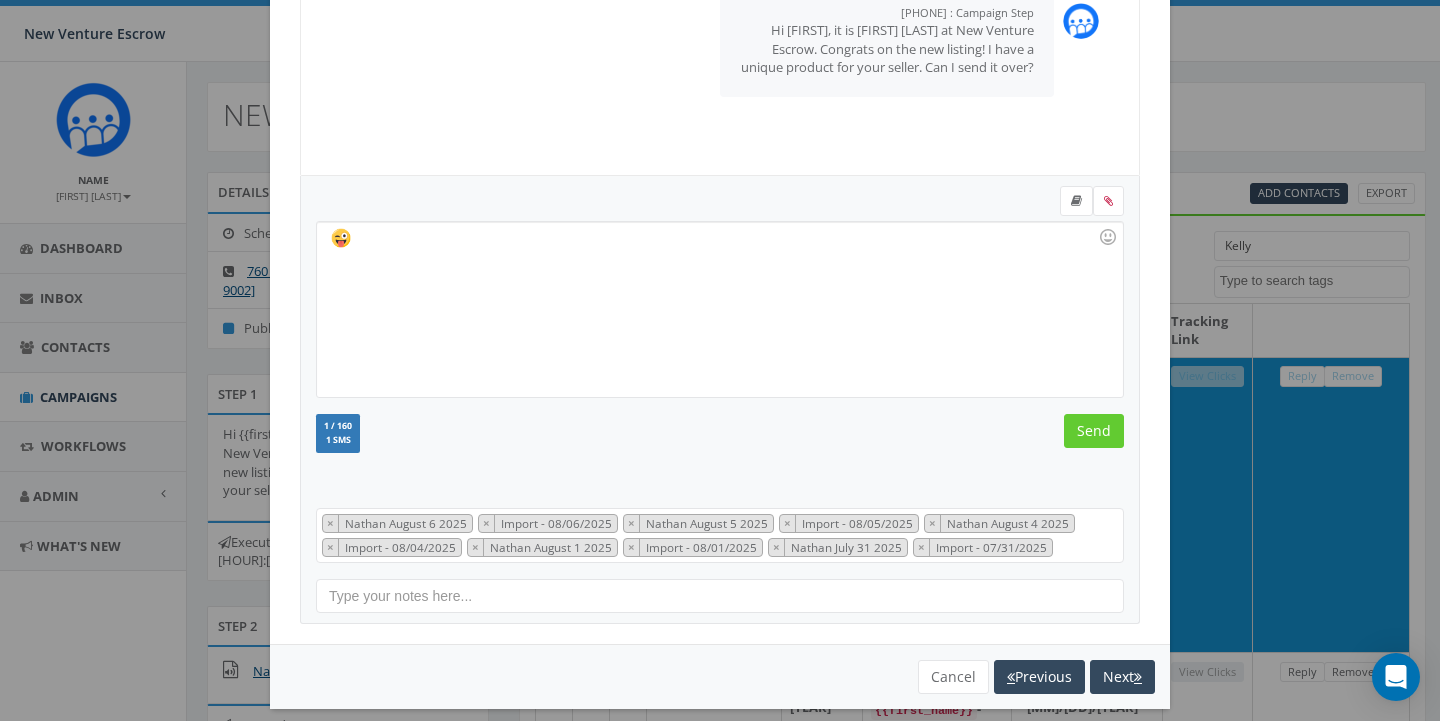 click on "Cancel  Previous Next" at bounding box center [720, 677] 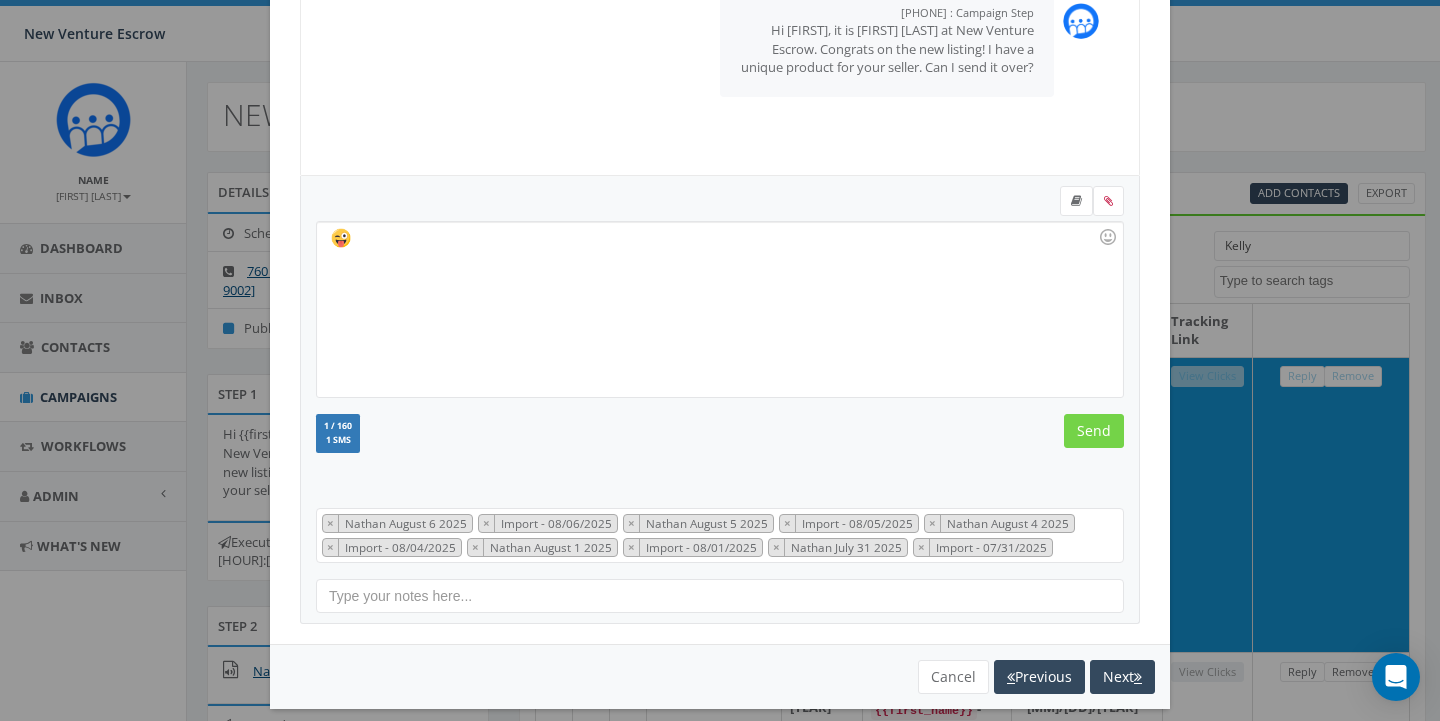 click on "Send" at bounding box center [1094, 431] 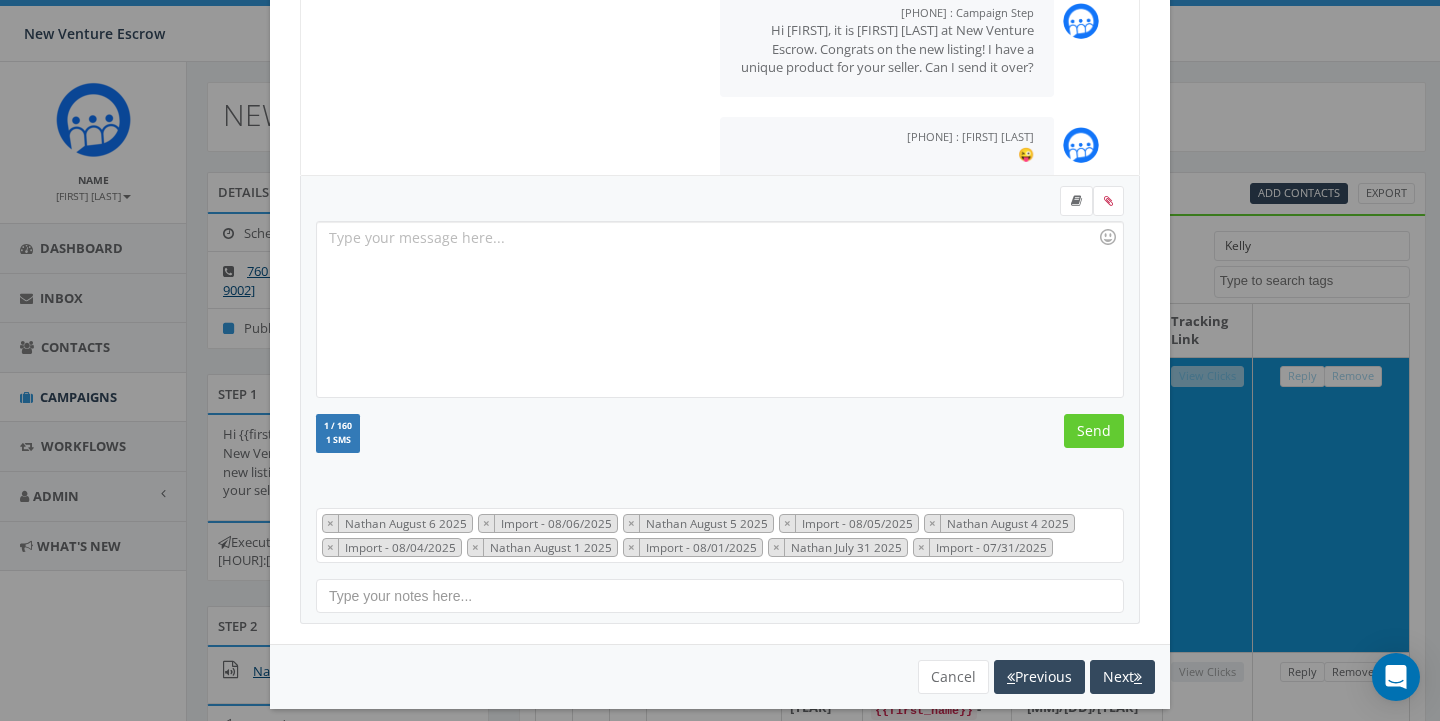 scroll, scrollTop: 46, scrollLeft: 0, axis: vertical 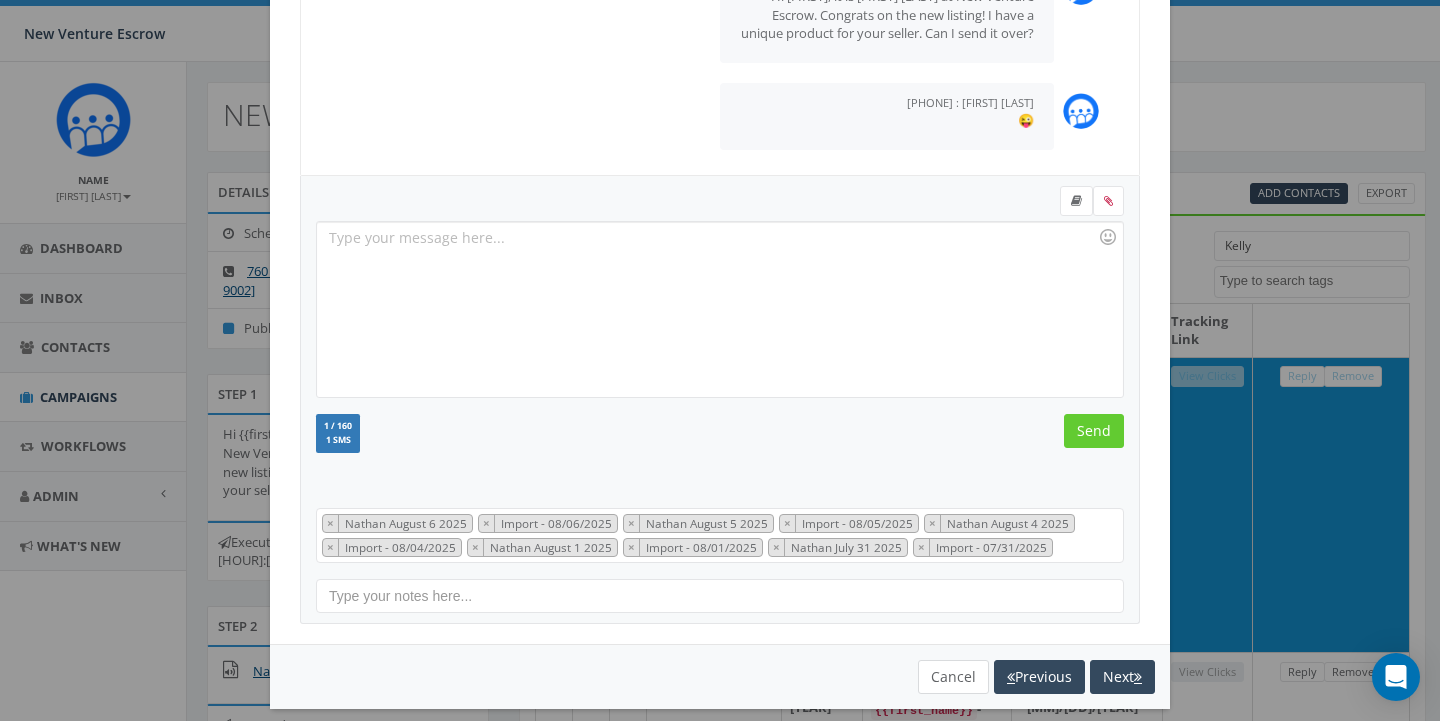 click on "Cancel" at bounding box center (953, 677) 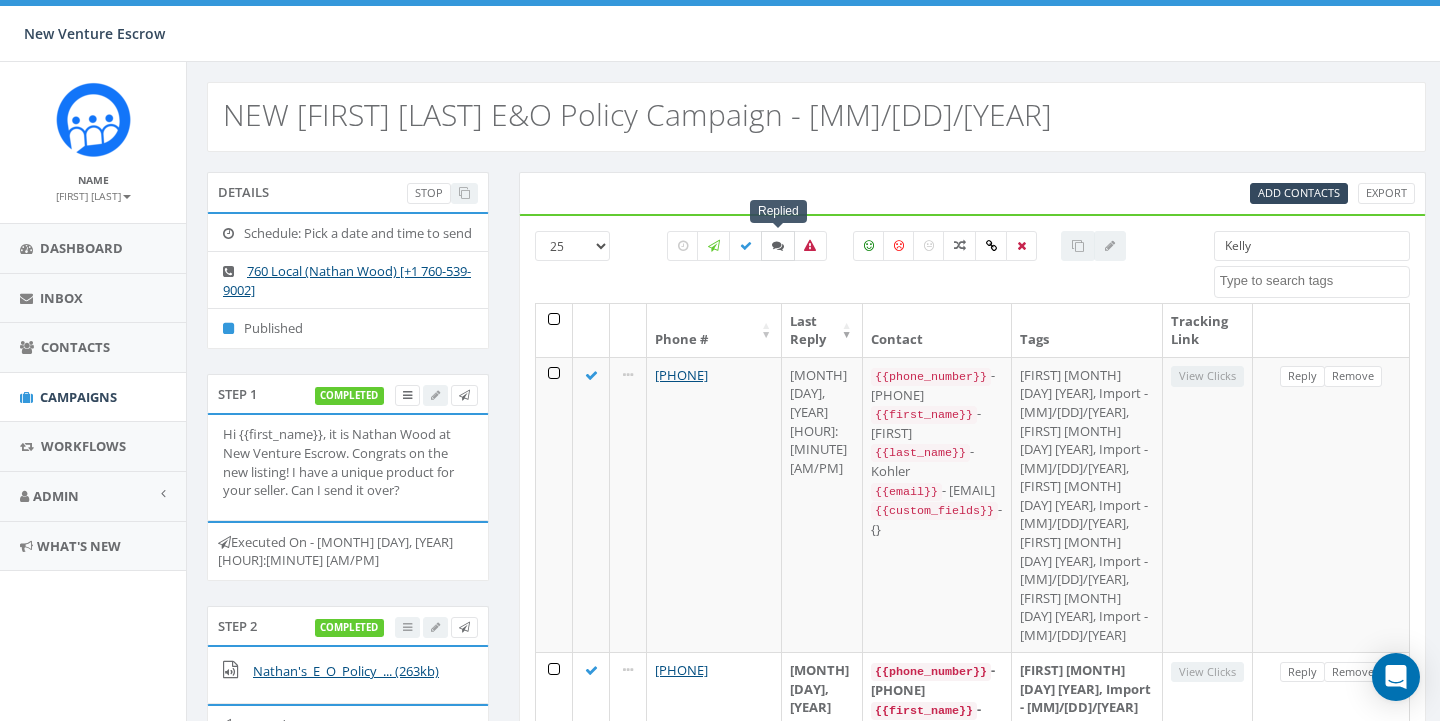 click at bounding box center (778, 246) 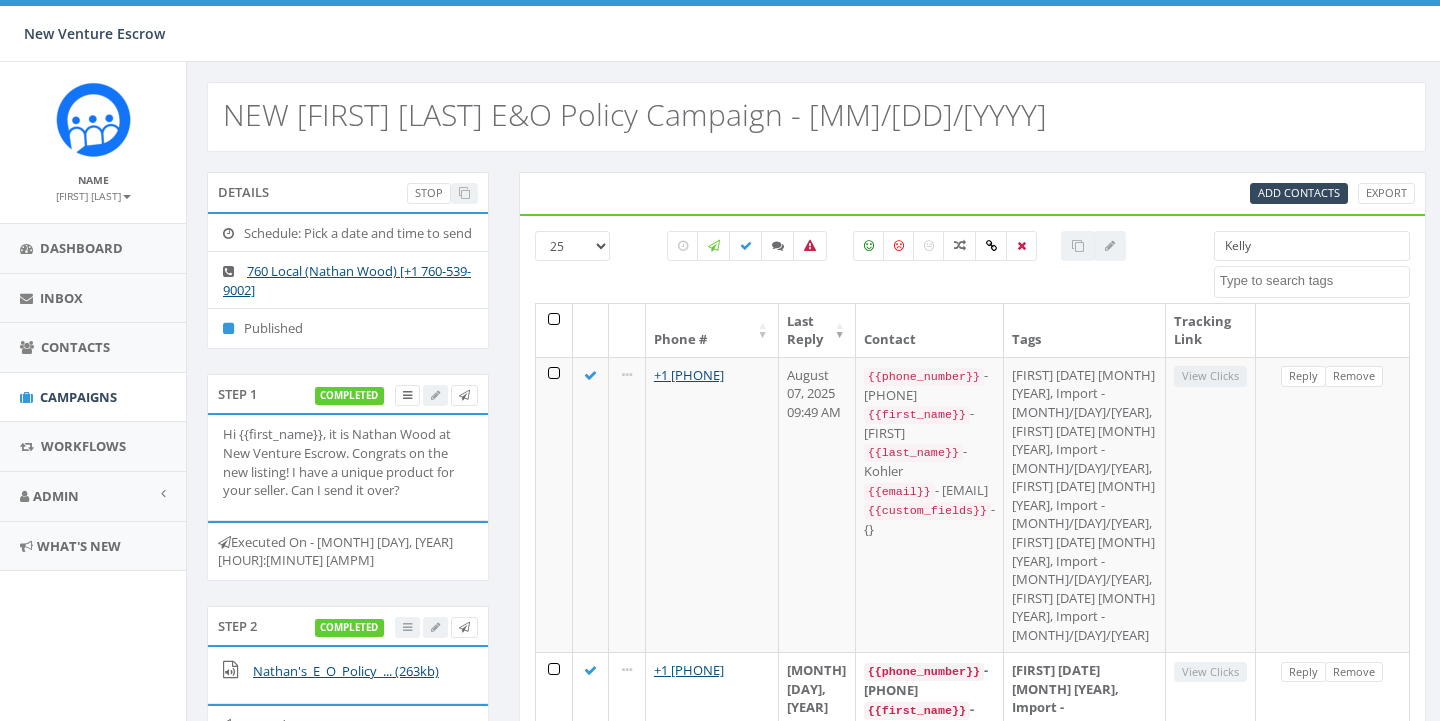 select 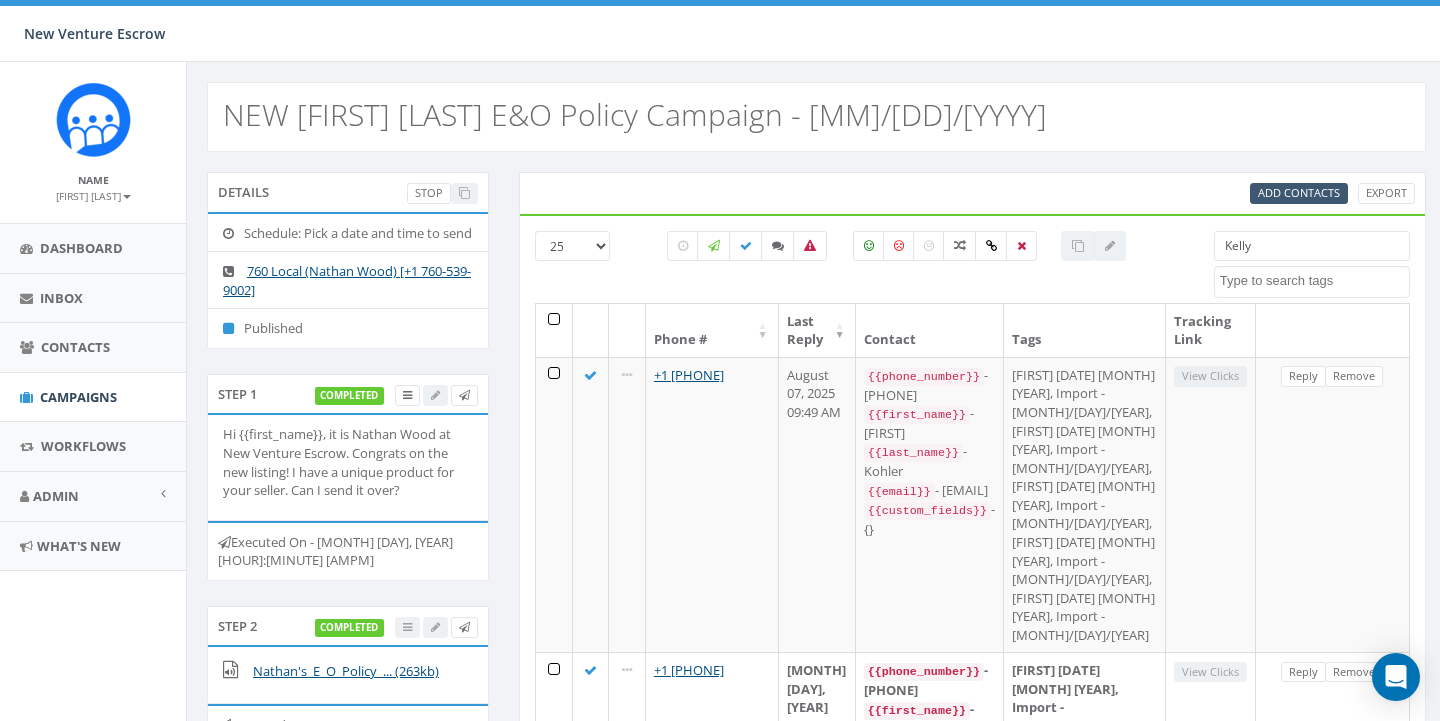 scroll, scrollTop: 0, scrollLeft: 0, axis: both 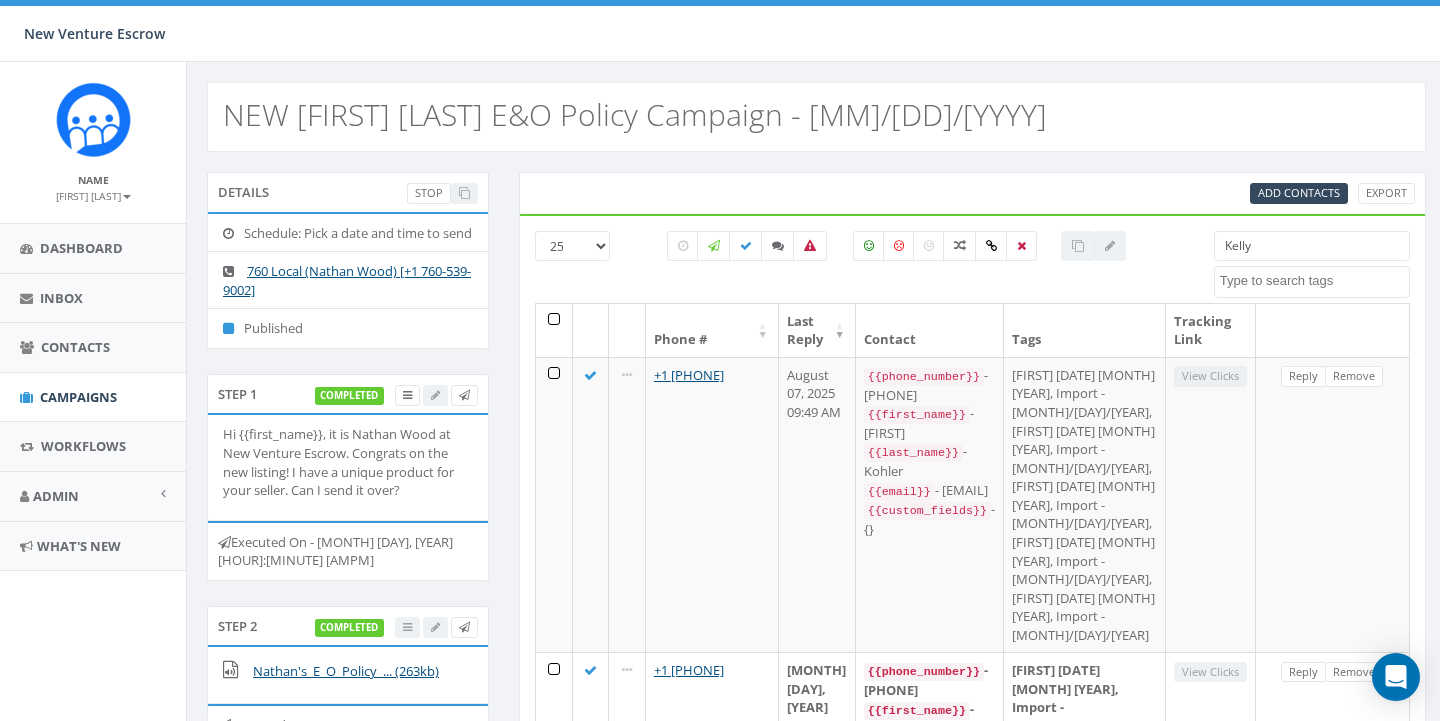 click on "Kelly" at bounding box center [1312, 246] 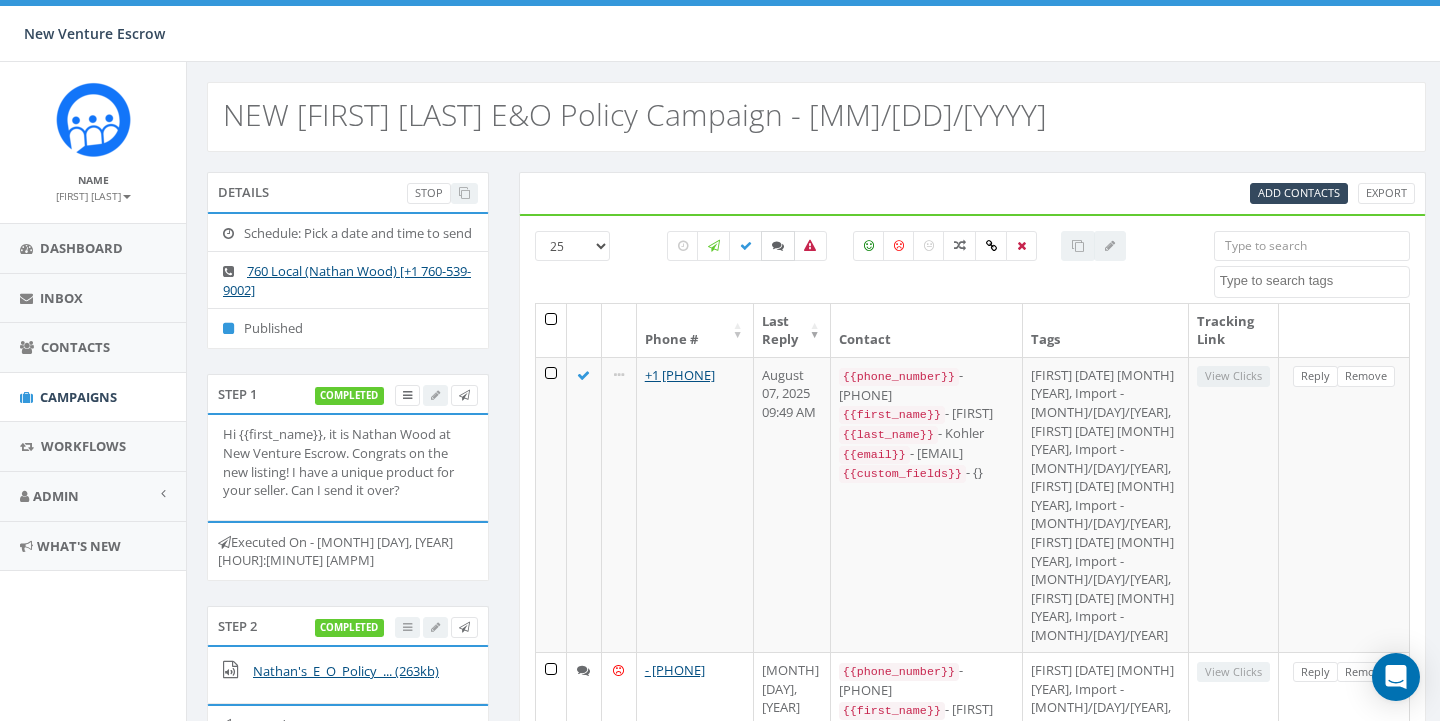 type 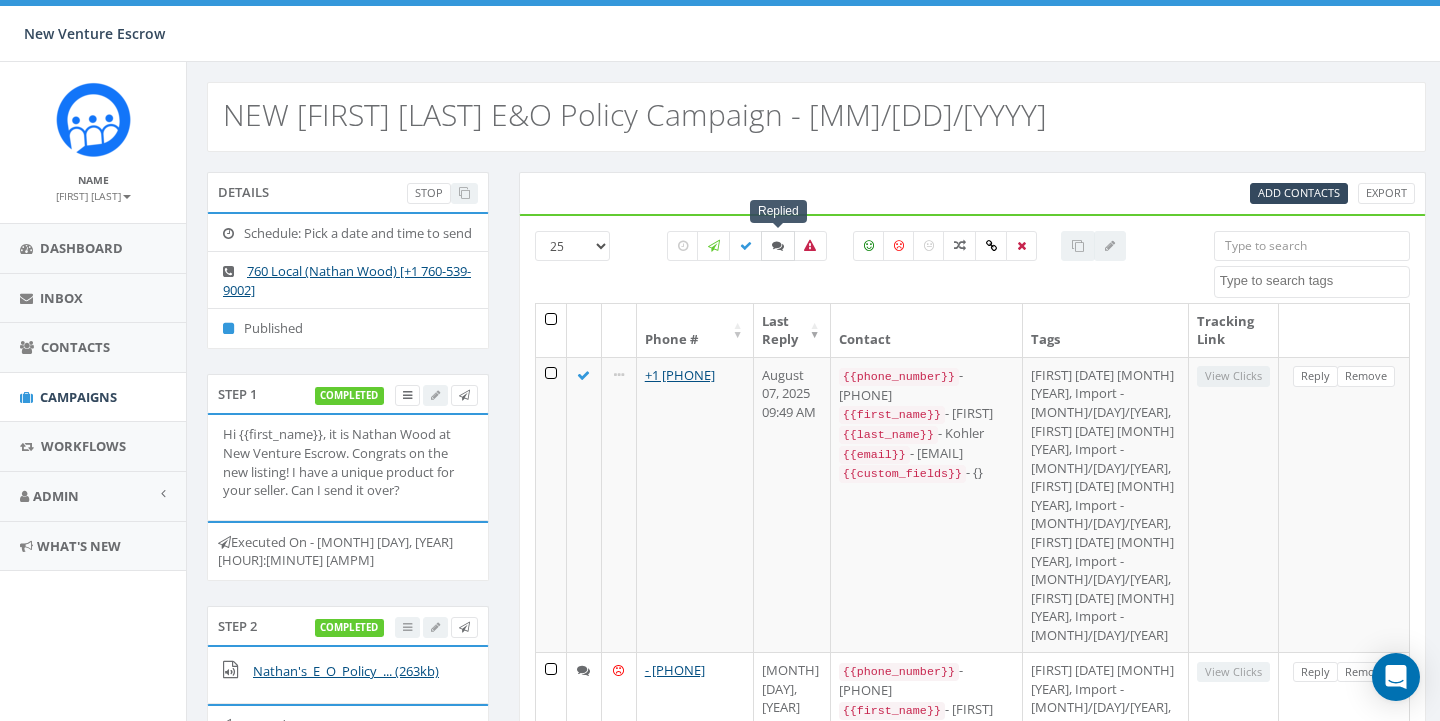 click at bounding box center [778, 246] 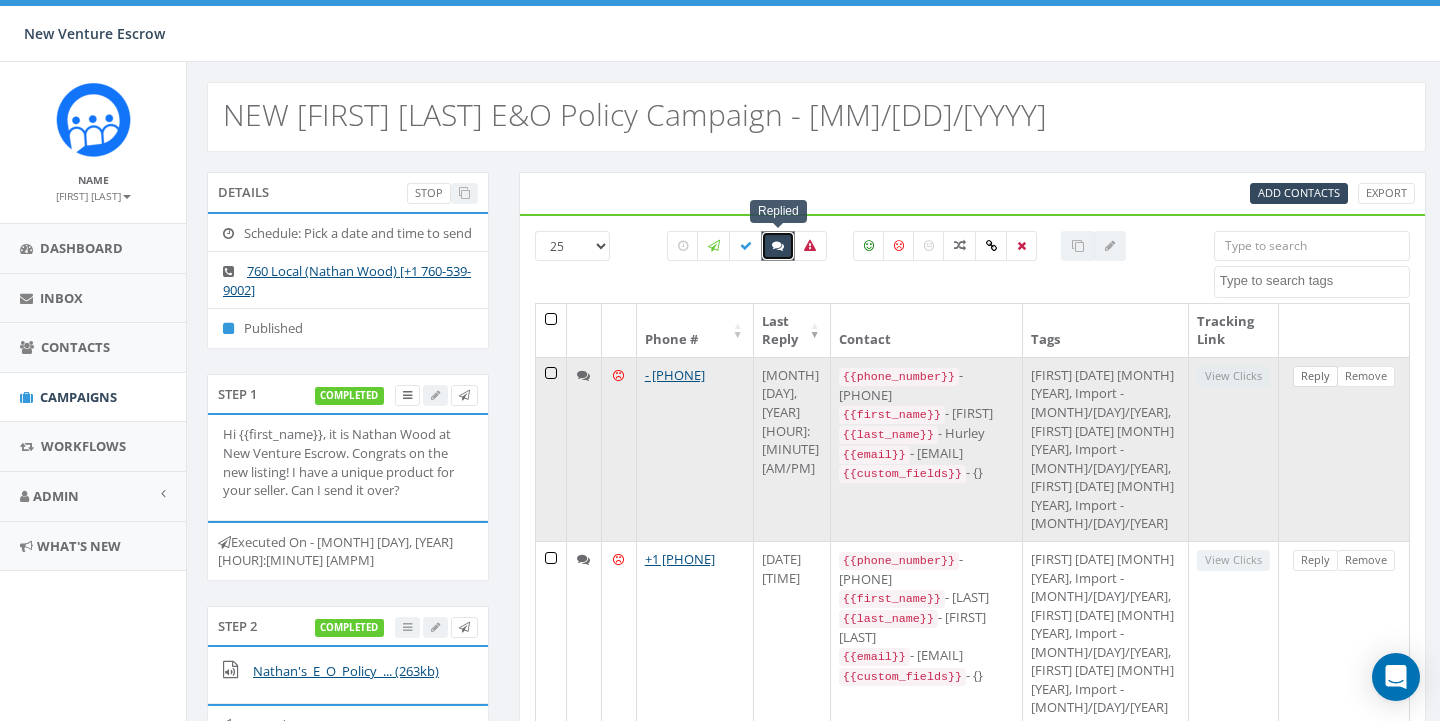 click on "Reply" at bounding box center (1315, 376) 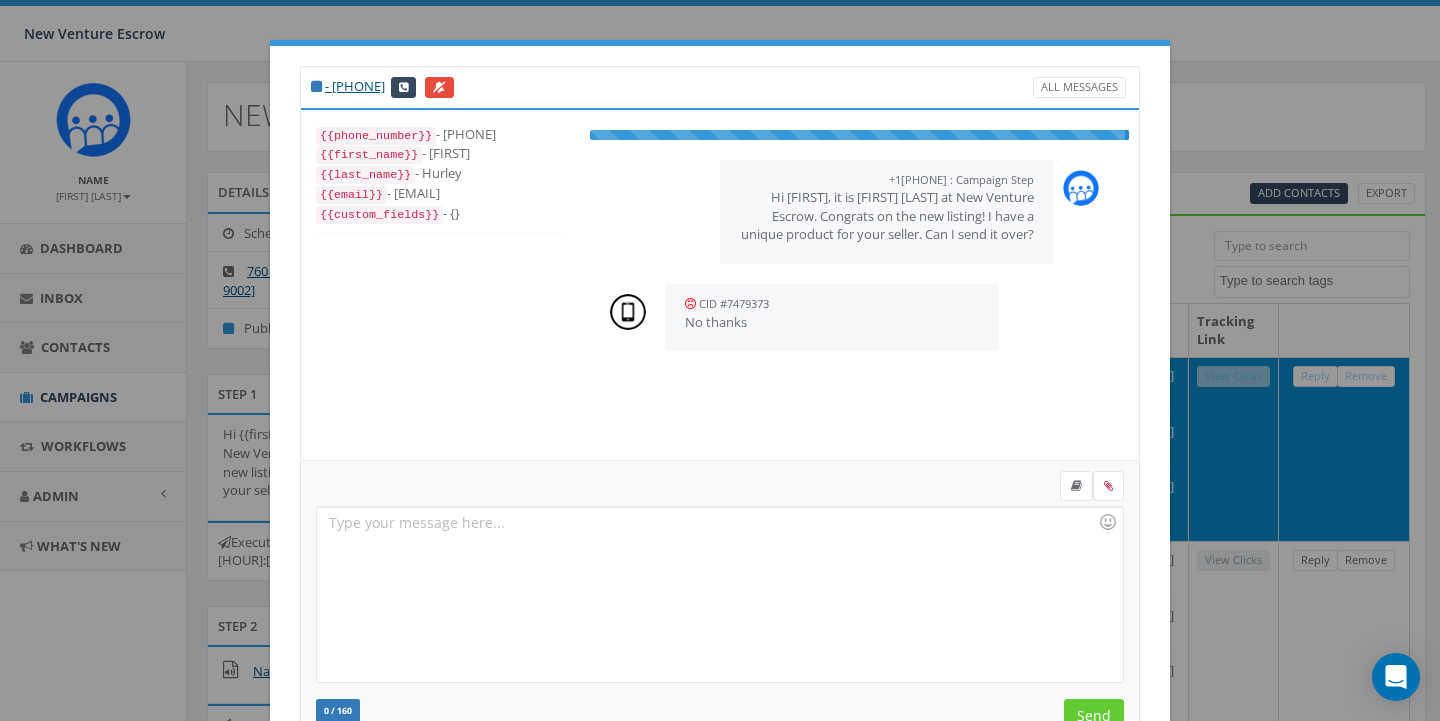 scroll, scrollTop: 40, scrollLeft: 0, axis: vertical 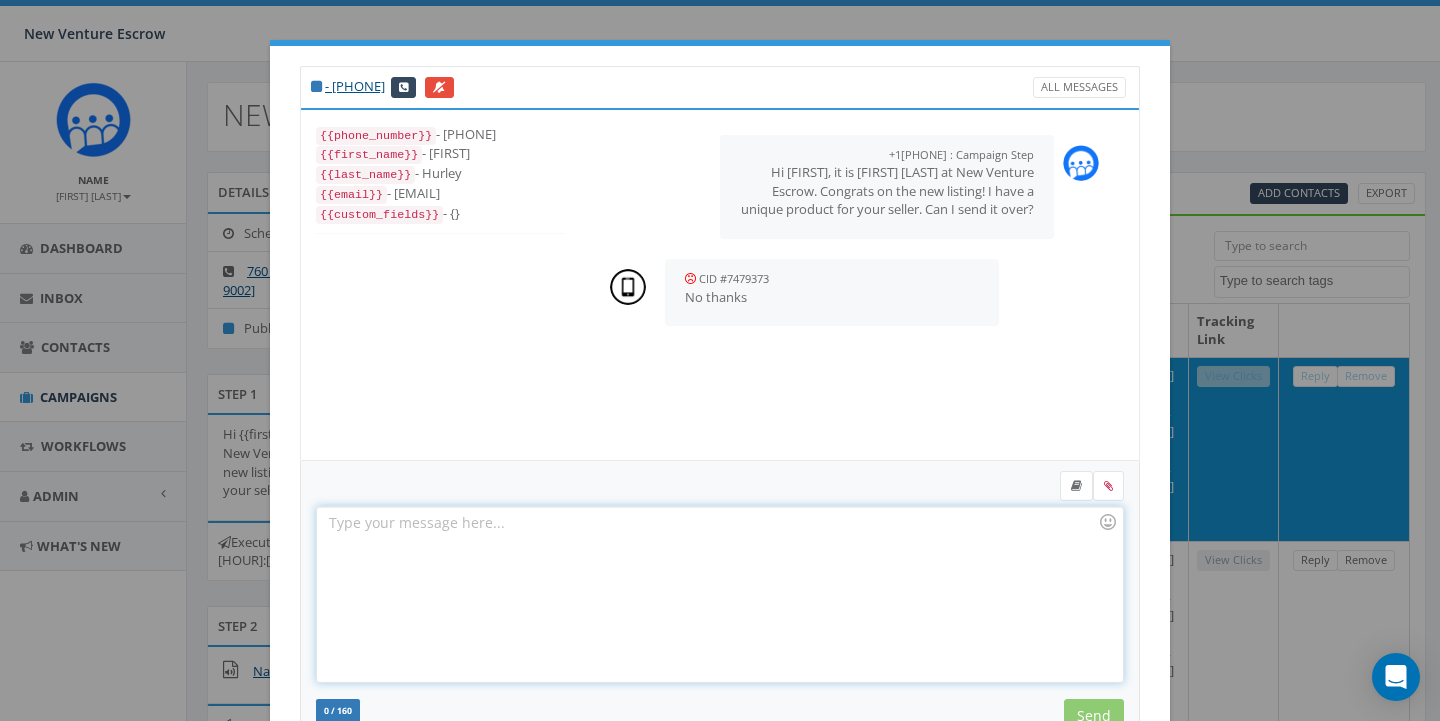 click at bounding box center (719, 594) 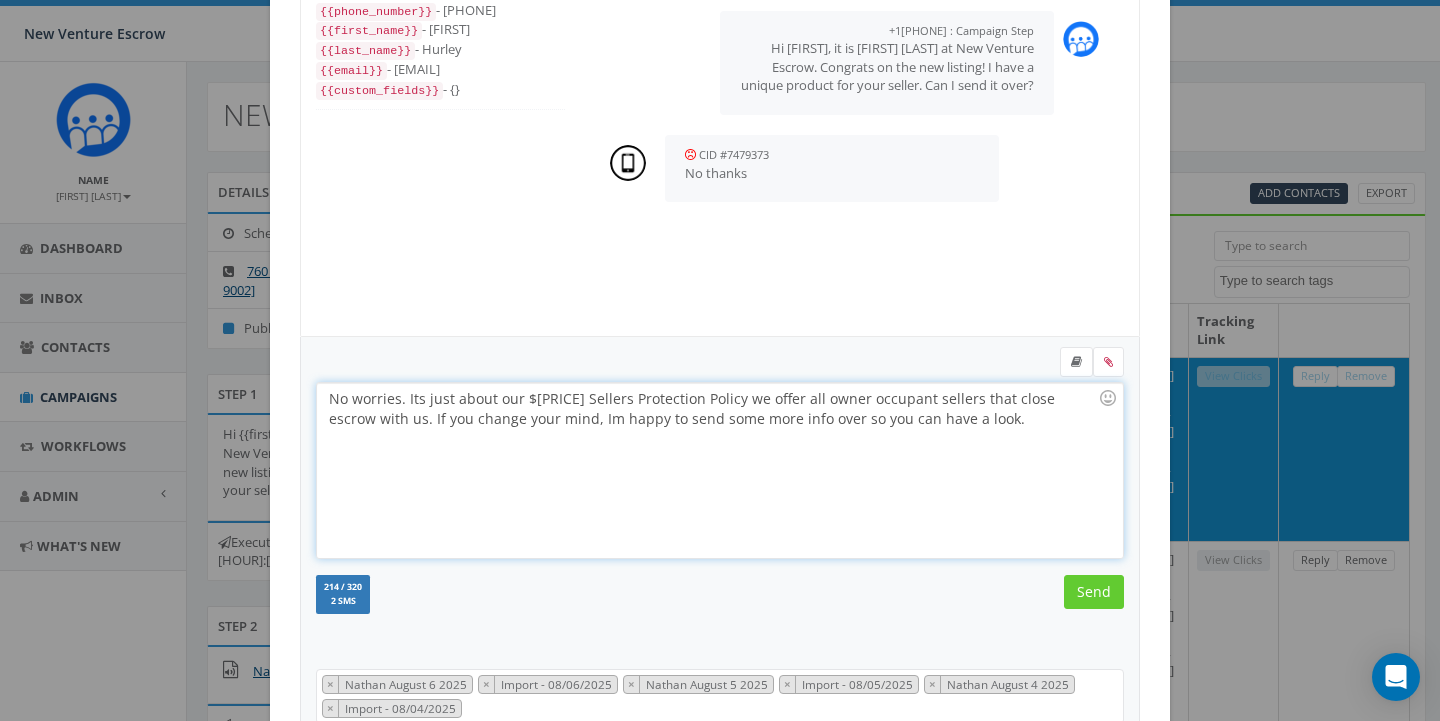 scroll, scrollTop: 125, scrollLeft: 0, axis: vertical 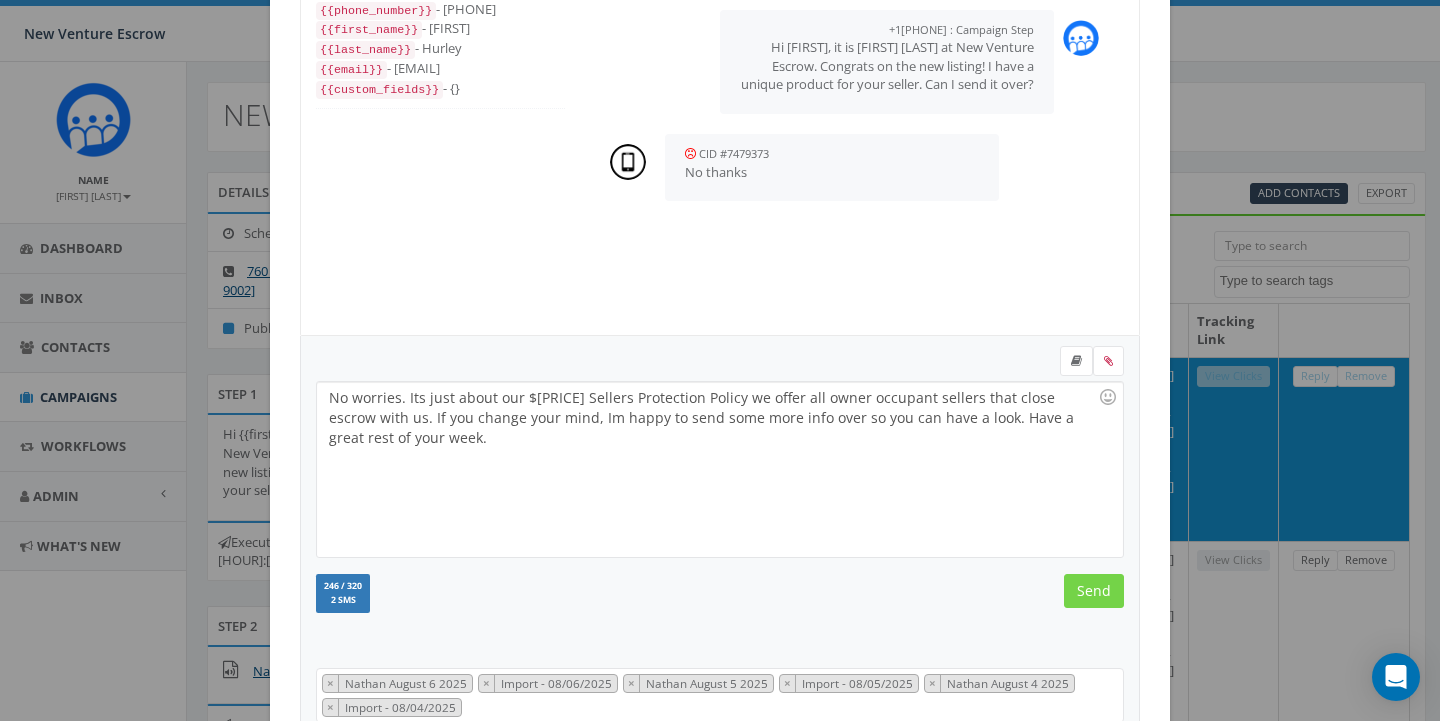 click on "Send" at bounding box center (1094, 591) 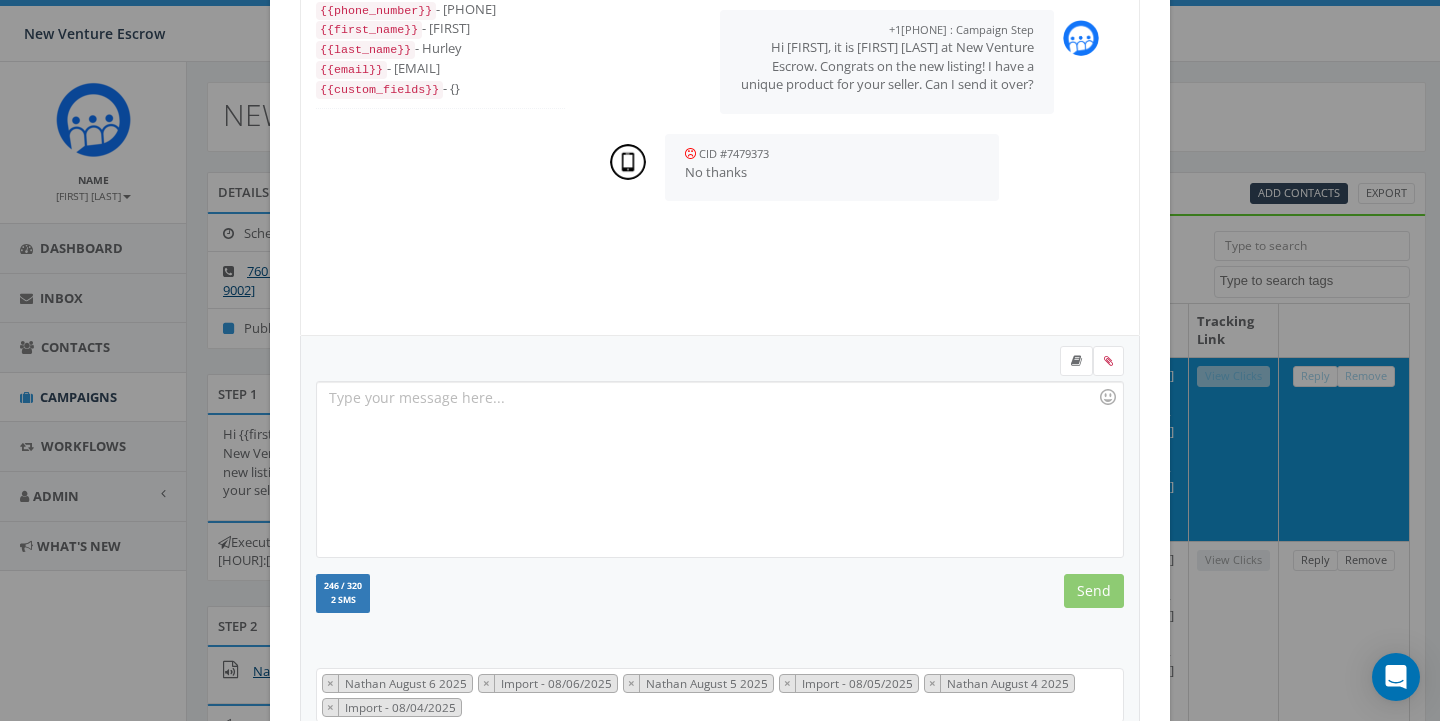 scroll, scrollTop: 82, scrollLeft: 0, axis: vertical 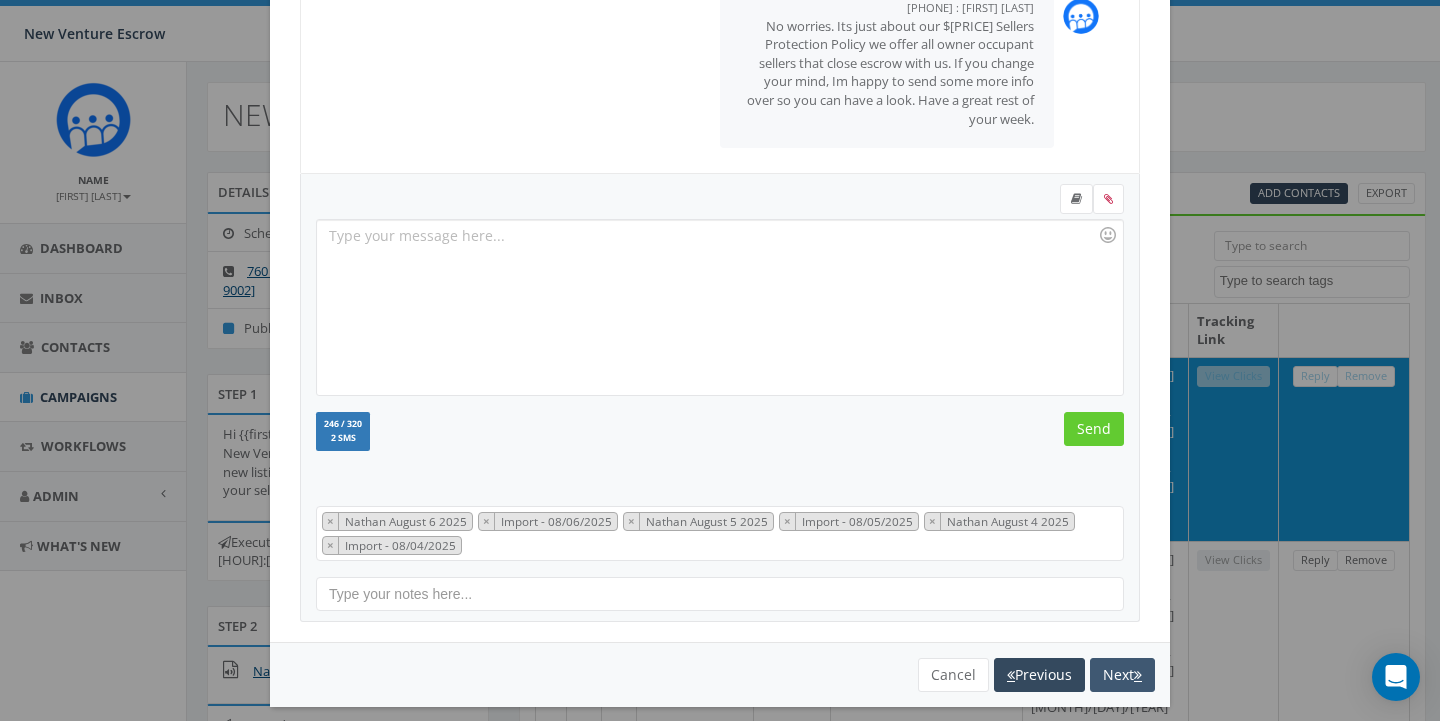click on "Next" at bounding box center (1122, 675) 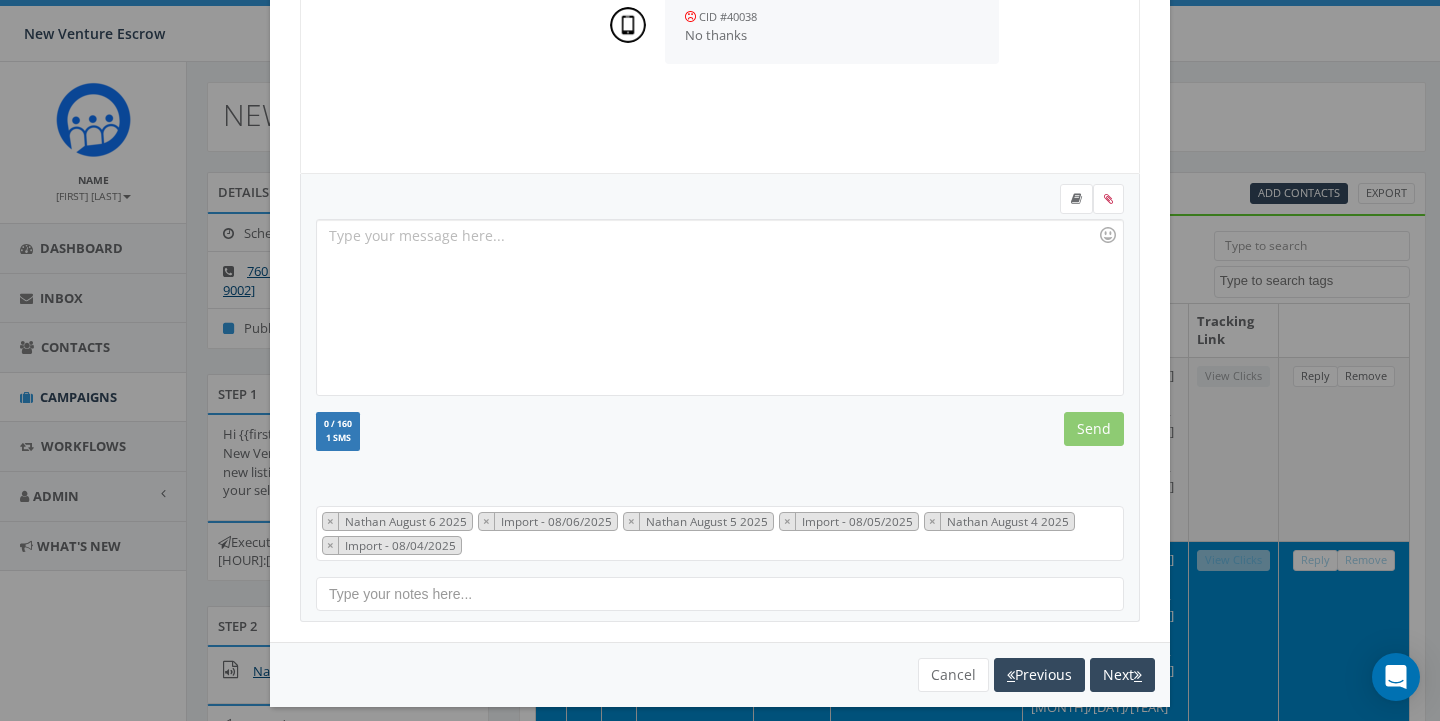 scroll, scrollTop: 283, scrollLeft: 0, axis: vertical 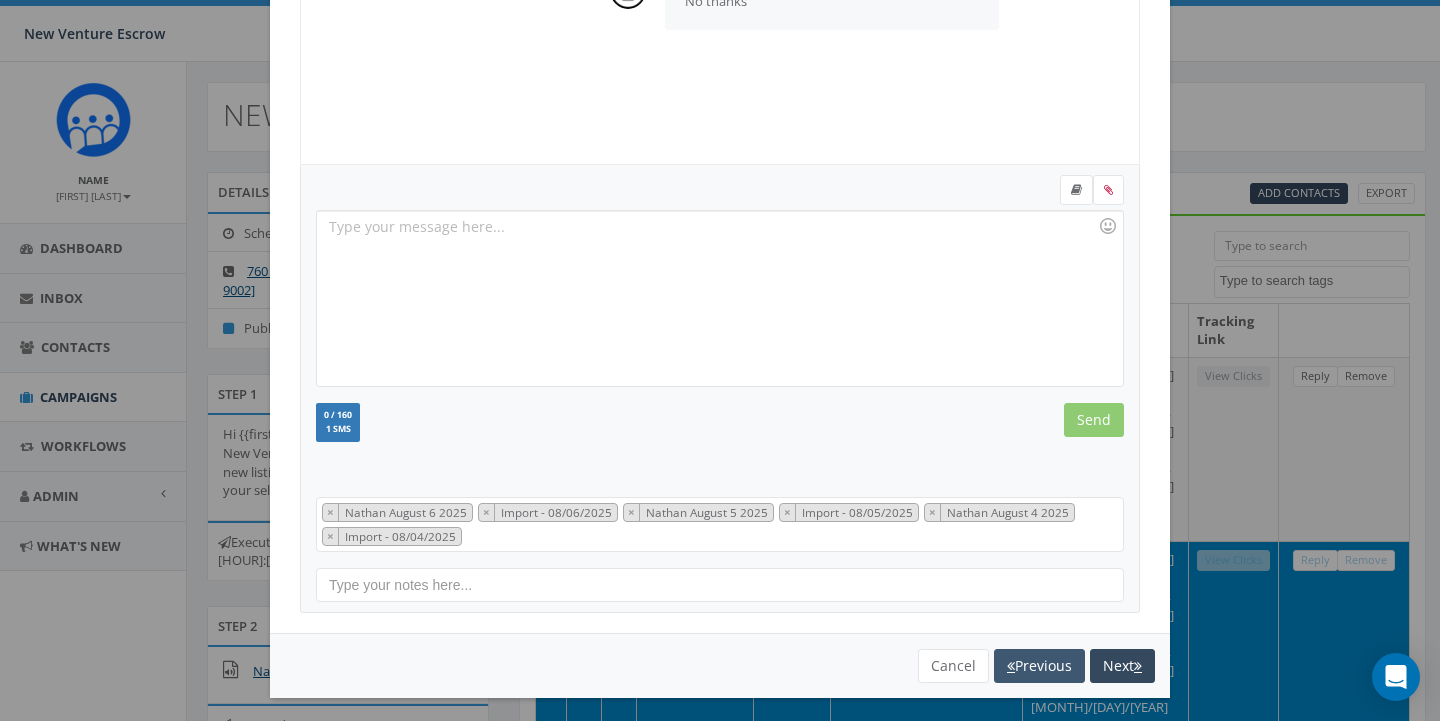 click at bounding box center [1011, 666] 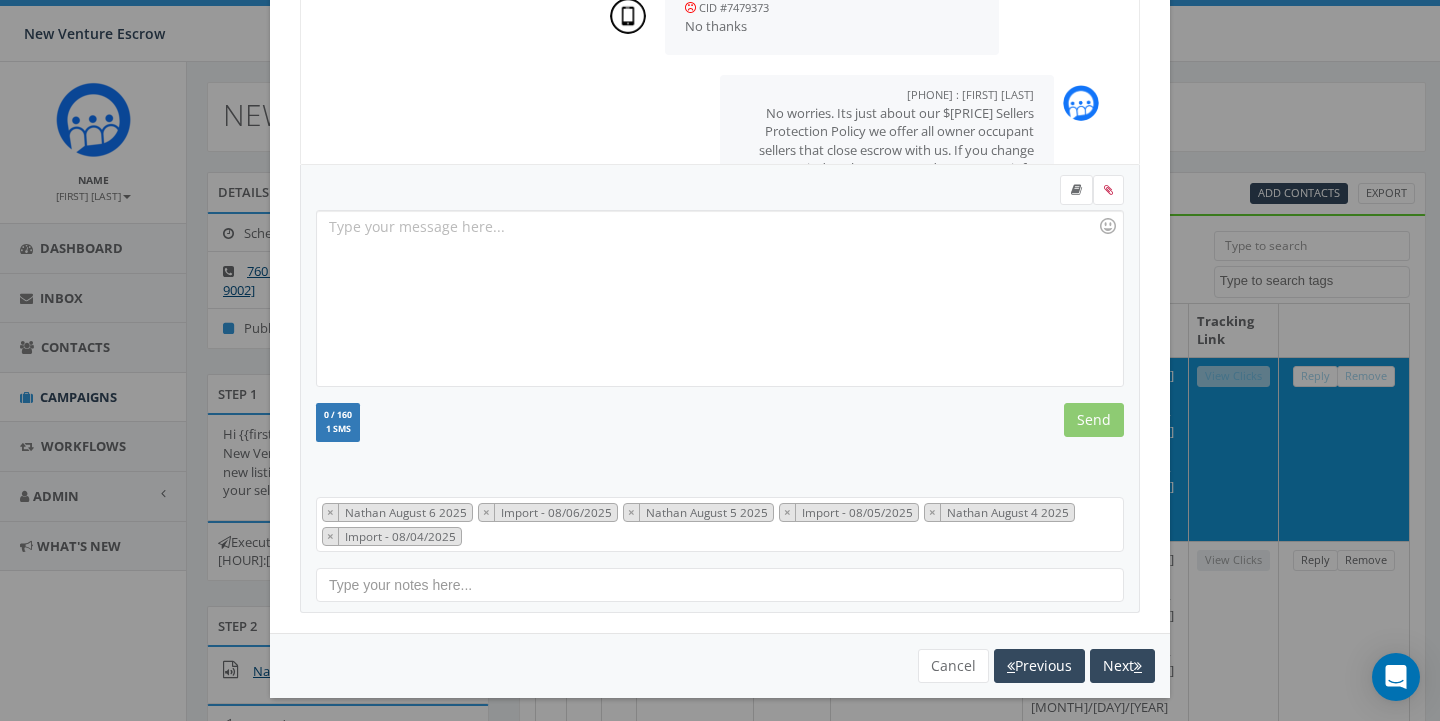 scroll, scrollTop: 283, scrollLeft: 0, axis: vertical 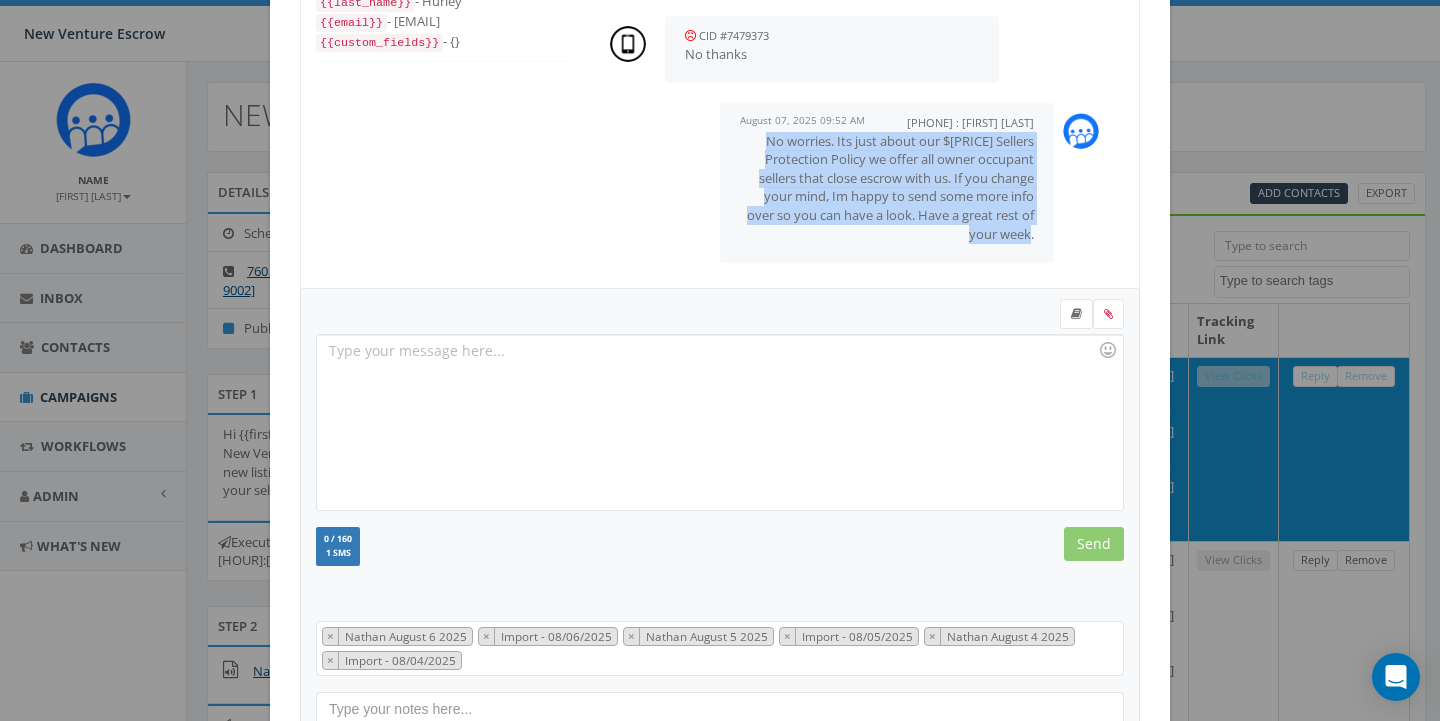 drag, startPoint x: 764, startPoint y: 143, endPoint x: 1038, endPoint y: 231, distance: 287.78464 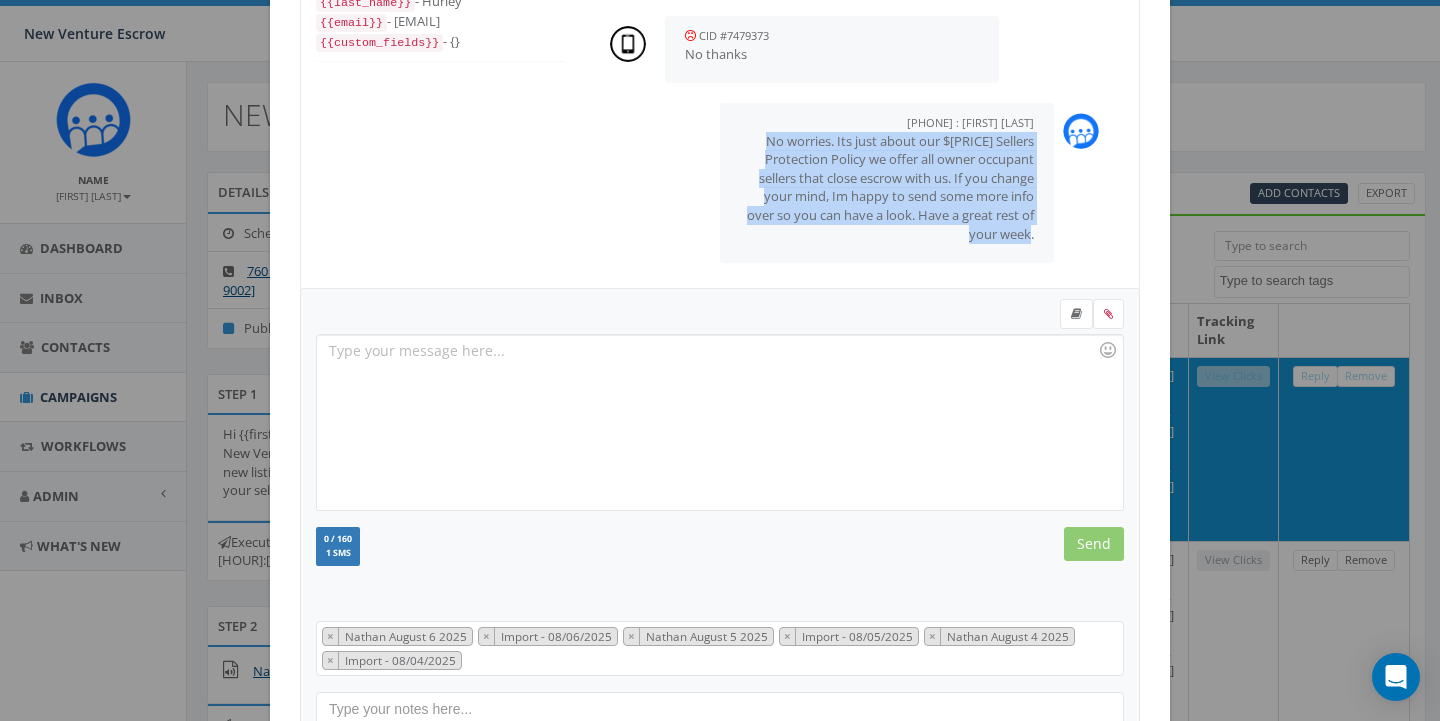 scroll, scrollTop: 296, scrollLeft: 0, axis: vertical 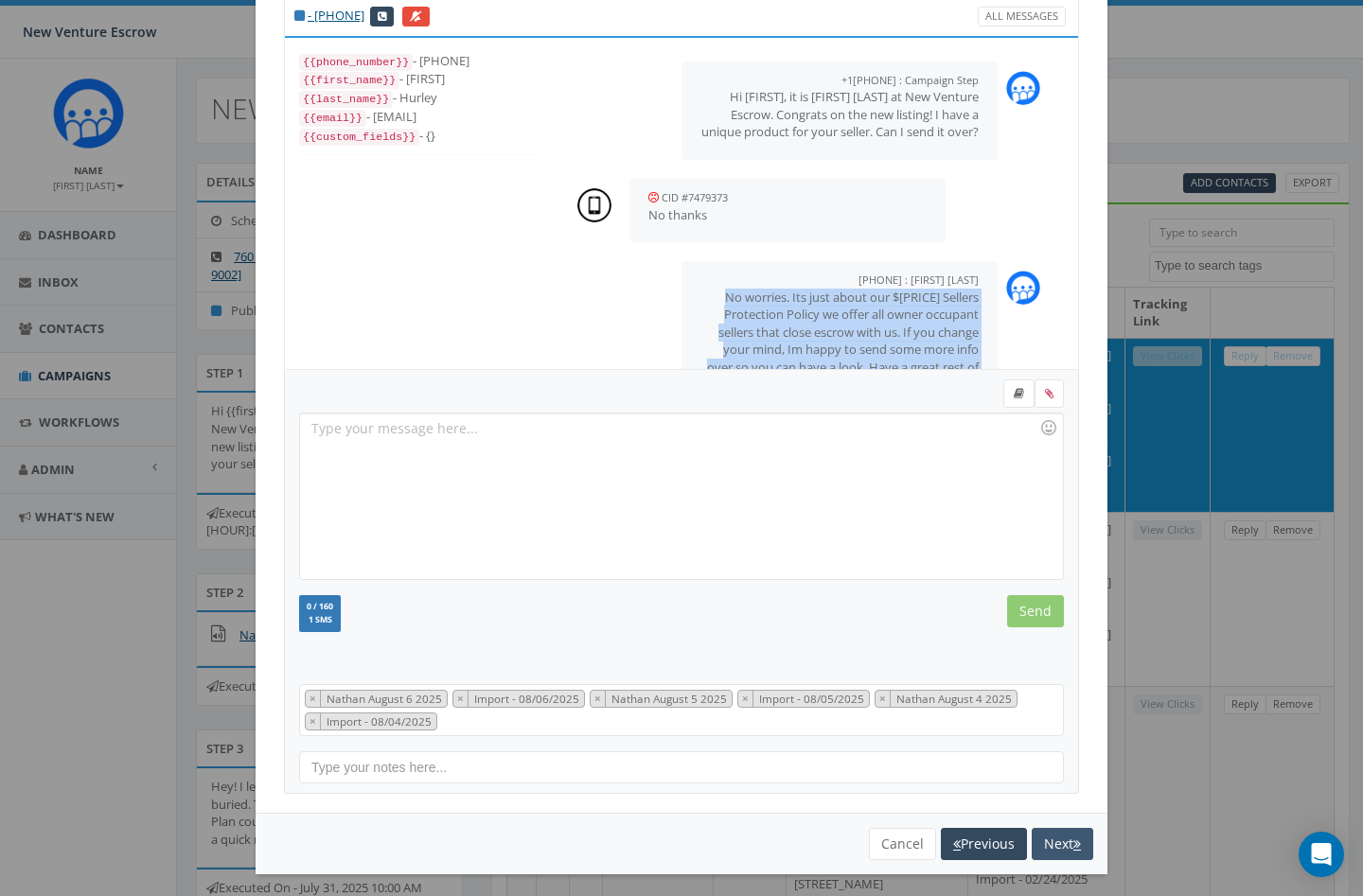 click on "Next" at bounding box center (1062, 844) 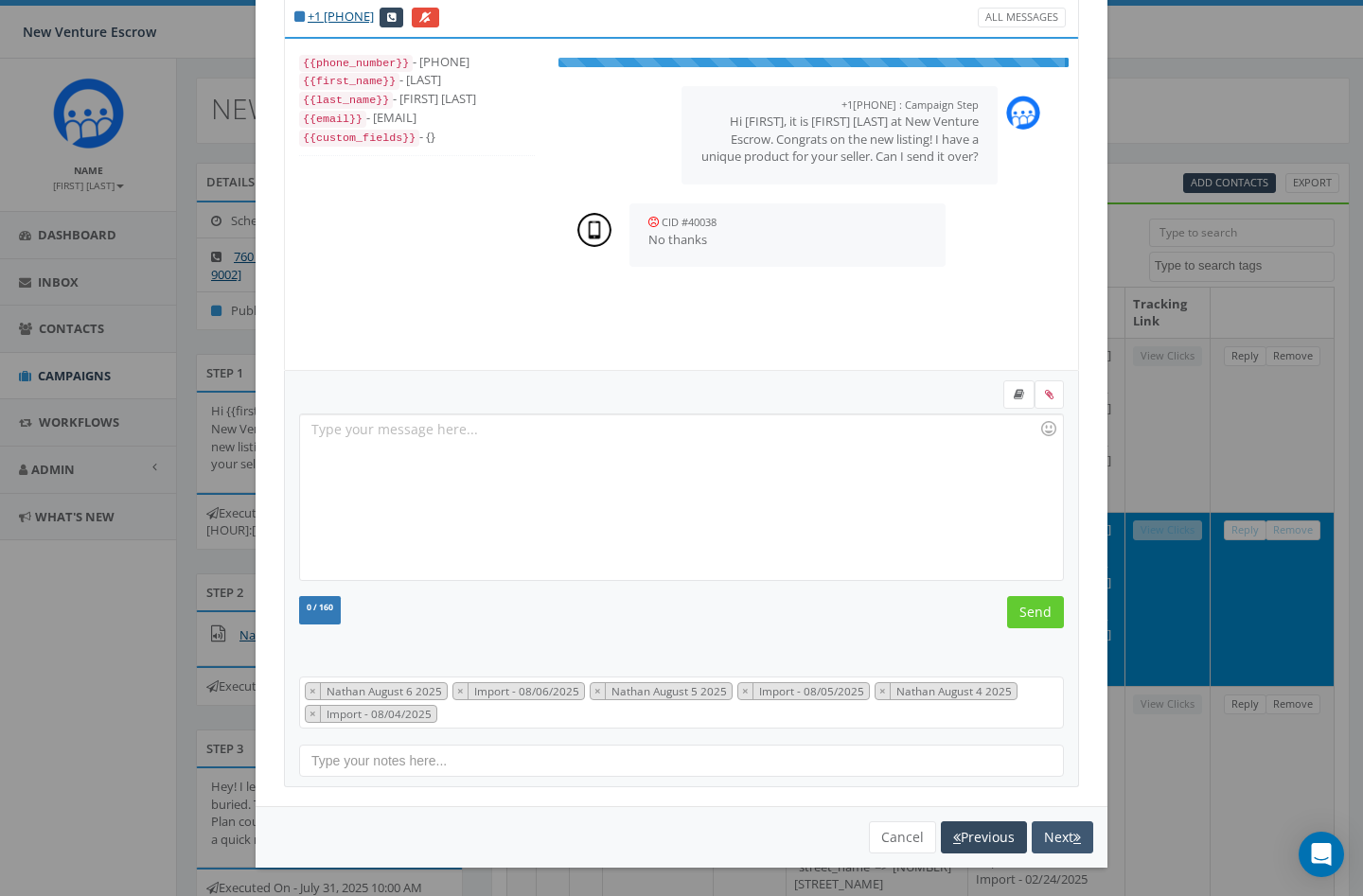 scroll, scrollTop: 54, scrollLeft: 0, axis: vertical 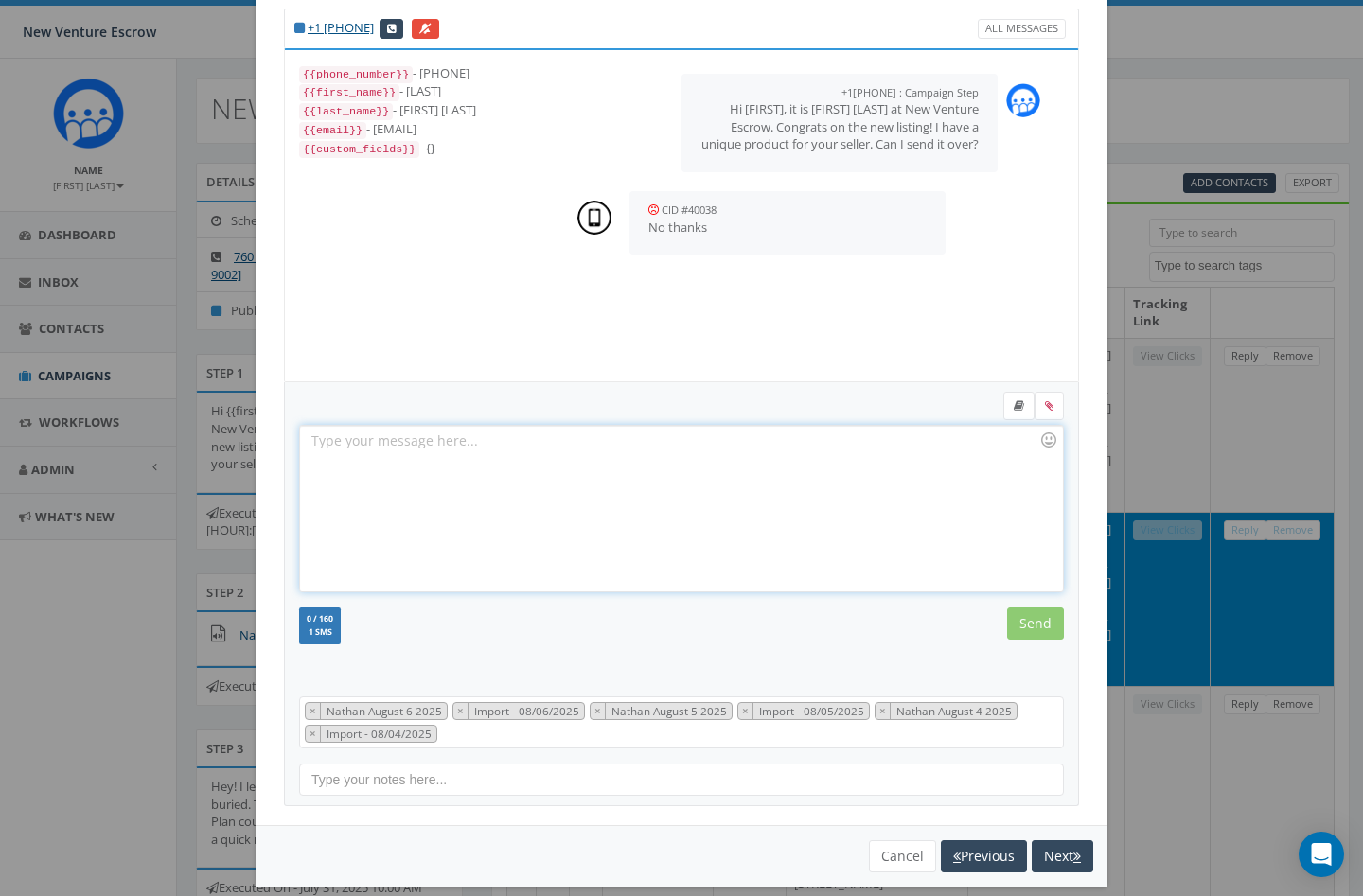 click at bounding box center [681, 508] 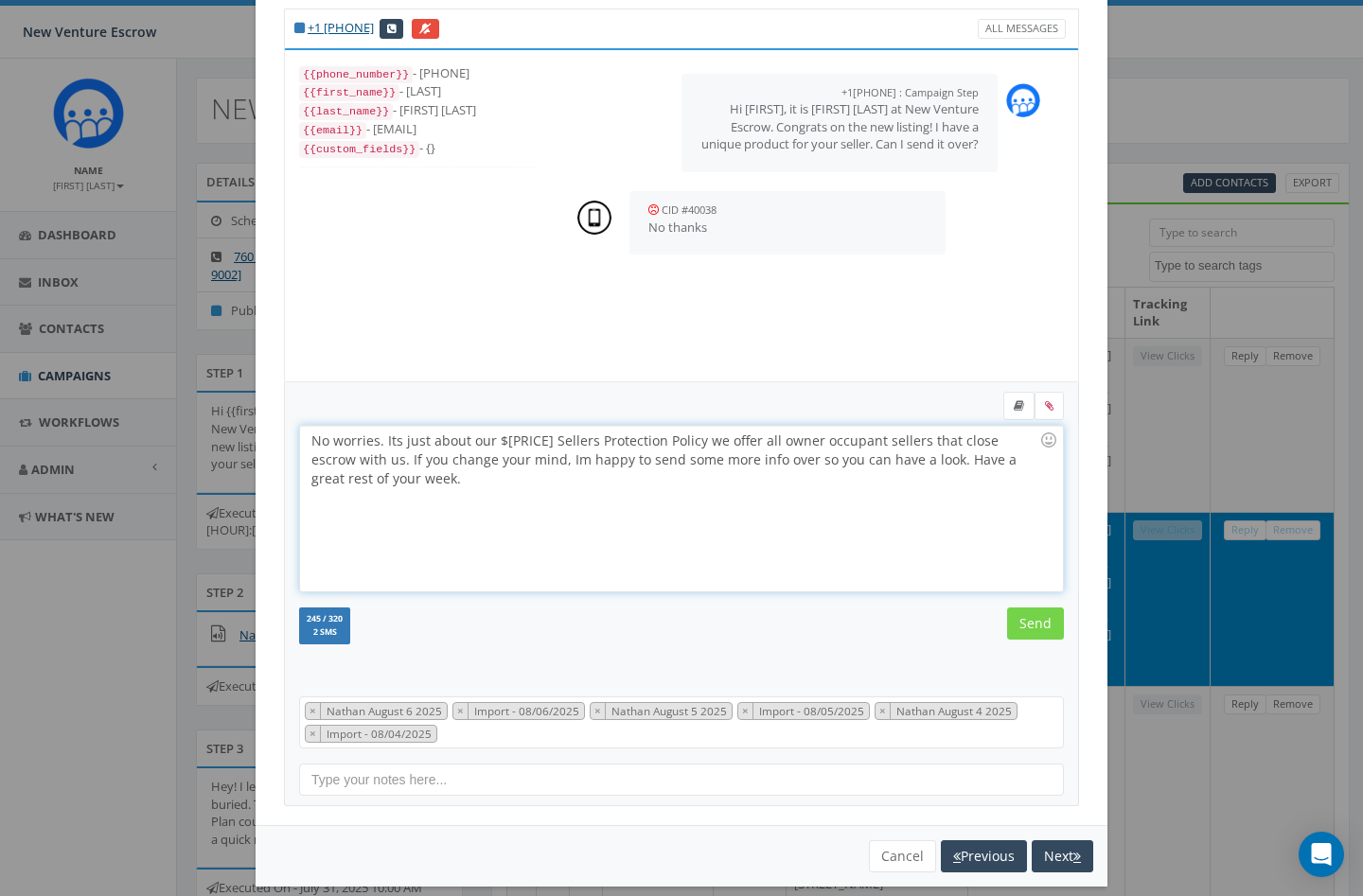 click on "Send" at bounding box center [1036, 624] 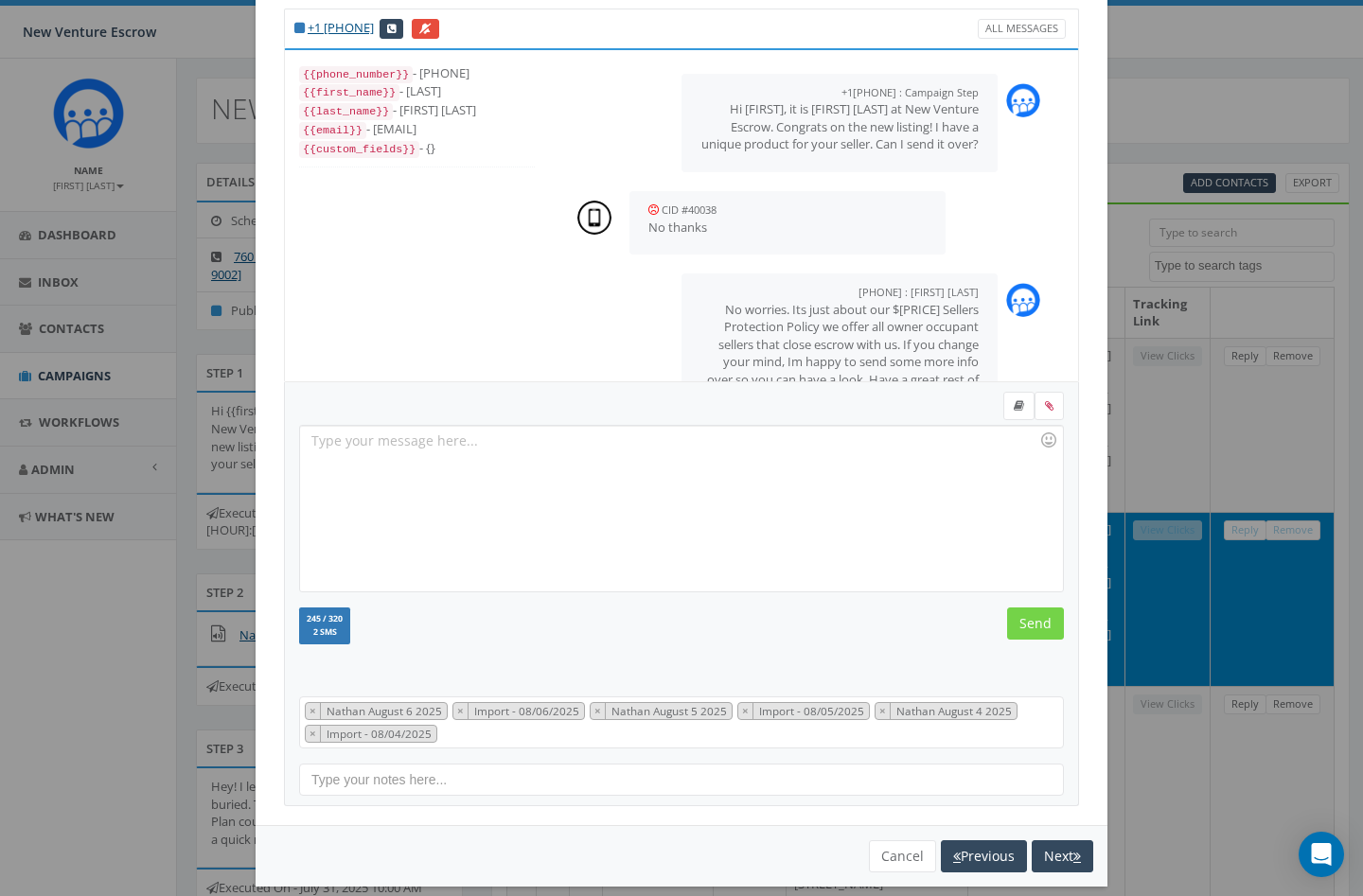 scroll, scrollTop: 78, scrollLeft: 0, axis: vertical 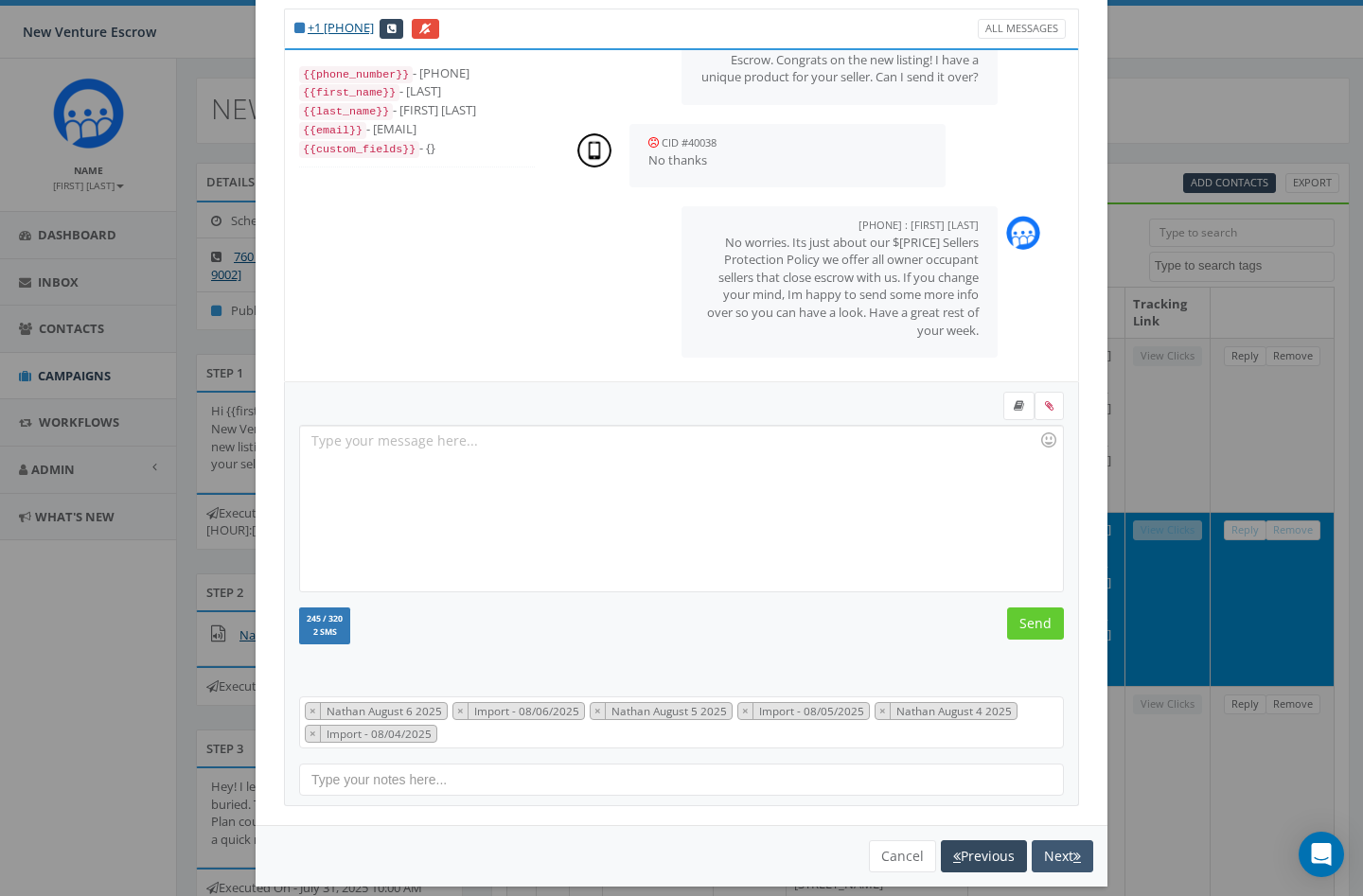 click at bounding box center [1077, 856] 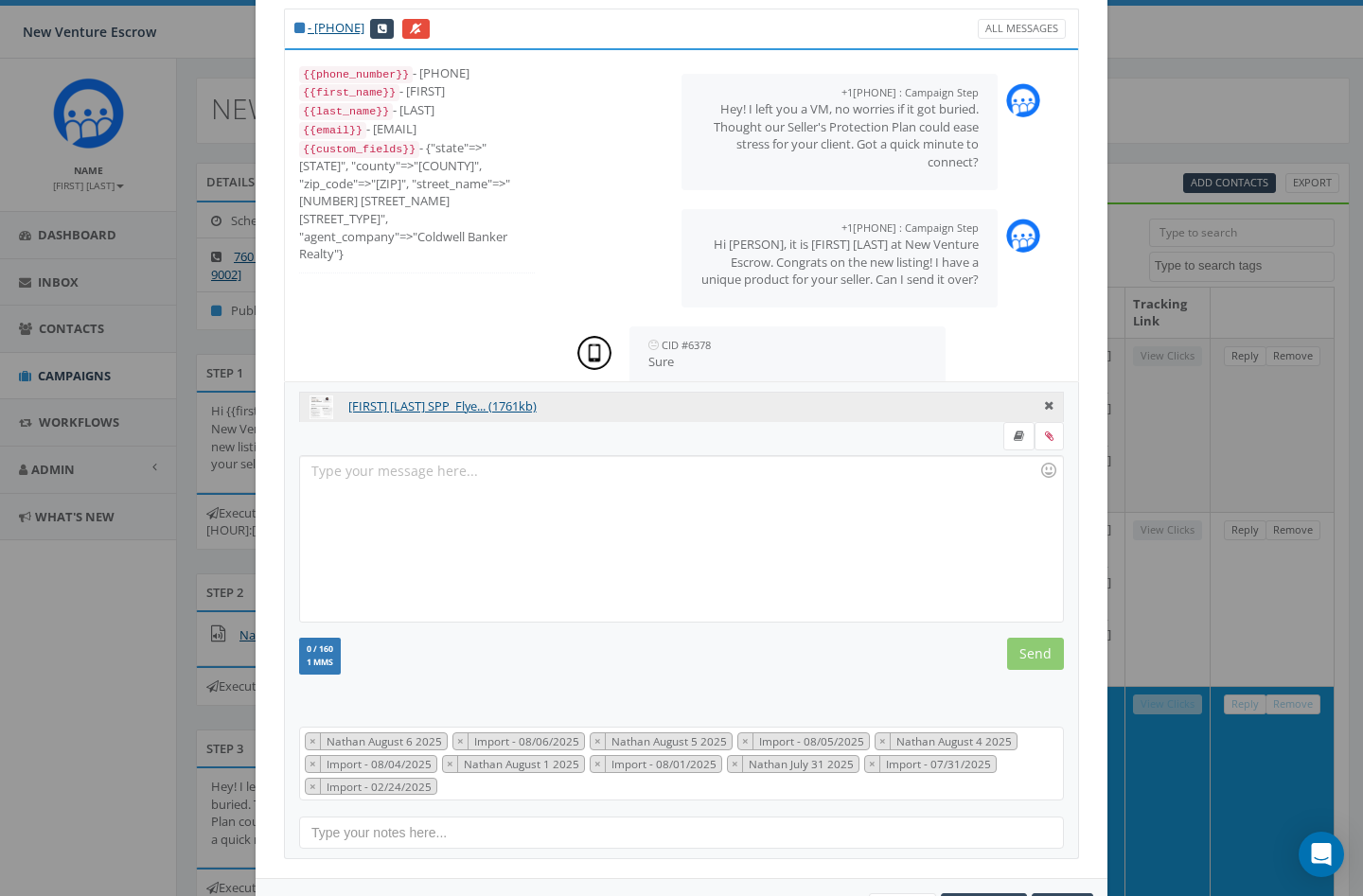 scroll, scrollTop: 44, scrollLeft: 0, axis: vertical 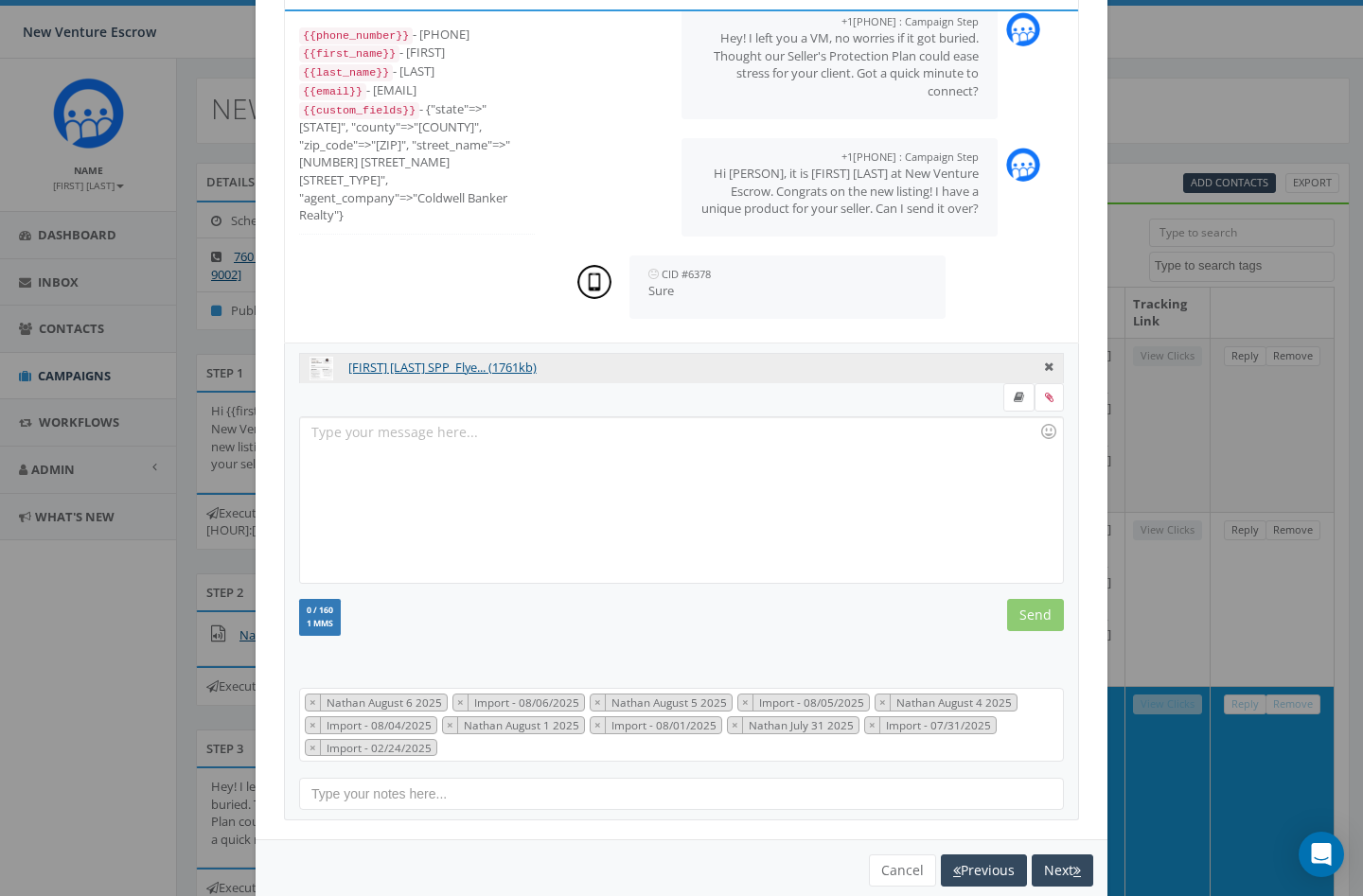 click at bounding box center (681, 500) 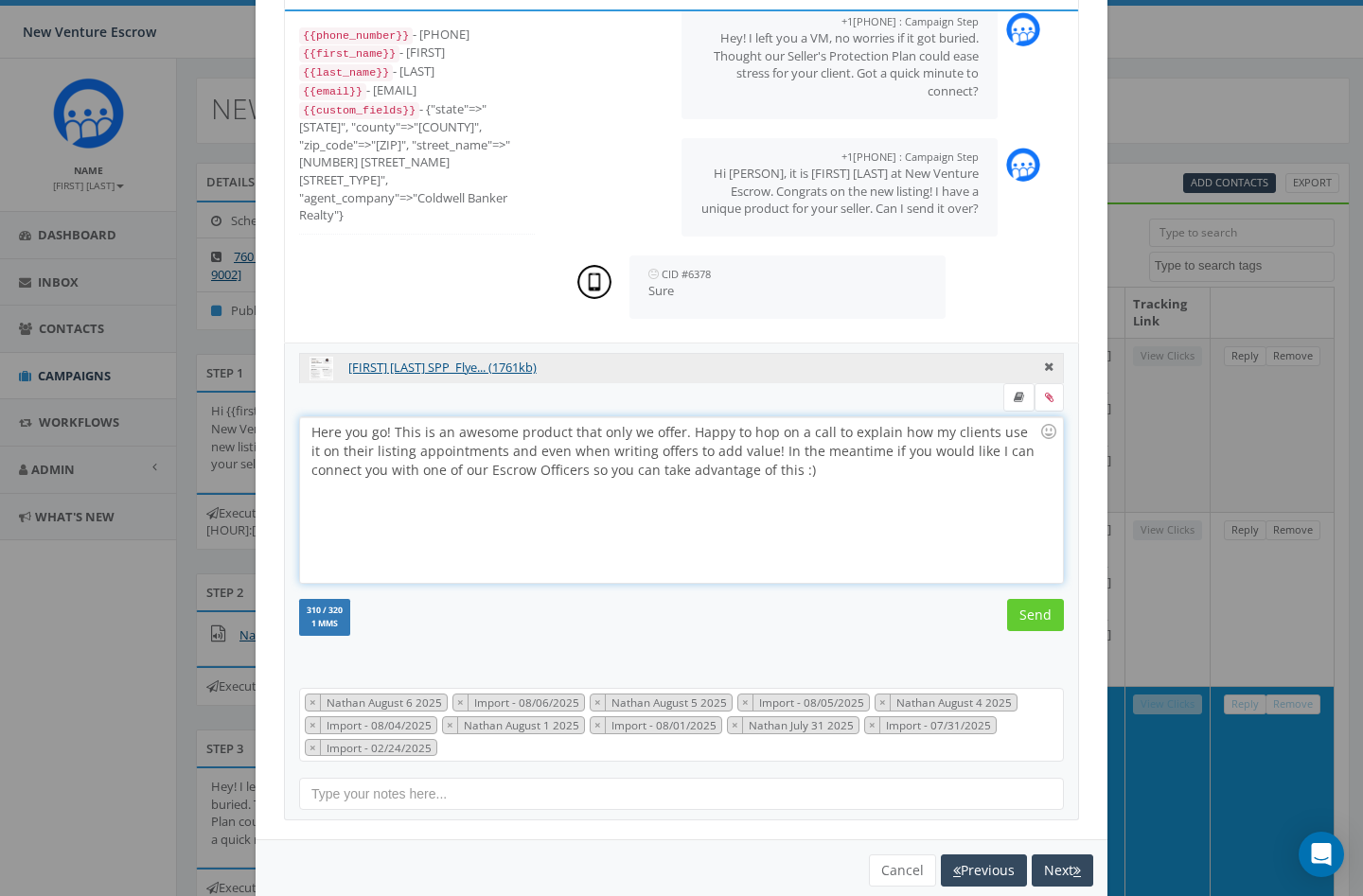click on "Here you go! This is an awesome product that only we offer. Happy to hop on a call to explain how my clients use it on their listing appointments and even when writing offers to add value! In the meantime if you would like I can connect you with one of our Escrow Officers so you can take advantage of this :)" at bounding box center [681, 500] 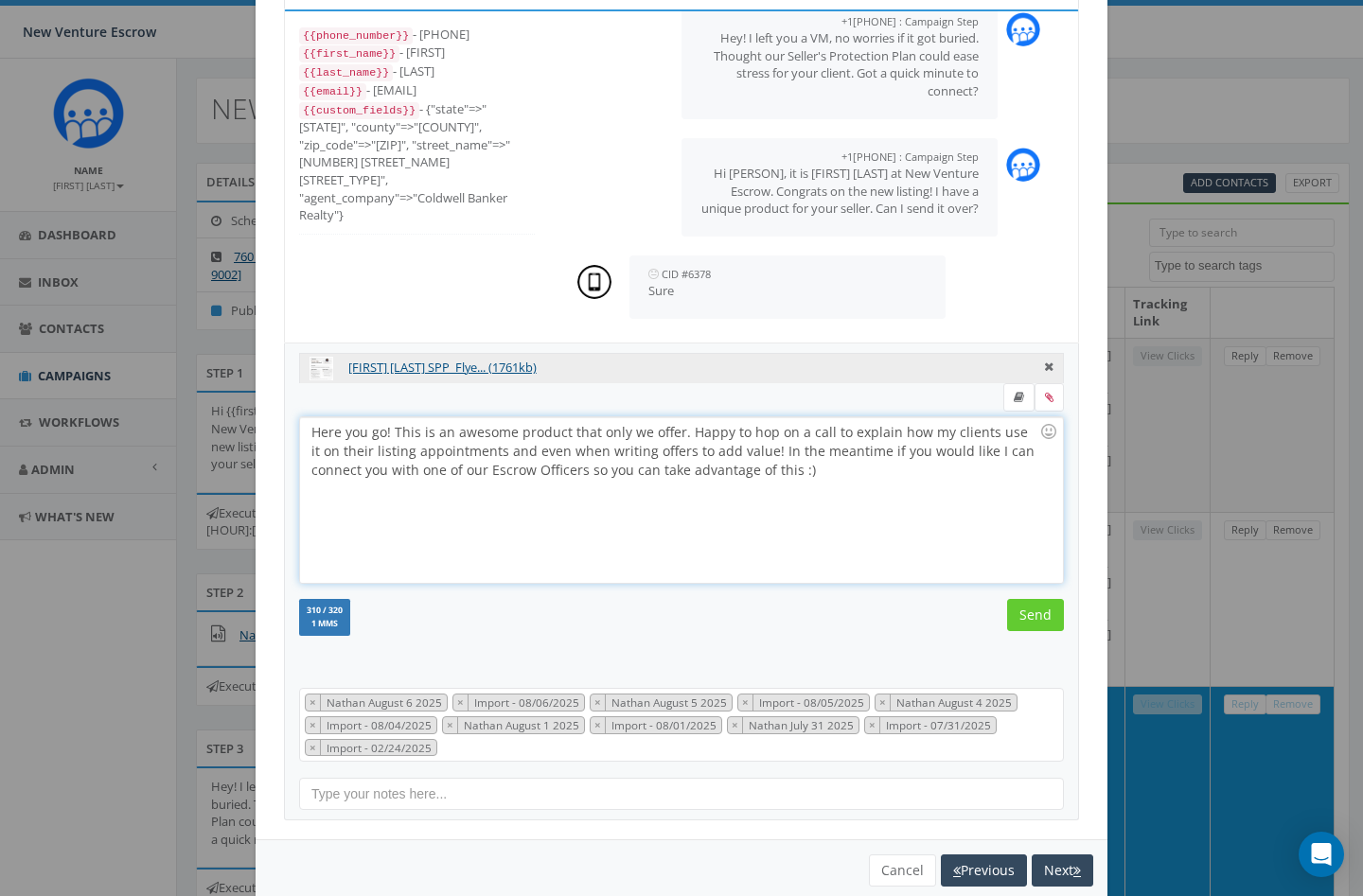 click on "Here you go! This is an awesome product that only we offer. Happy to hop on a call to explain how my clients use it on their listing appointments and even when writing offers to add value! In the meantime if you would like I can connect you with one of our Escrow Officers so you can take advantage of this :)" at bounding box center (681, 500) 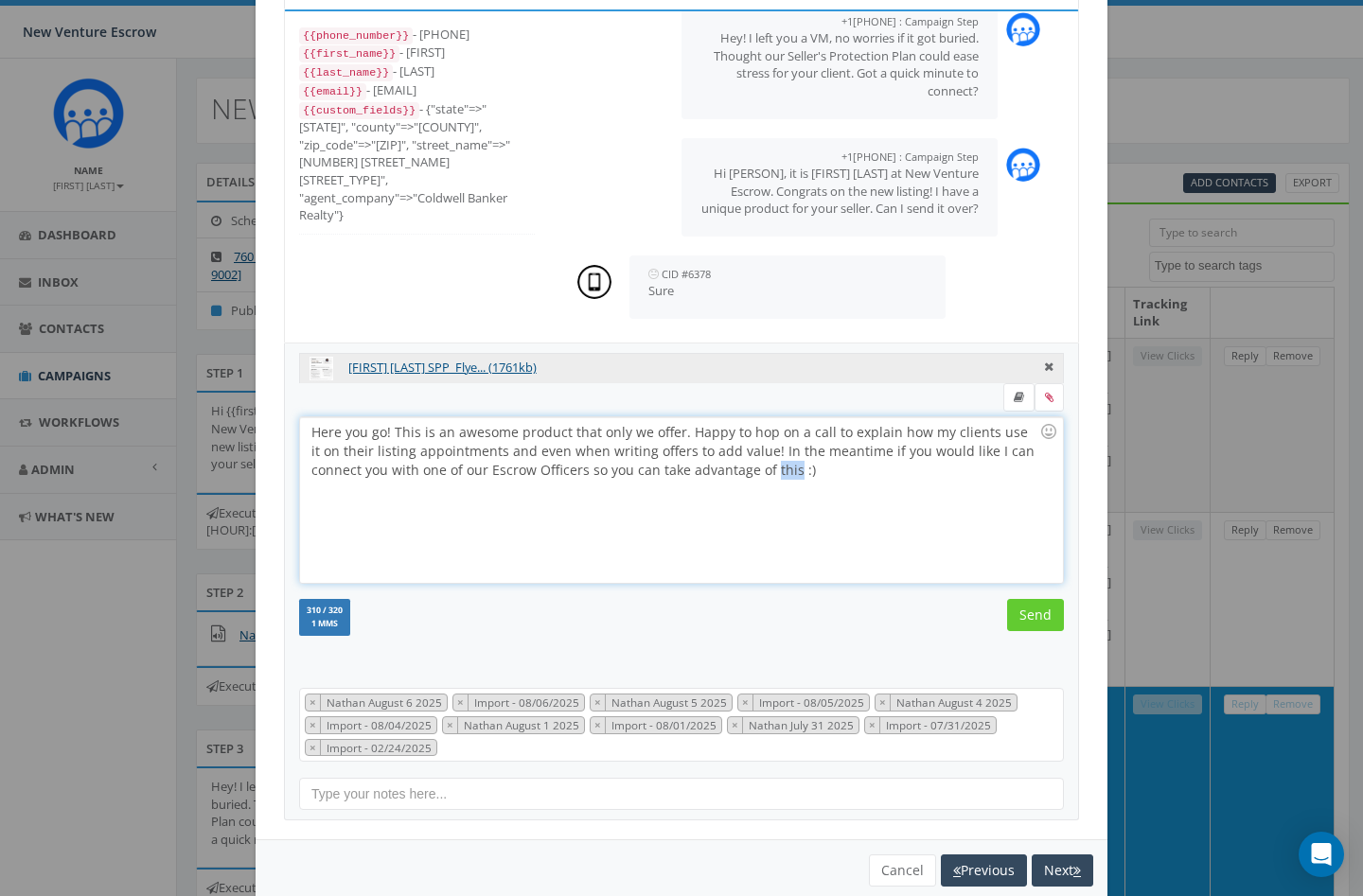 click on "Here you go! This is an awesome product that only we offer. Happy to hop on a call to explain how my clients use it on their listing appointments and even when writing offers to add value! In the meantime if you would like I can connect you with one of our Escrow Officers so you can take advantage of this :)" at bounding box center [681, 500] 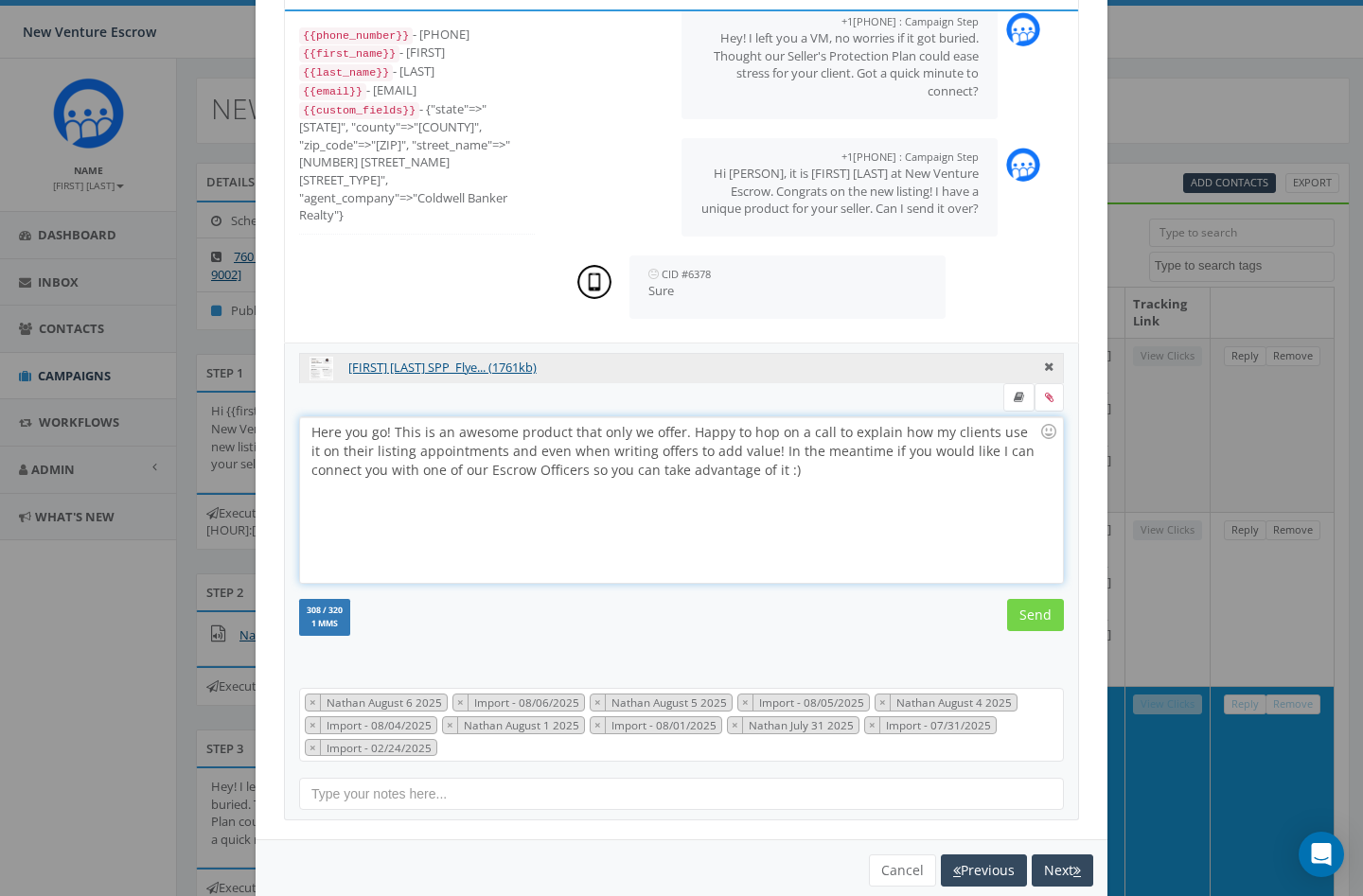 click on "Send" at bounding box center (1036, 615) 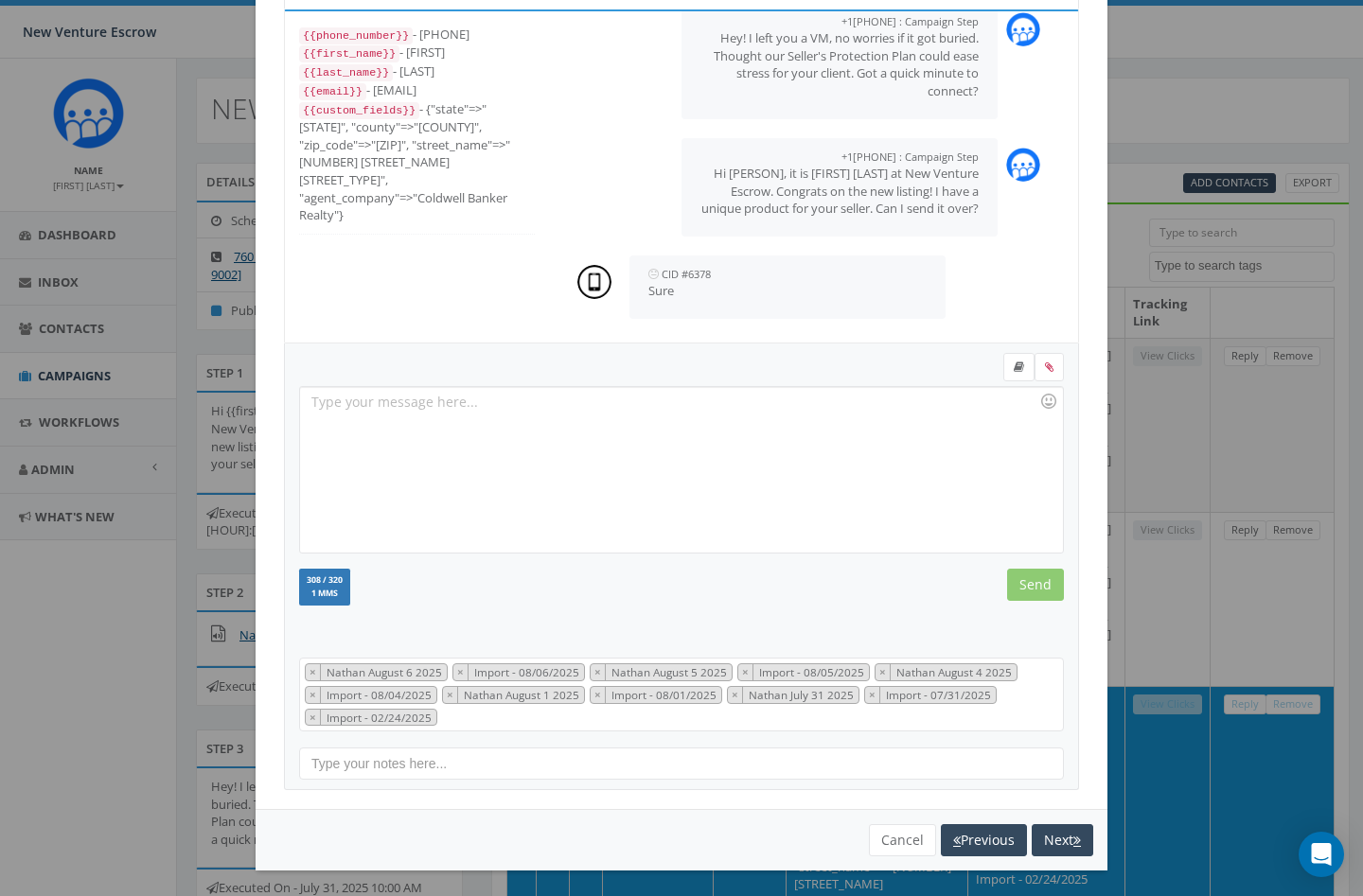 scroll, scrollTop: 88, scrollLeft: 0, axis: vertical 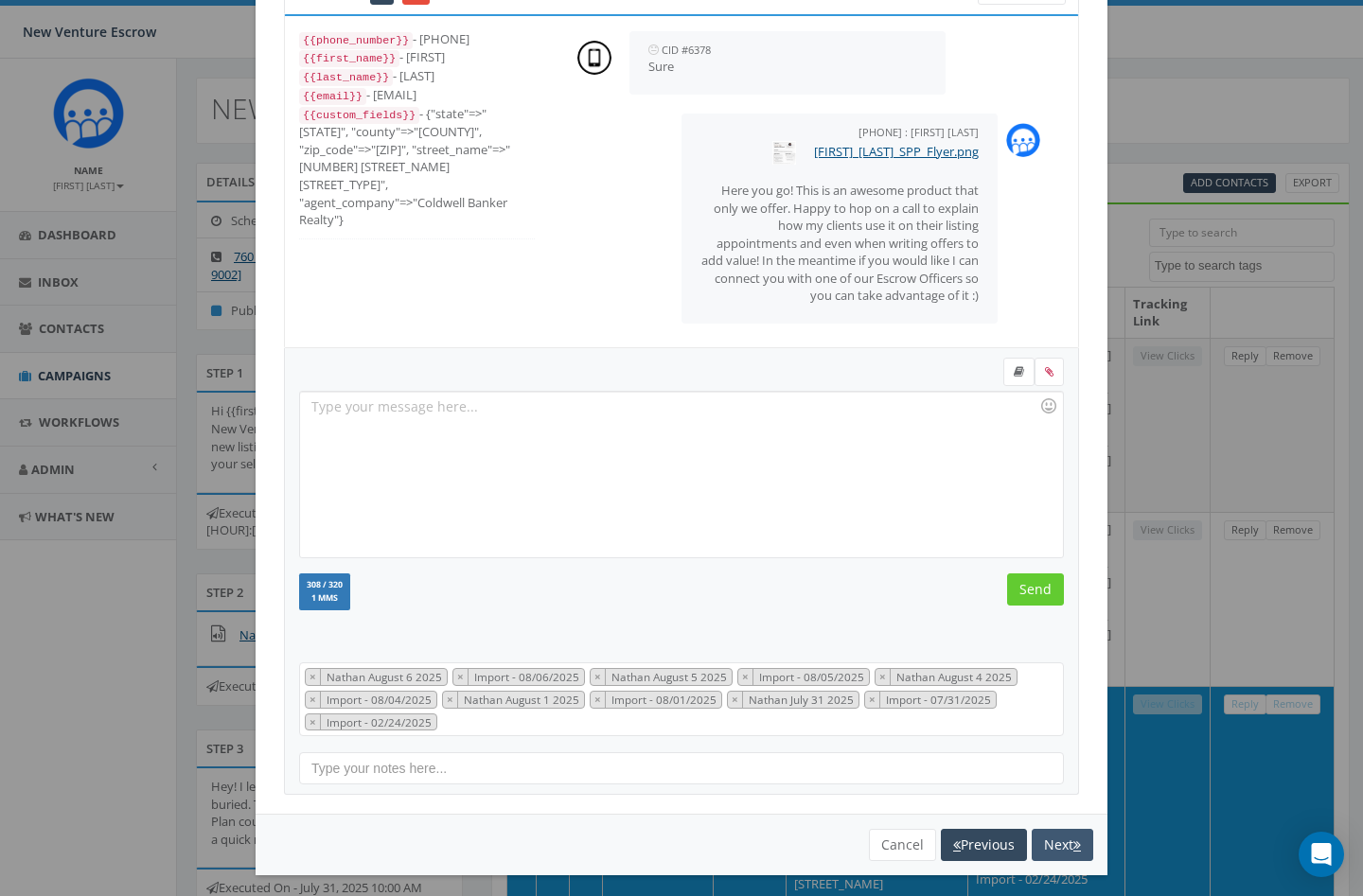 click at bounding box center [1077, 845] 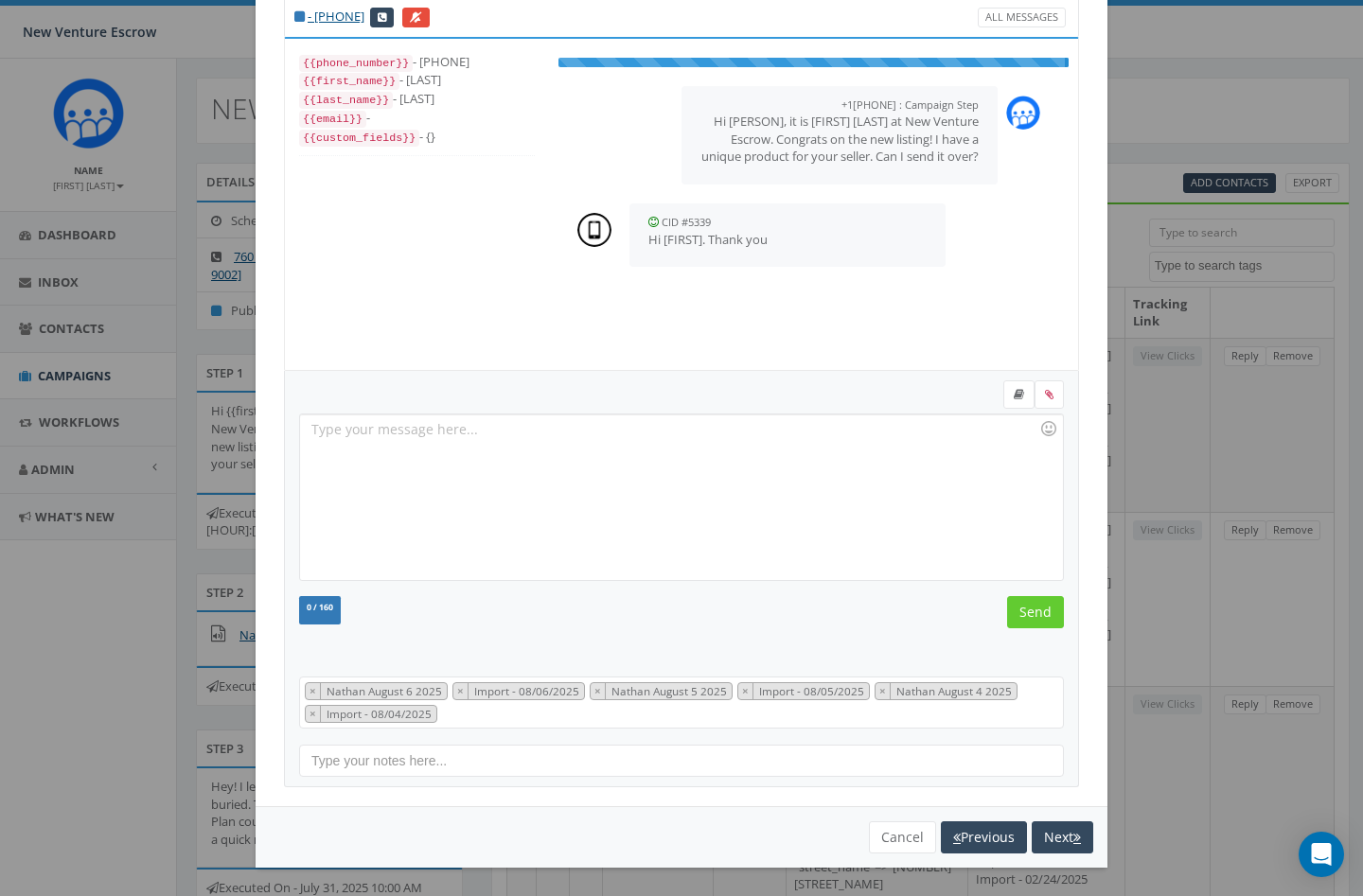 scroll, scrollTop: 54, scrollLeft: 0, axis: vertical 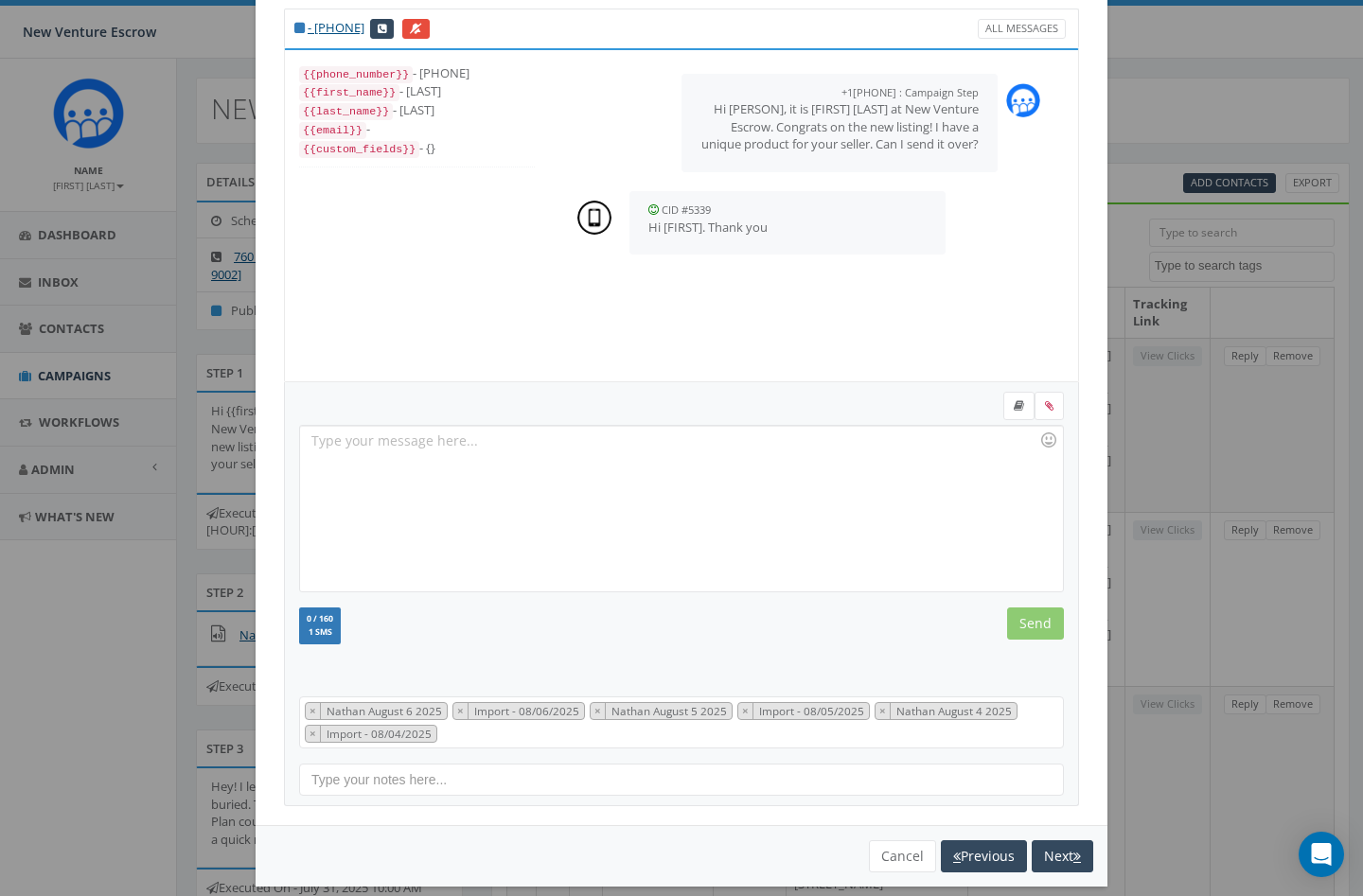 click at bounding box center [681, 508] 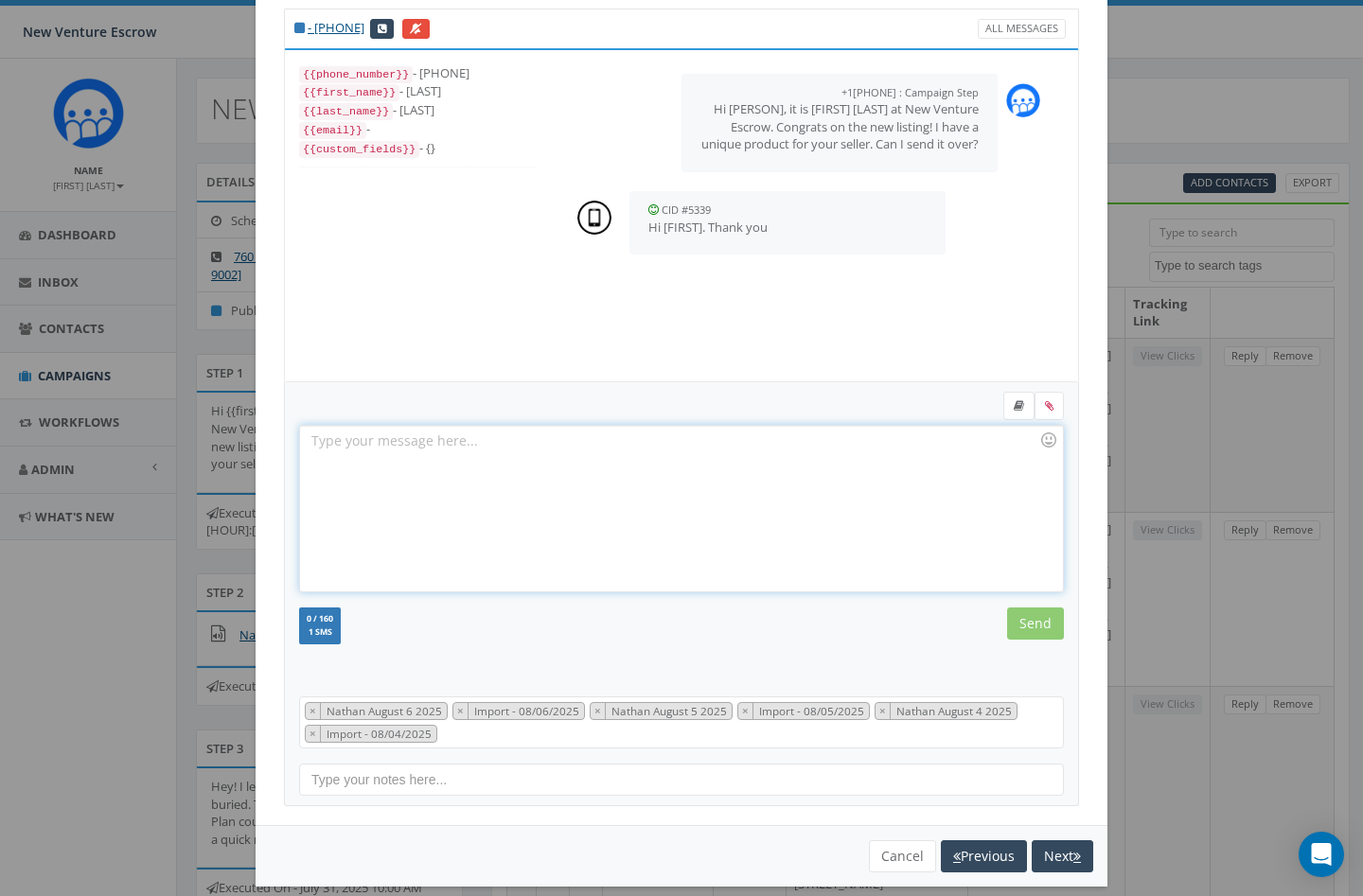 type 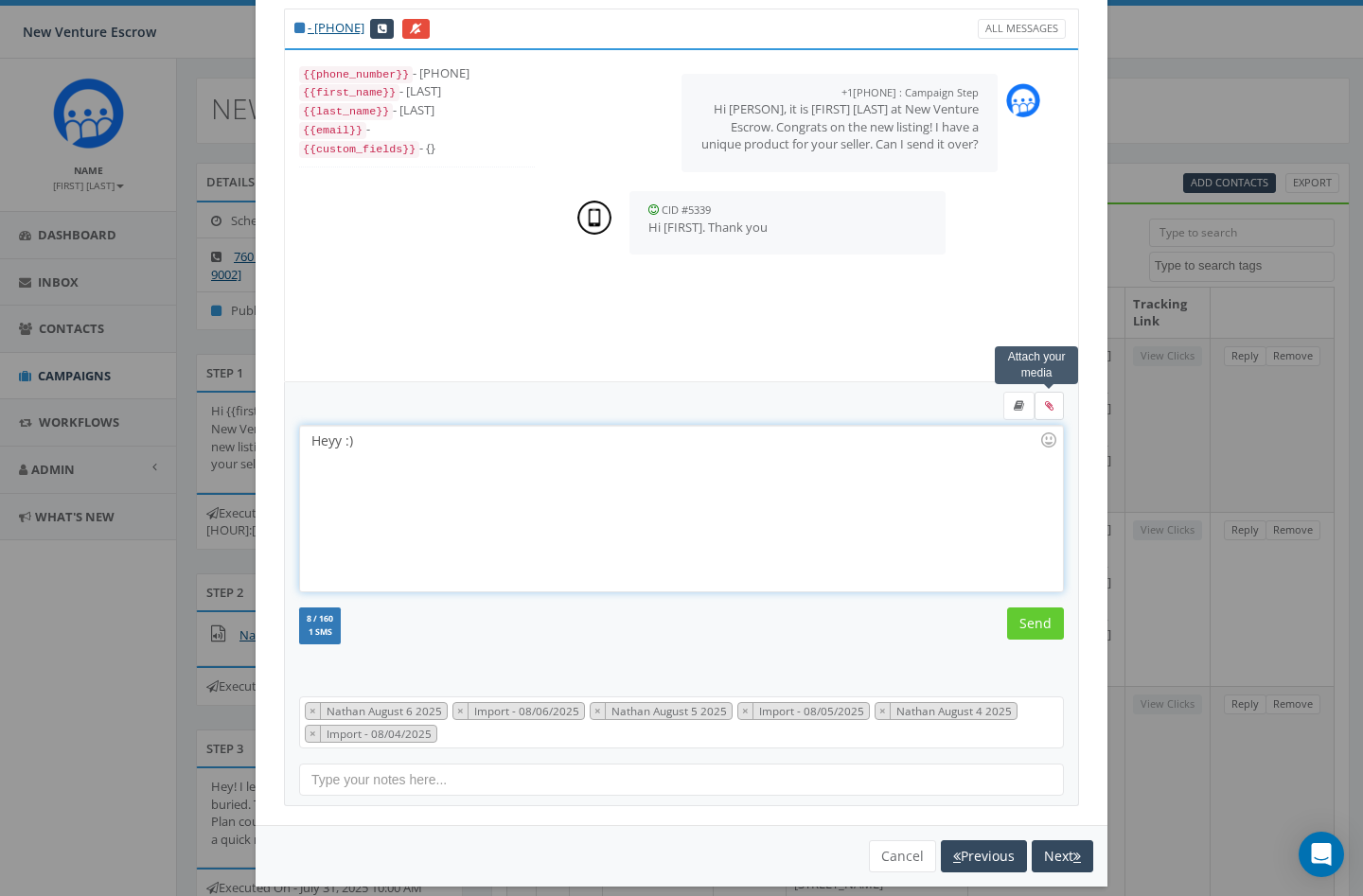 click at bounding box center [1049, 406] 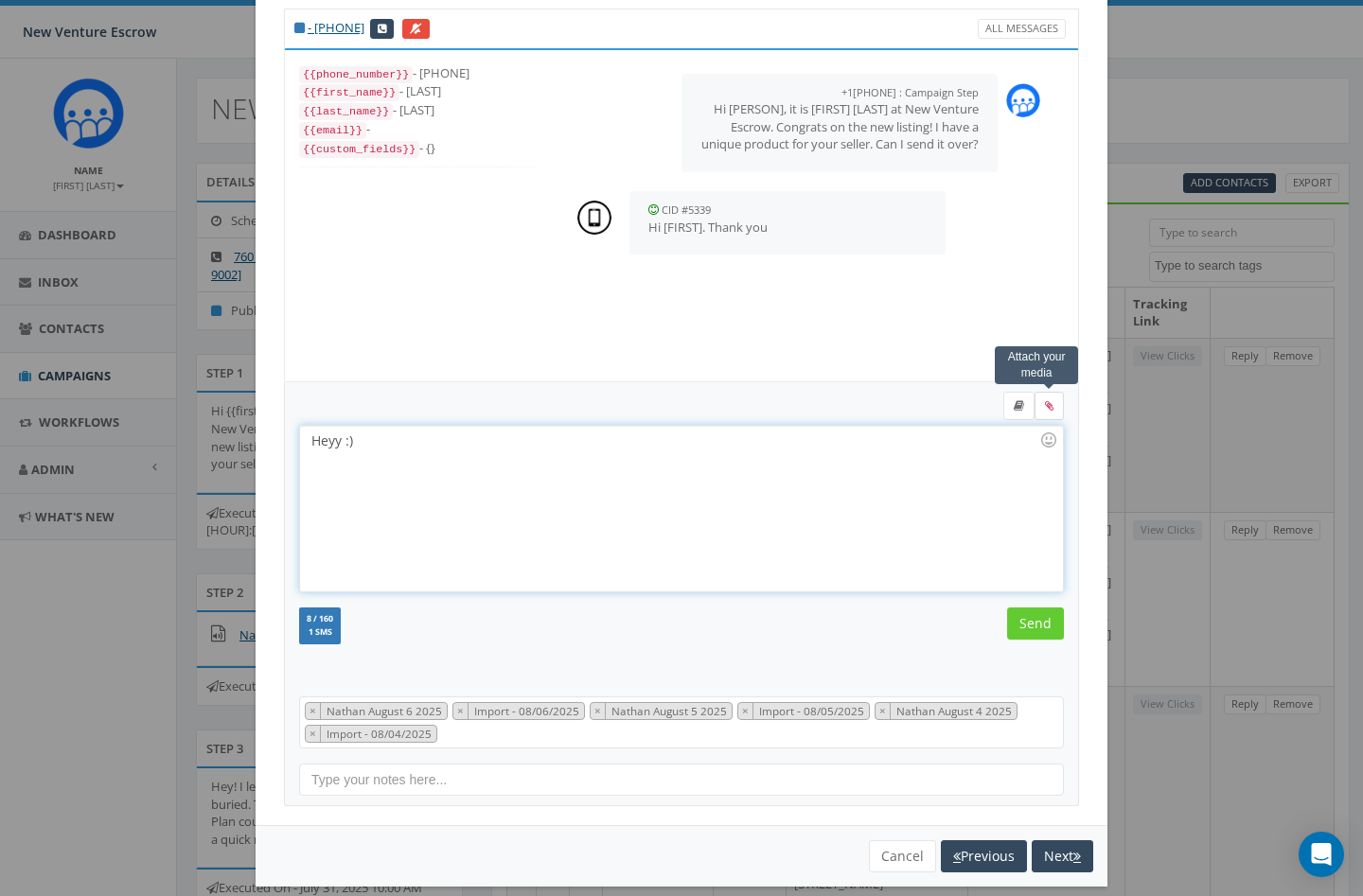 click at bounding box center [0, 0] 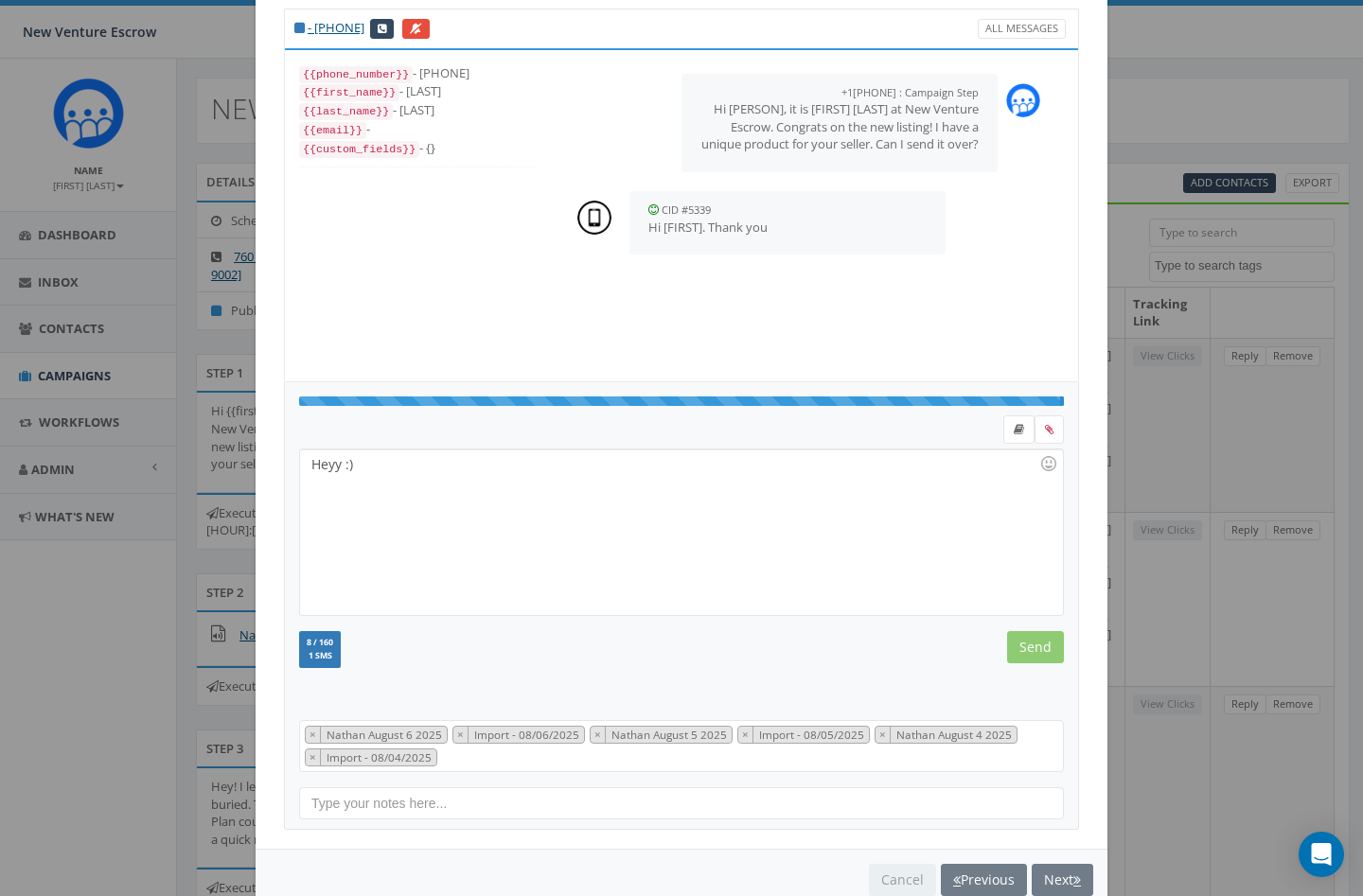 click on "Heyy :)" at bounding box center [681, 532] 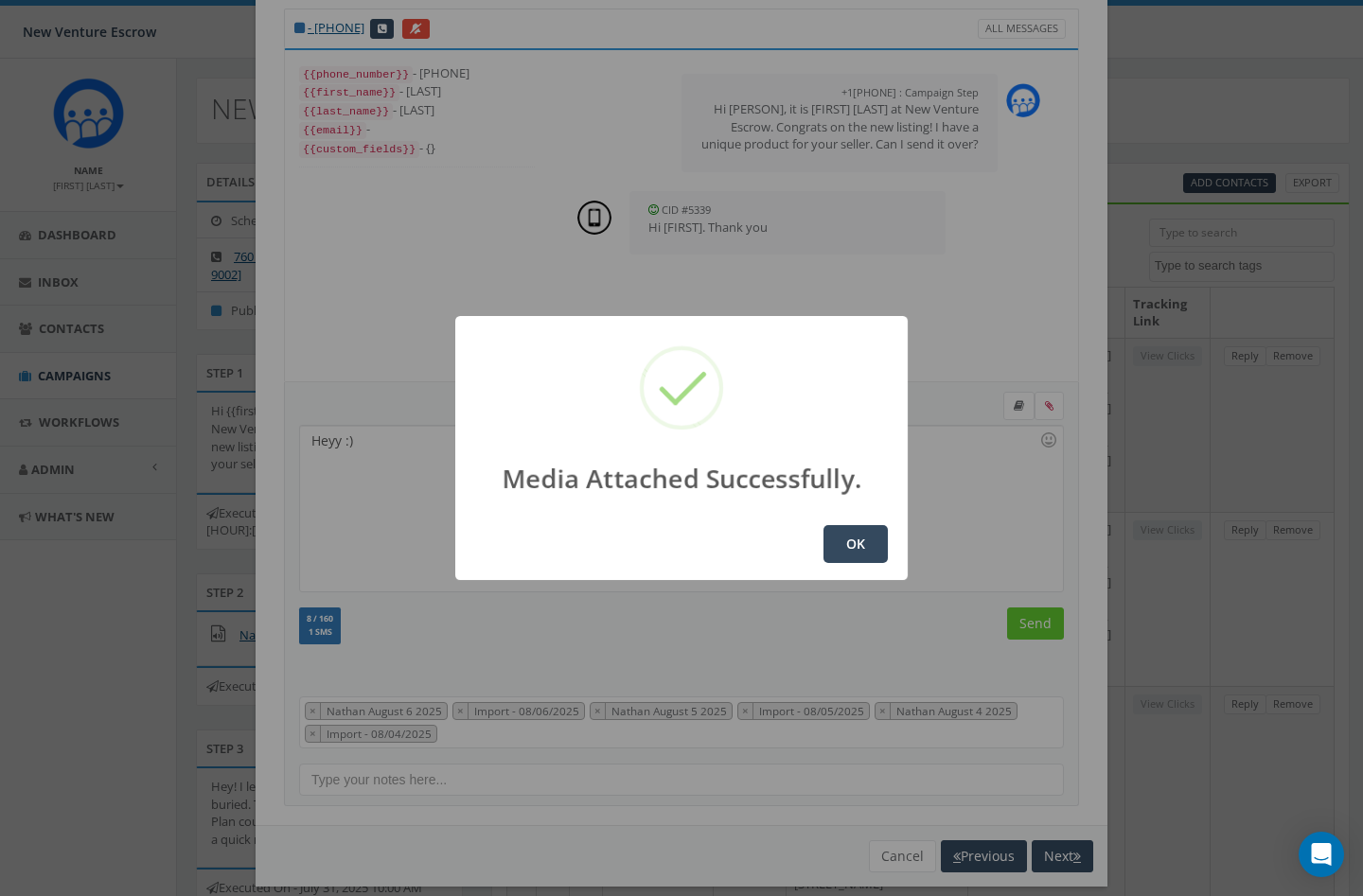 click on "OK" at bounding box center [856, 544] 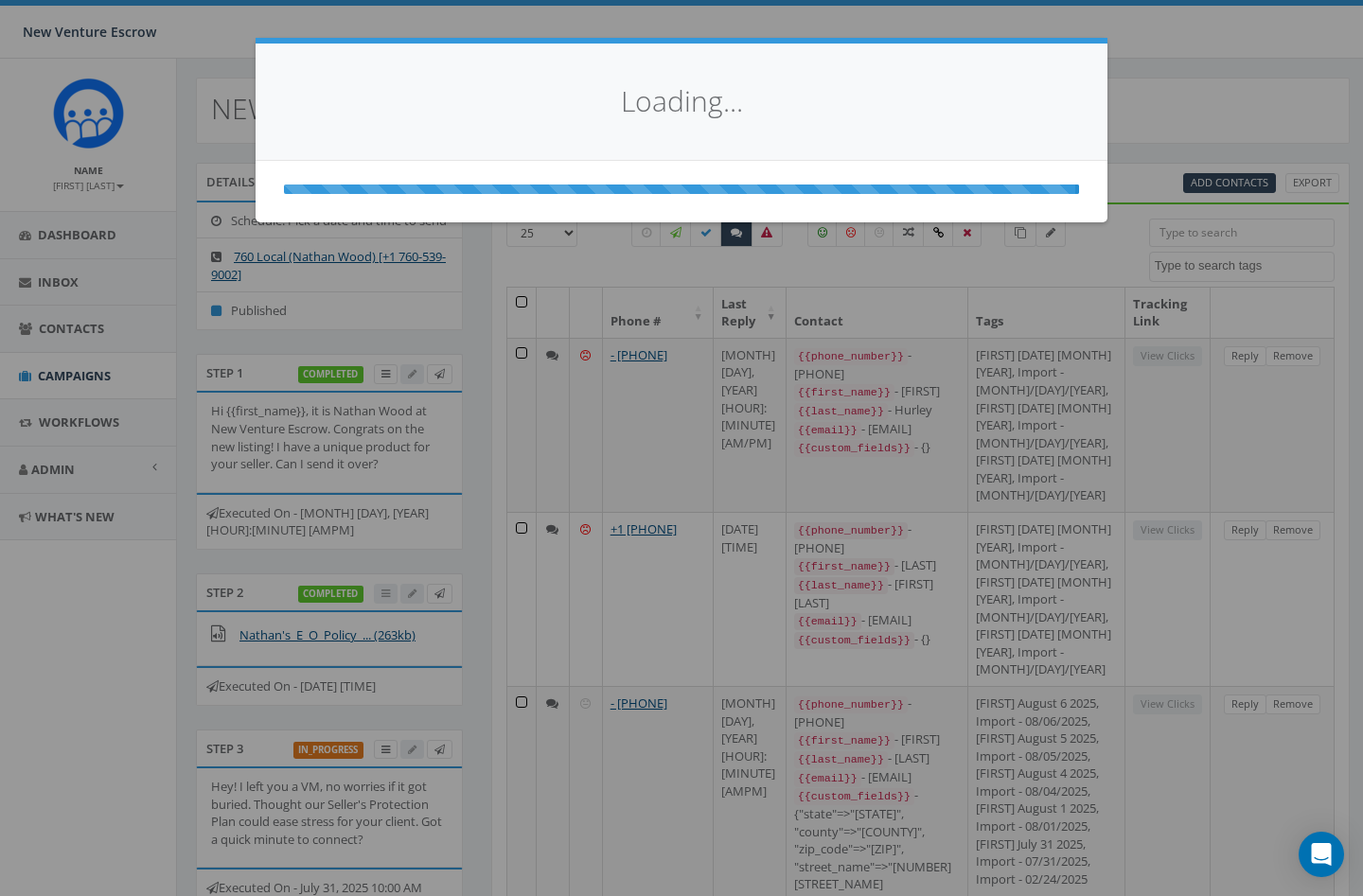 scroll, scrollTop: 0, scrollLeft: 0, axis: both 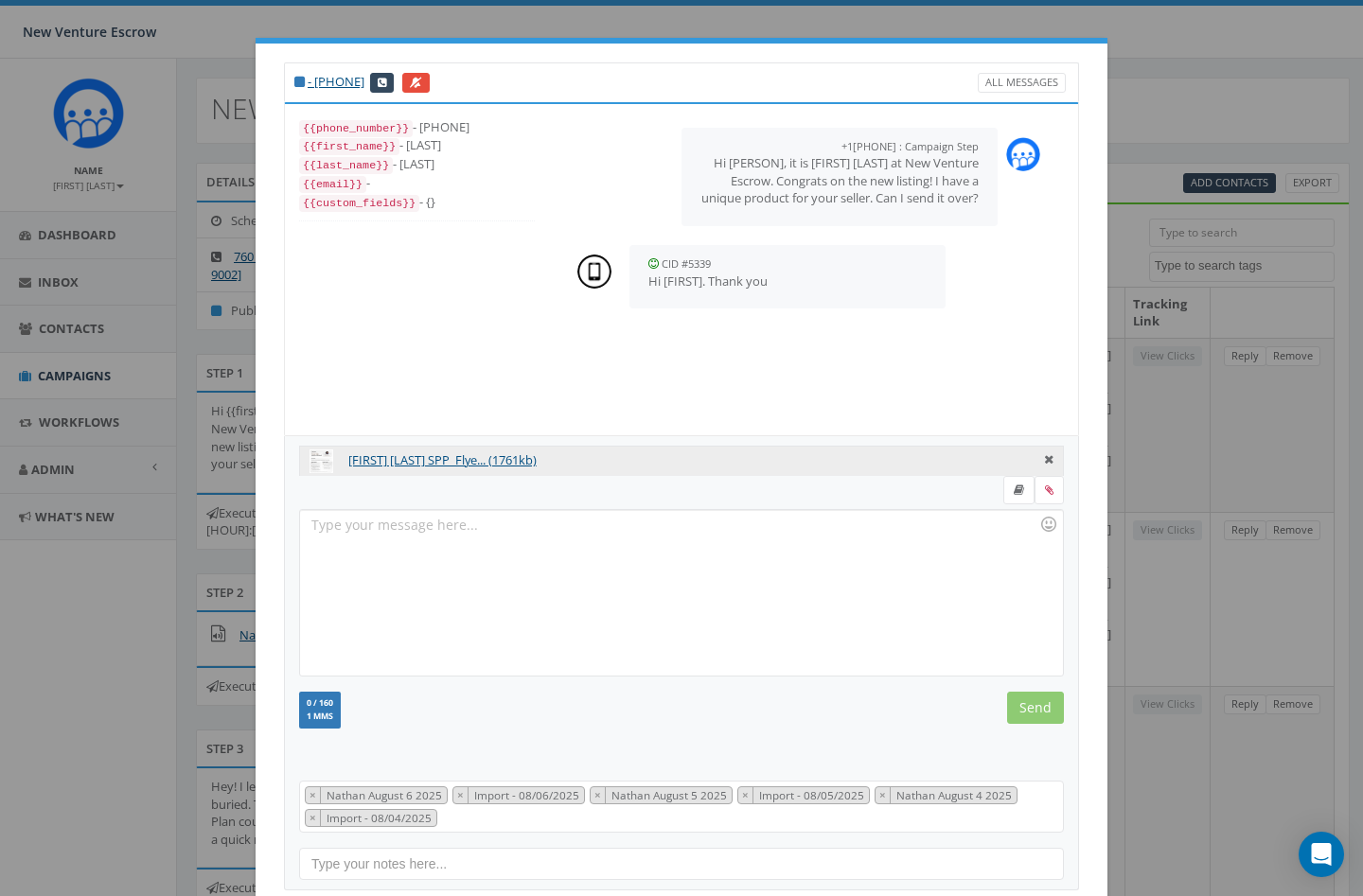 click at bounding box center (681, 592) 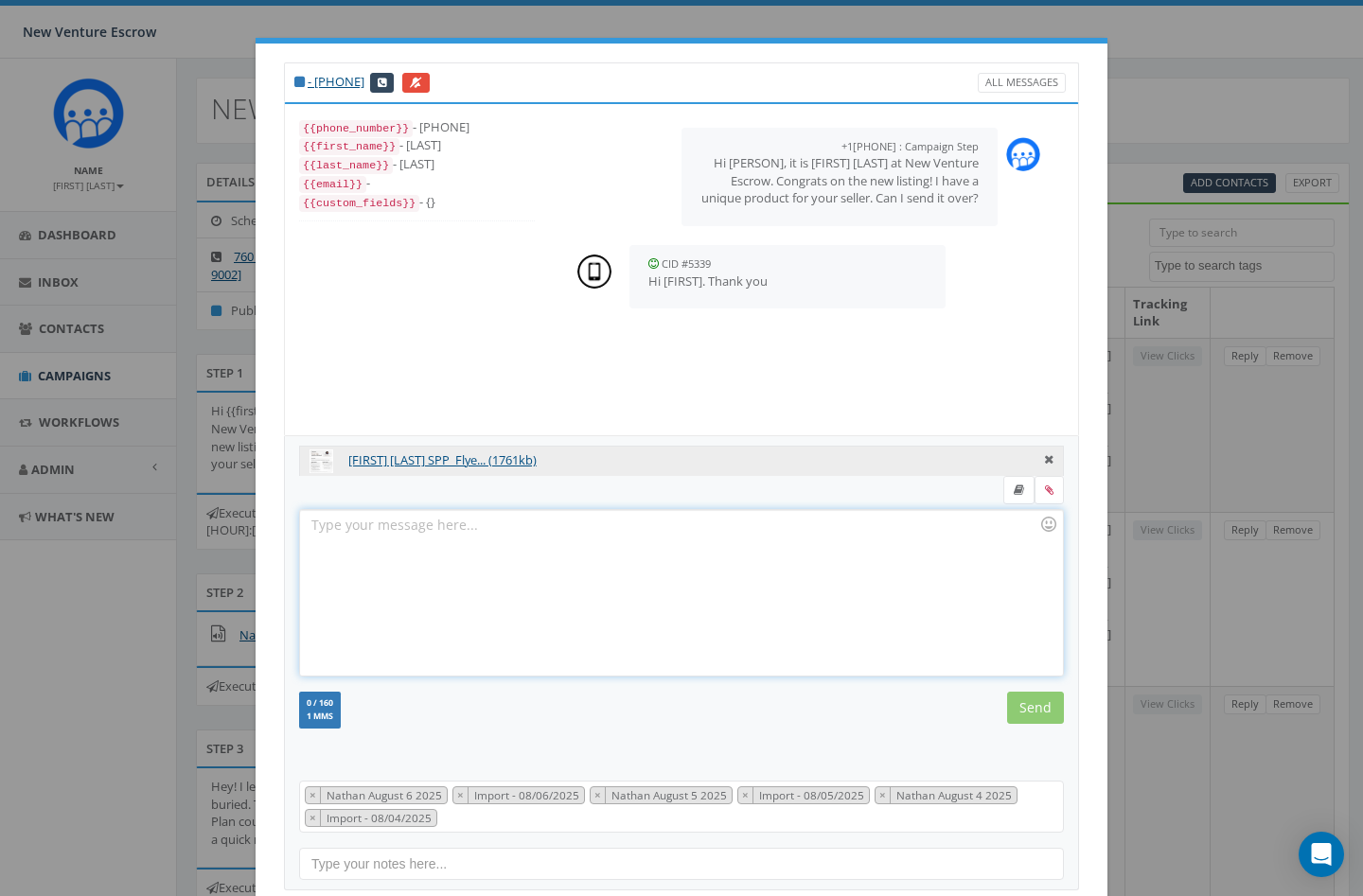 click at bounding box center [681, 592] 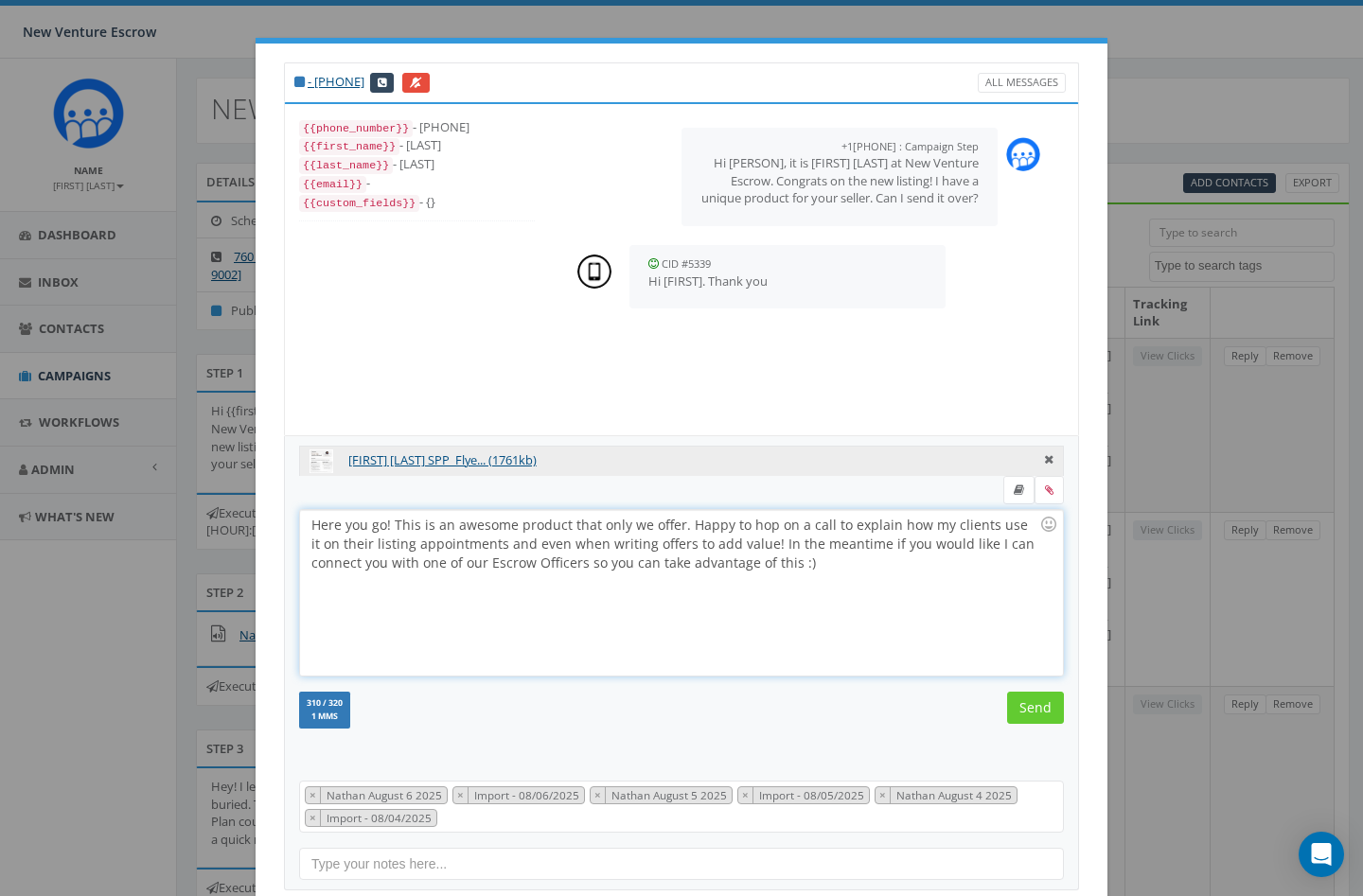 click on "Here you go! This is an awesome product that only we offer. Happy to hop on a call to explain how my clients use it on their listing appointments and even when writing offers to add value! In the meantime if you would like I can connect you with one of our Escrow Officers so you can take advantage of this :)" at bounding box center [681, 592] 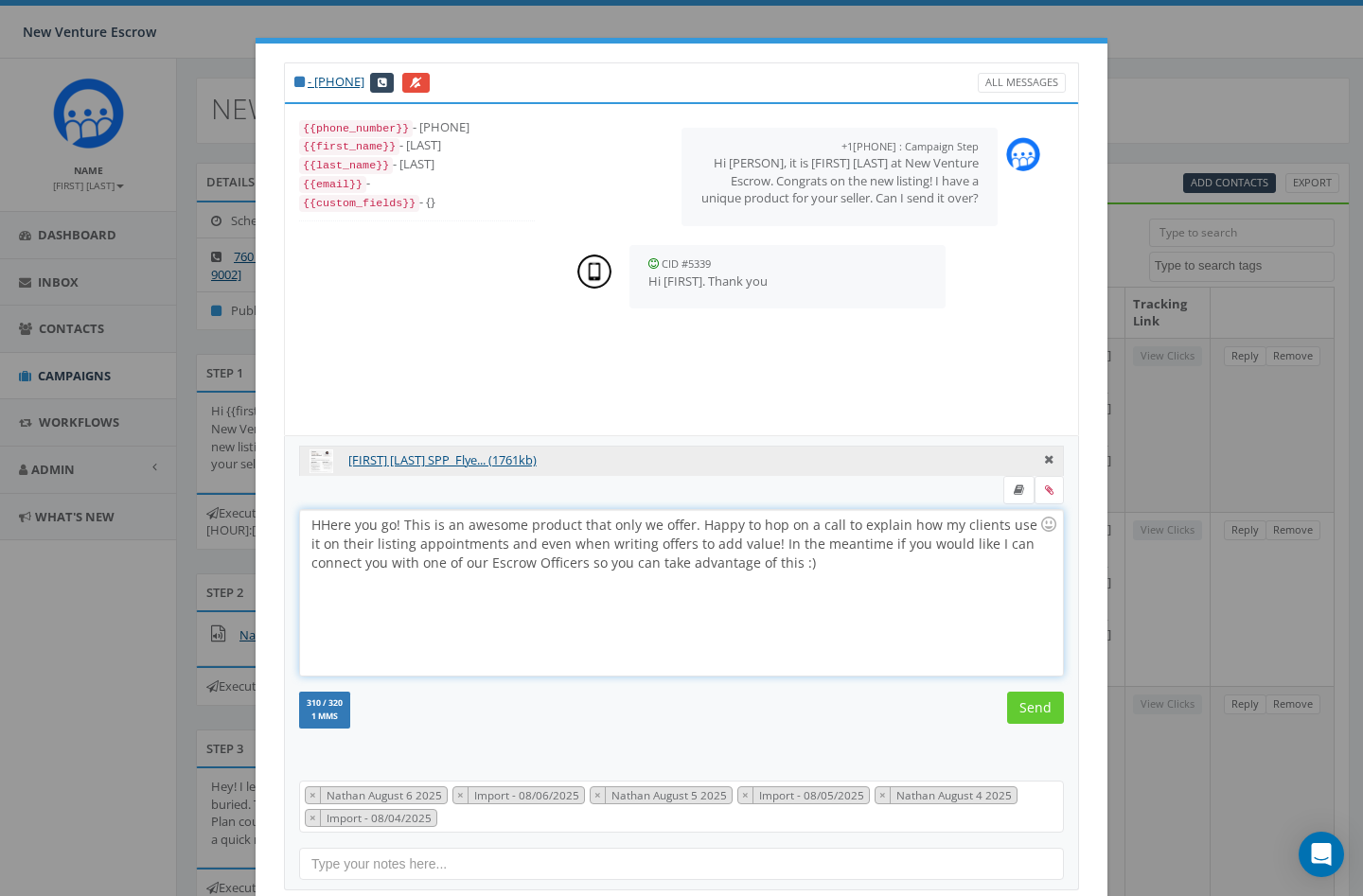 type 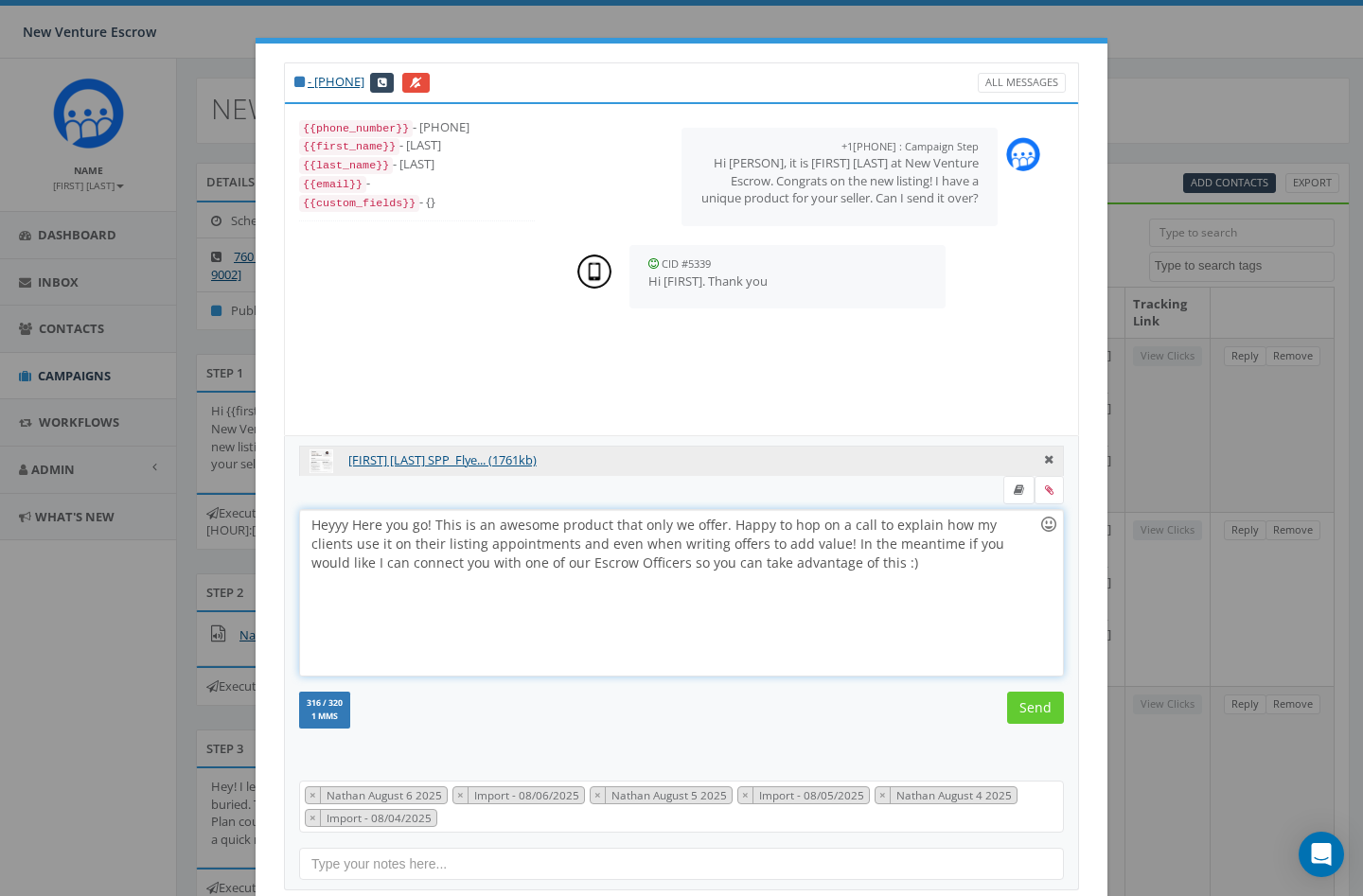 click at bounding box center [1049, 524] 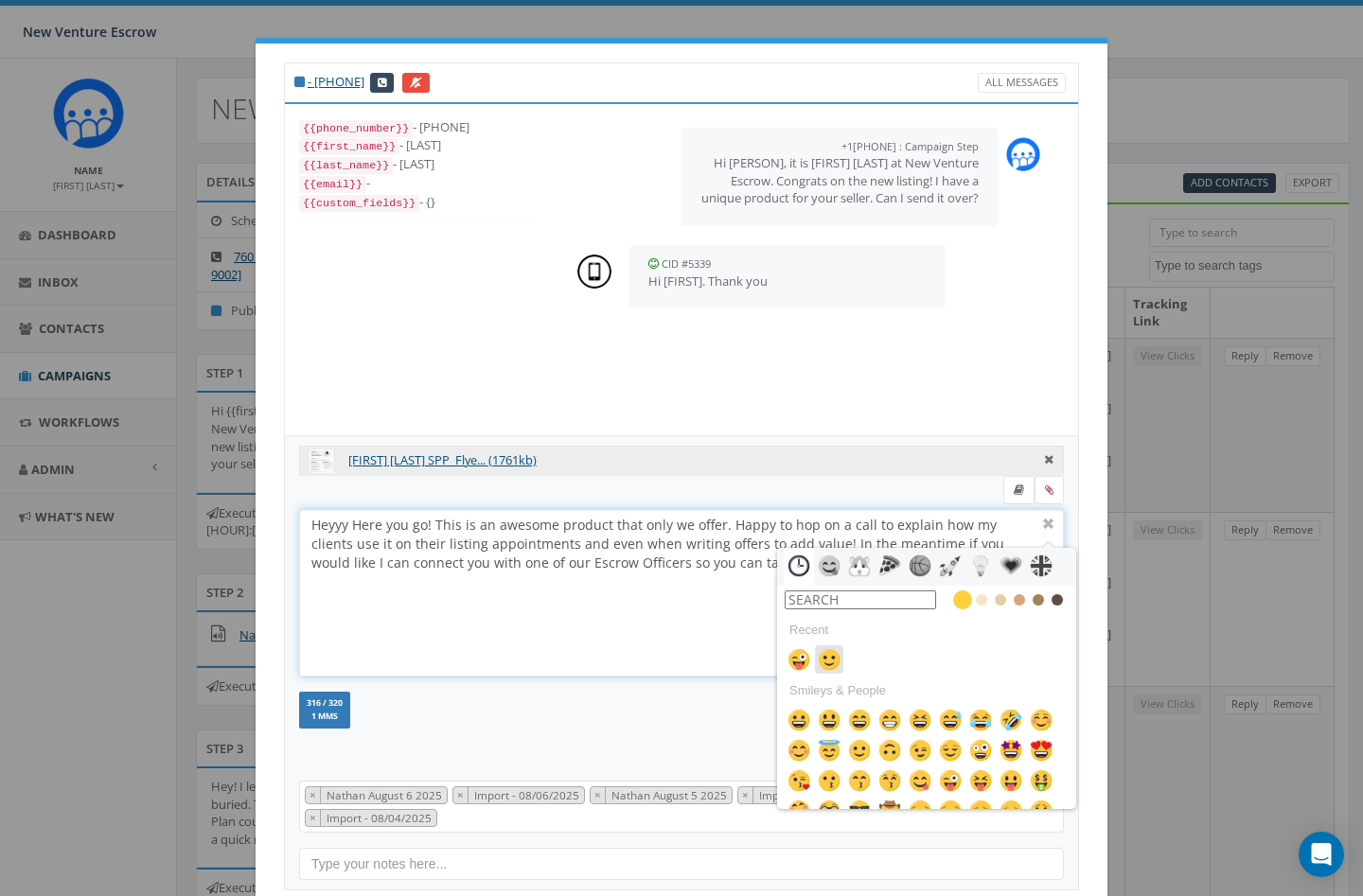 click at bounding box center (829, 659) 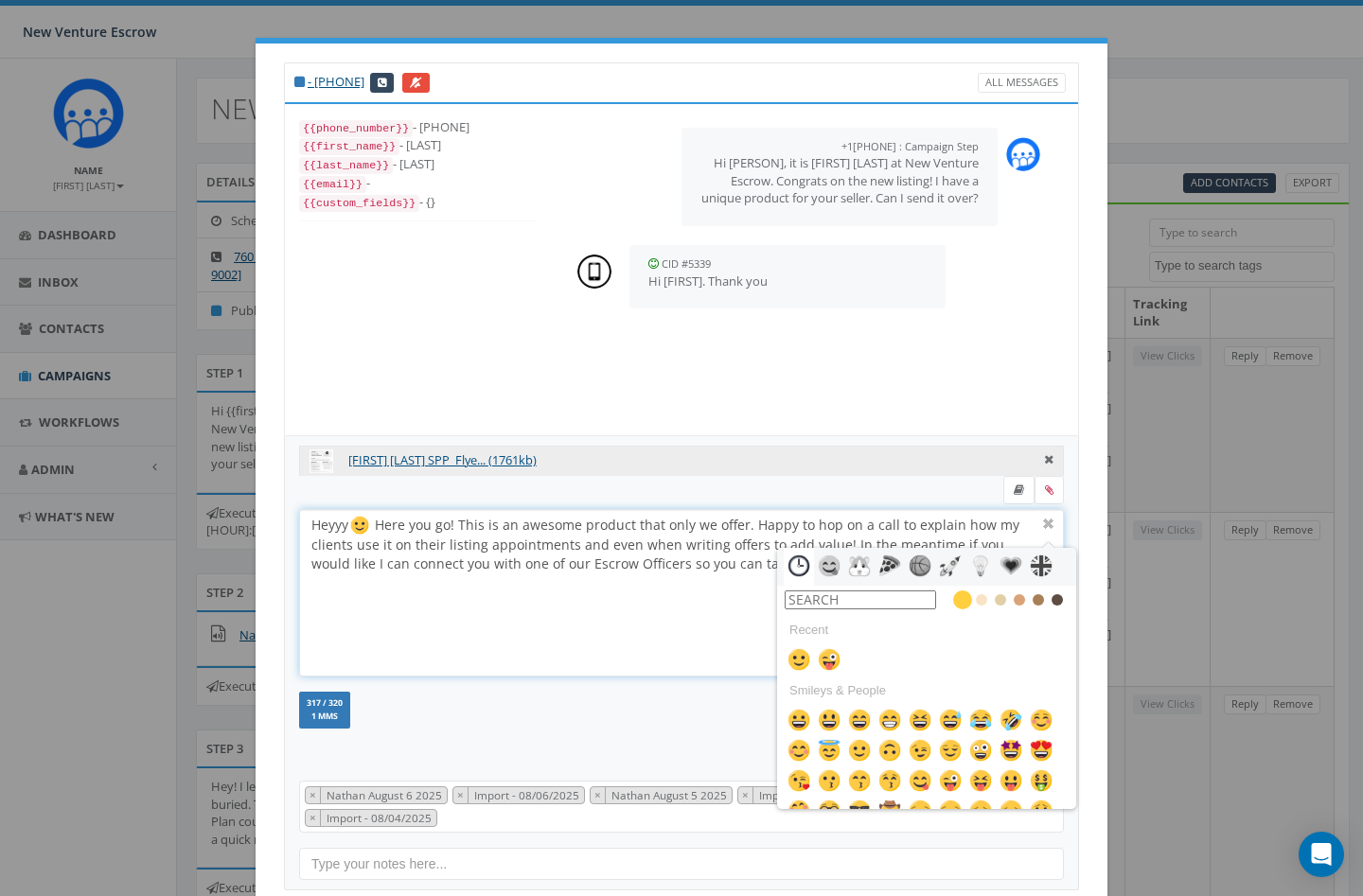 click on "Heyyy    Here you go! This is an awesome product that only we offer. Happy to hop on a call to explain how my clients use it on their listing appointments and even when writing offers to add value! In the meantime if you would like I can connect you with one of our Escrow Officers so you can take advantage of this :)" at bounding box center (681, 592) 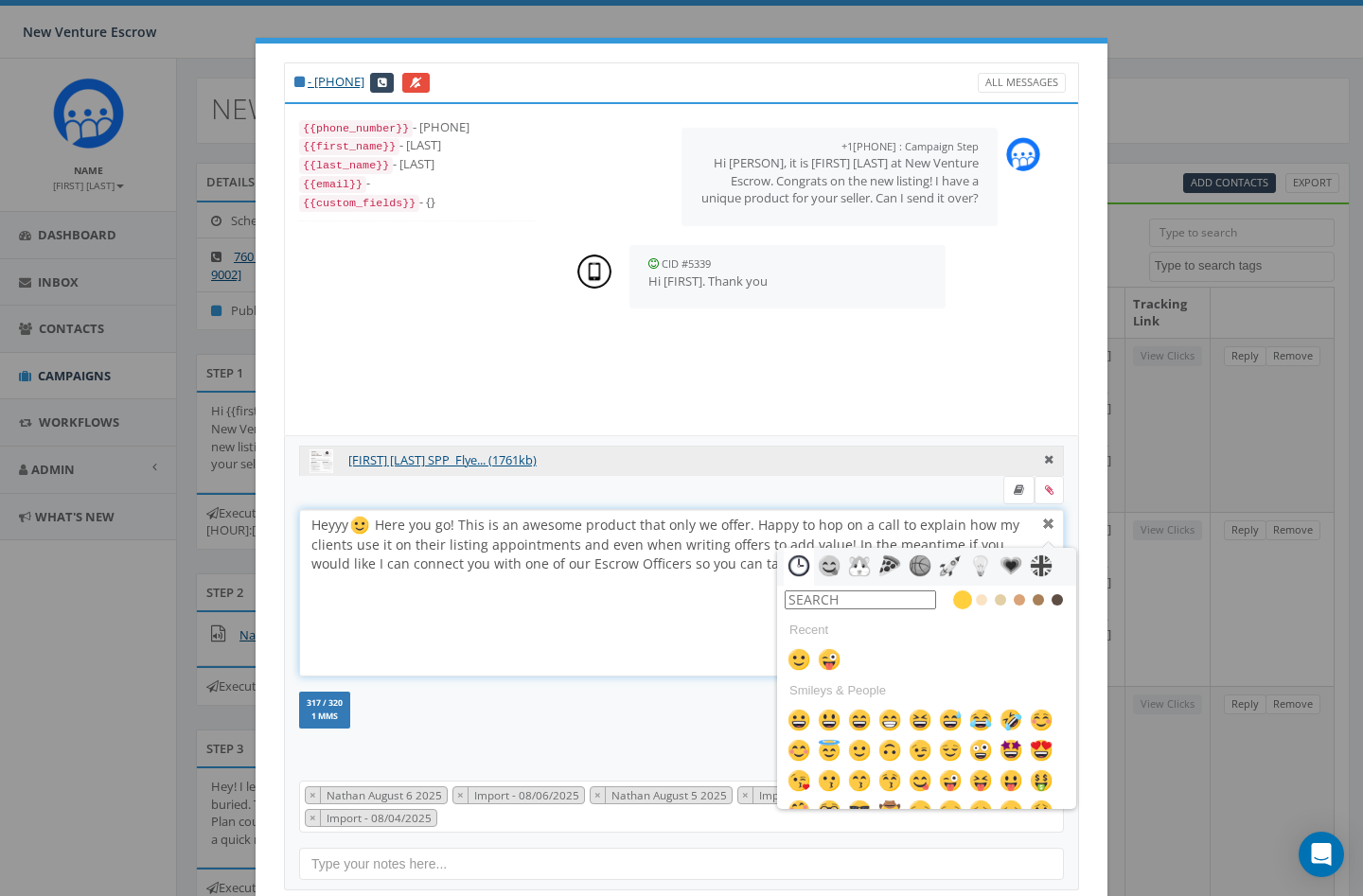 click at bounding box center (1049, 524) 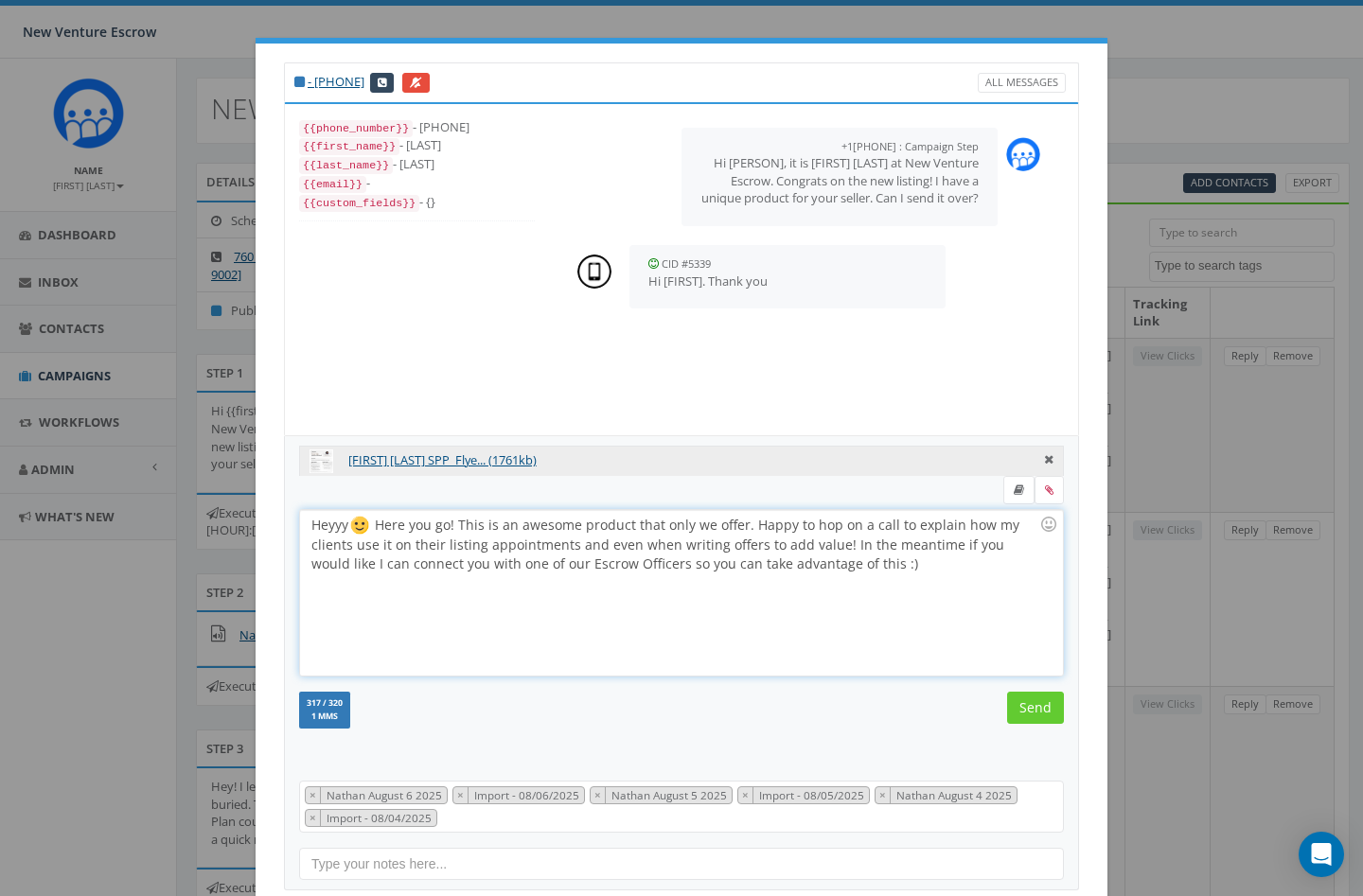 click on "Heyyy    Here you go! This is an awesome product that only we offer. Happy to hop on a call to explain how my clients use it on their listing appointments and even when writing offers to add value! In the meantime if you would like I can connect you with one of our Escrow Officers so you can take advantage of this :)" at bounding box center [681, 592] 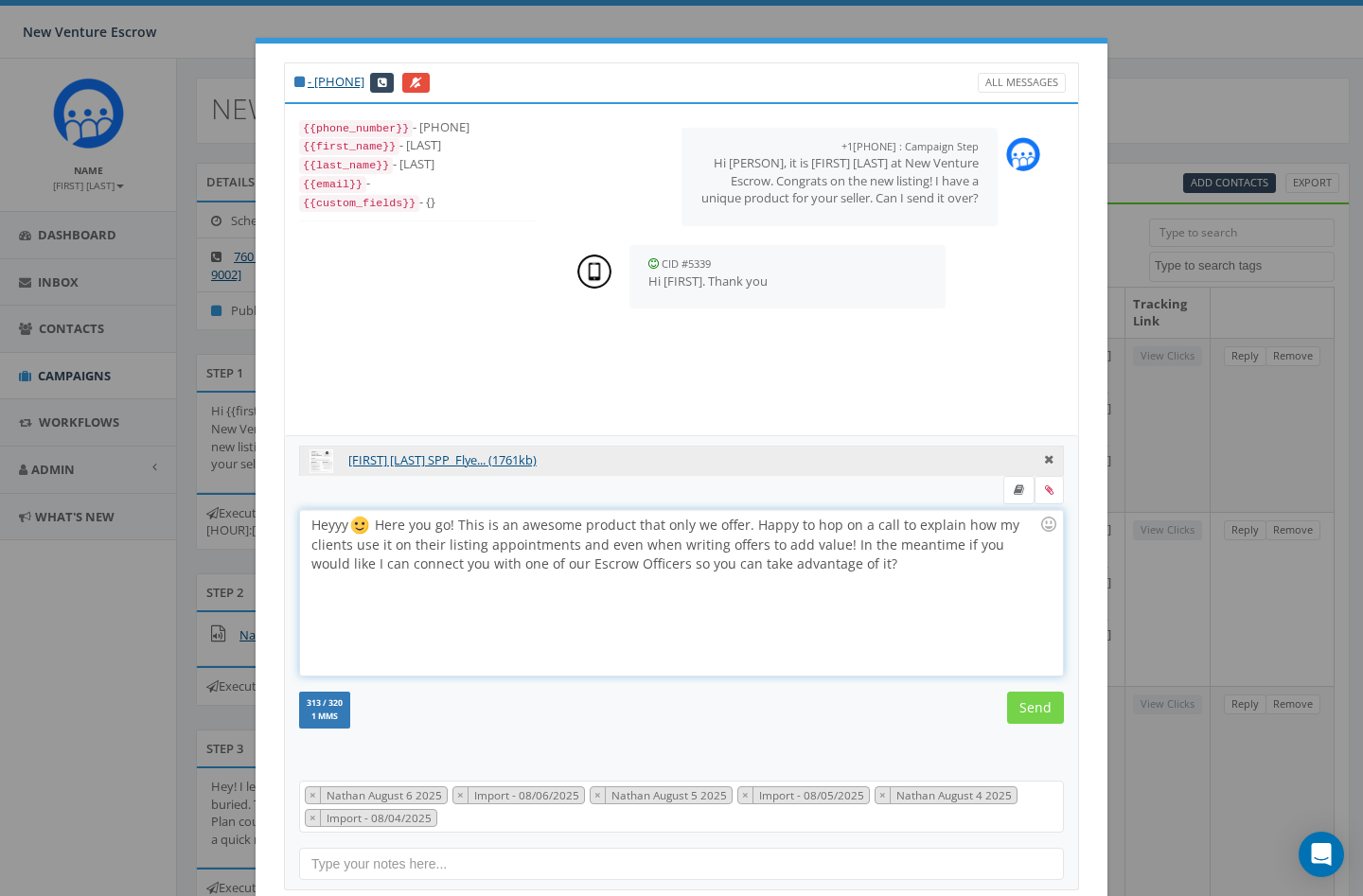 click on "Send" at bounding box center (1036, 708) 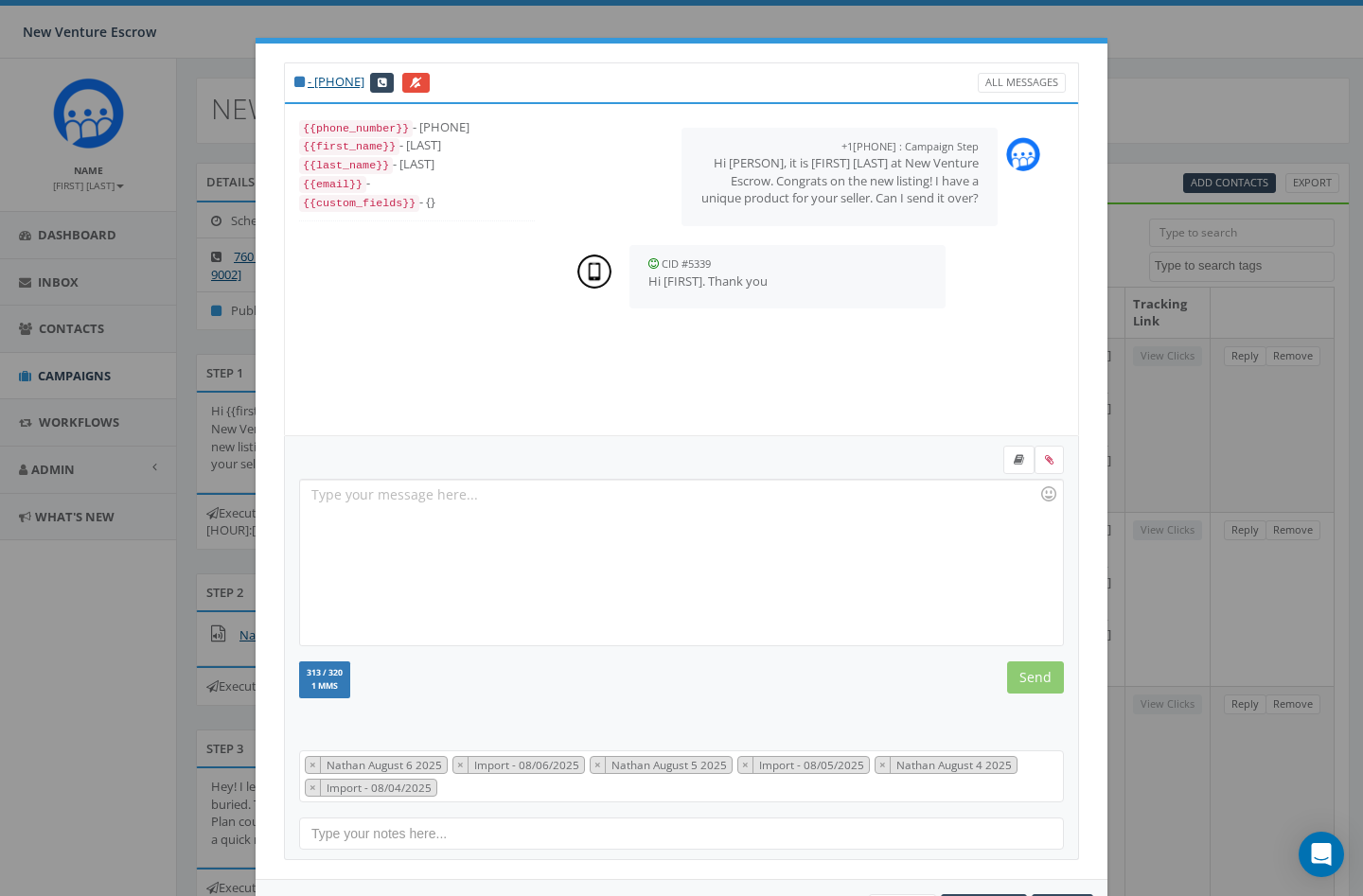 scroll, scrollTop: 135, scrollLeft: 0, axis: vertical 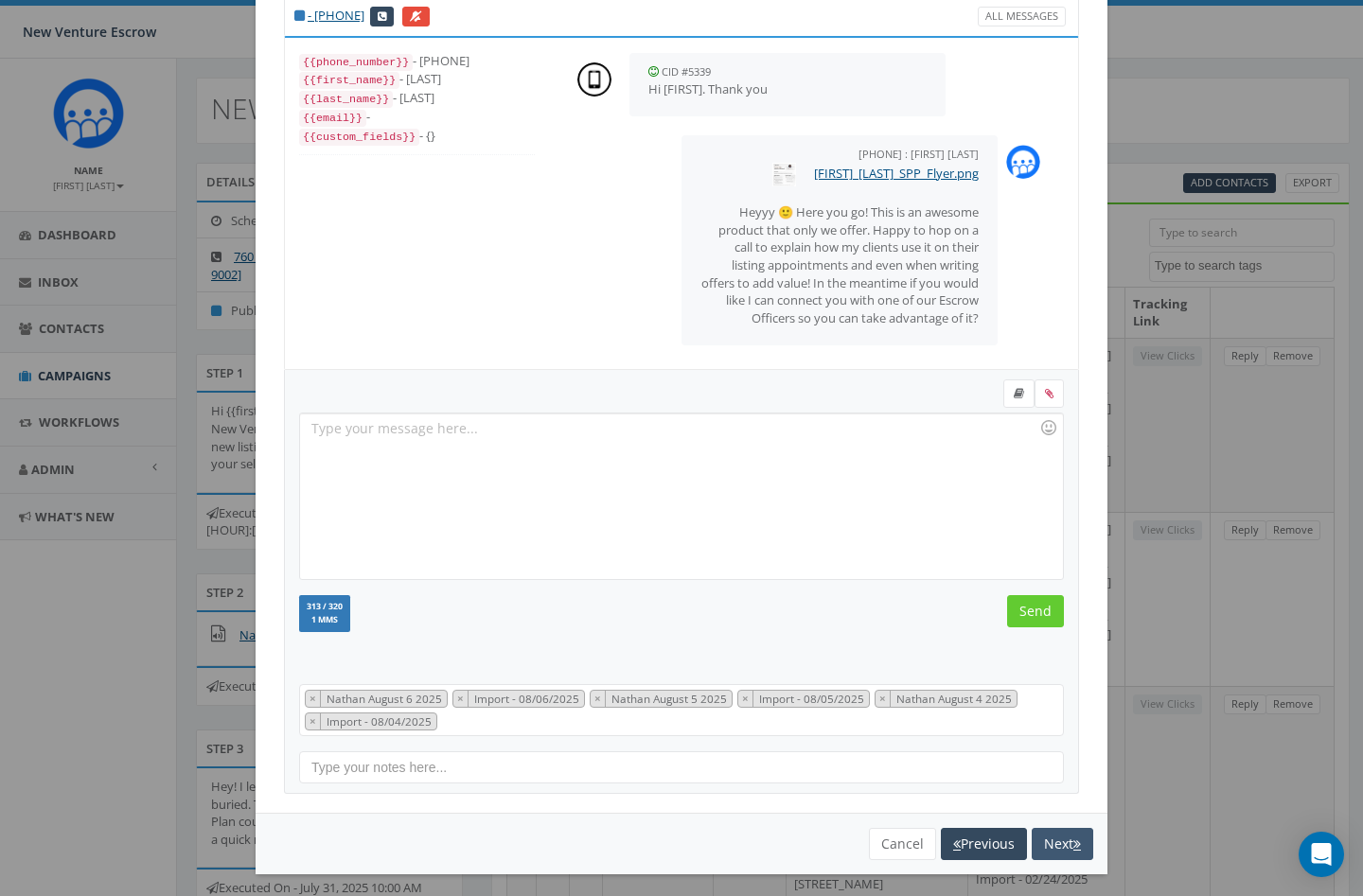 click on "Next" at bounding box center (1062, 844) 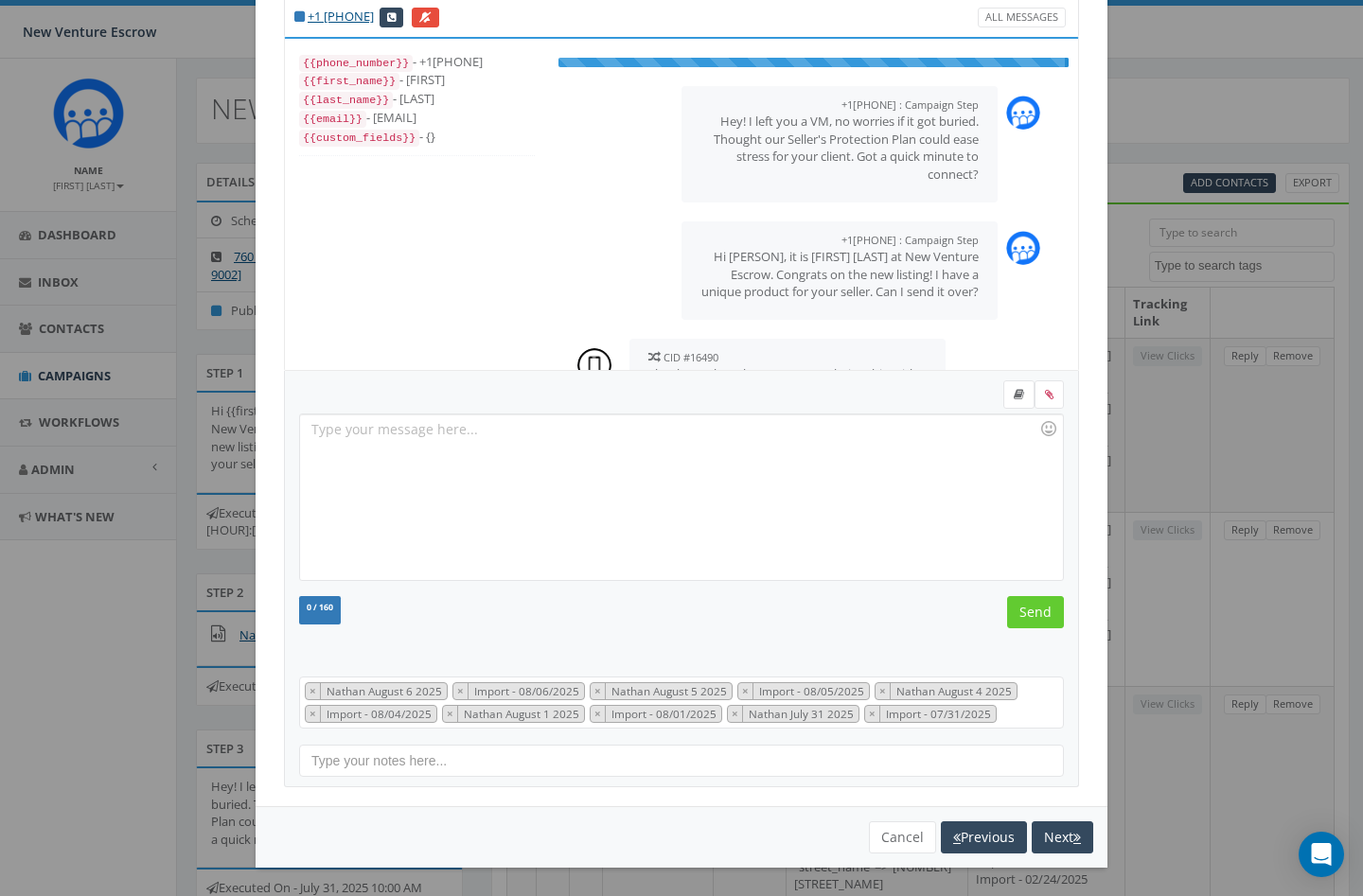 scroll, scrollTop: 54, scrollLeft: 0, axis: vertical 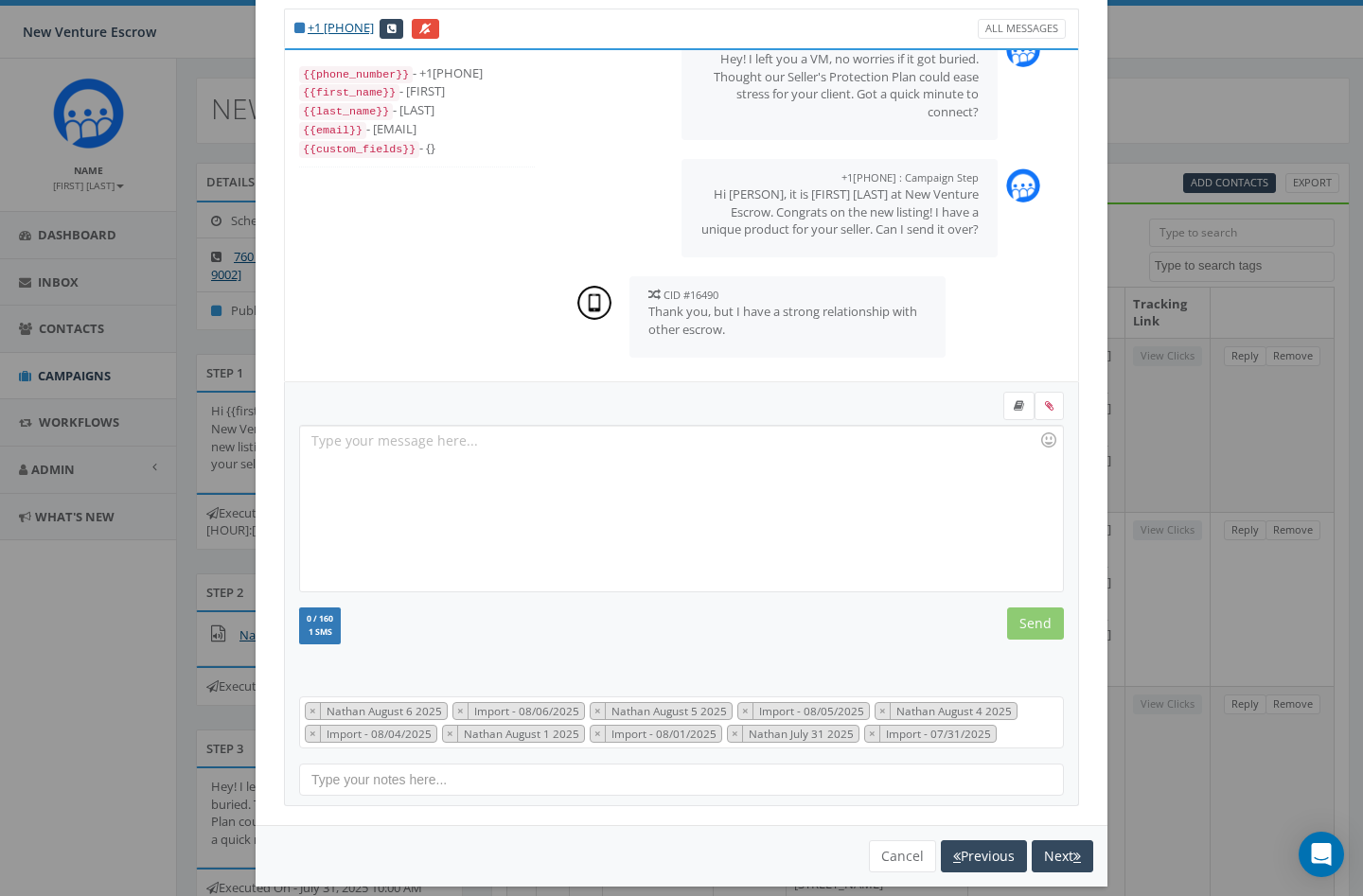 click at bounding box center (681, 508) 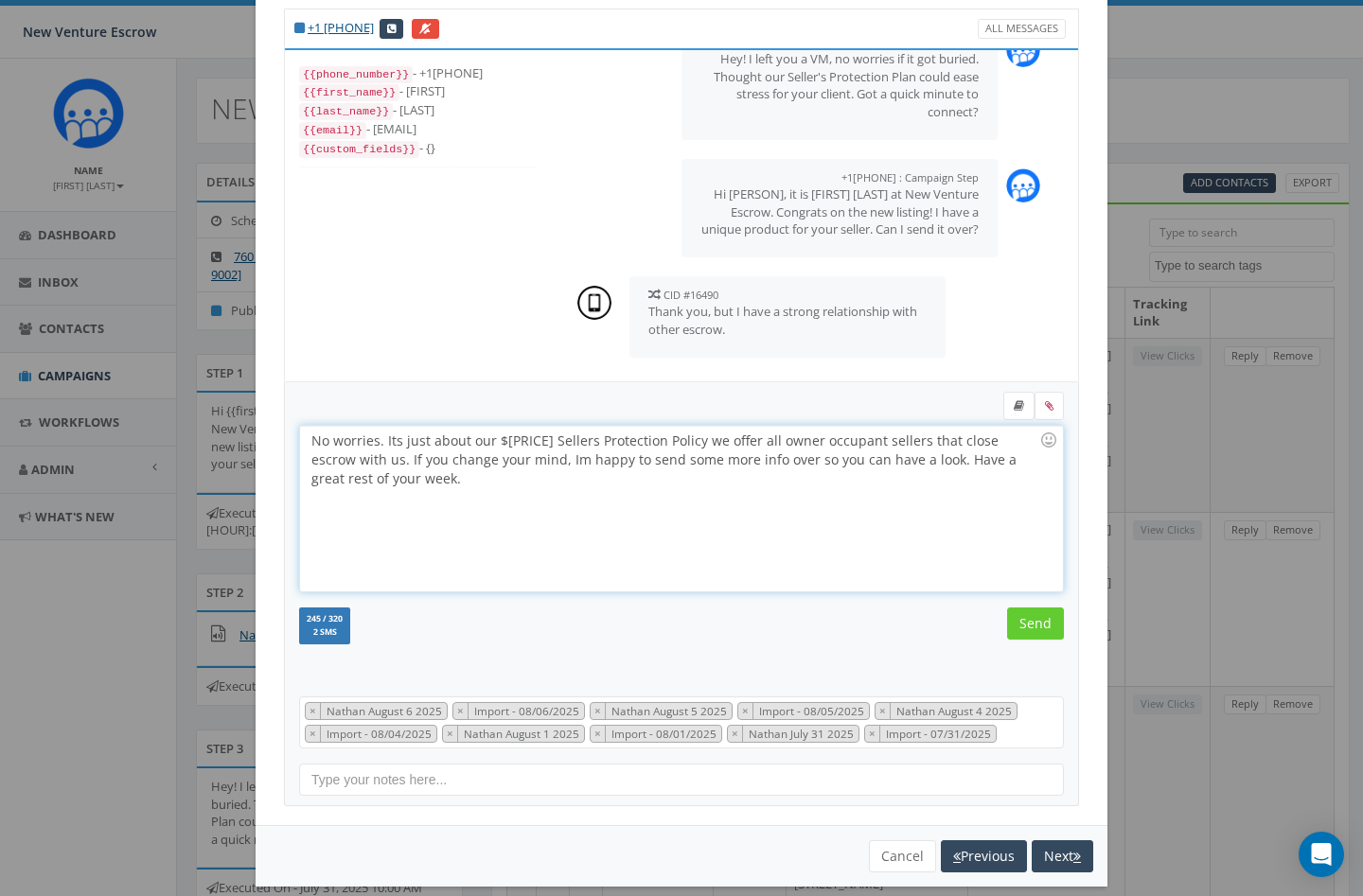 click on "No worries. Its just about our $[PRICE] Sellers Protection Policy we offer all owner occupant sellers that close escrow with us. If you change your mind, Im happy to send some more info over so you can have a look. Have a great rest of your week." at bounding box center [681, 508] 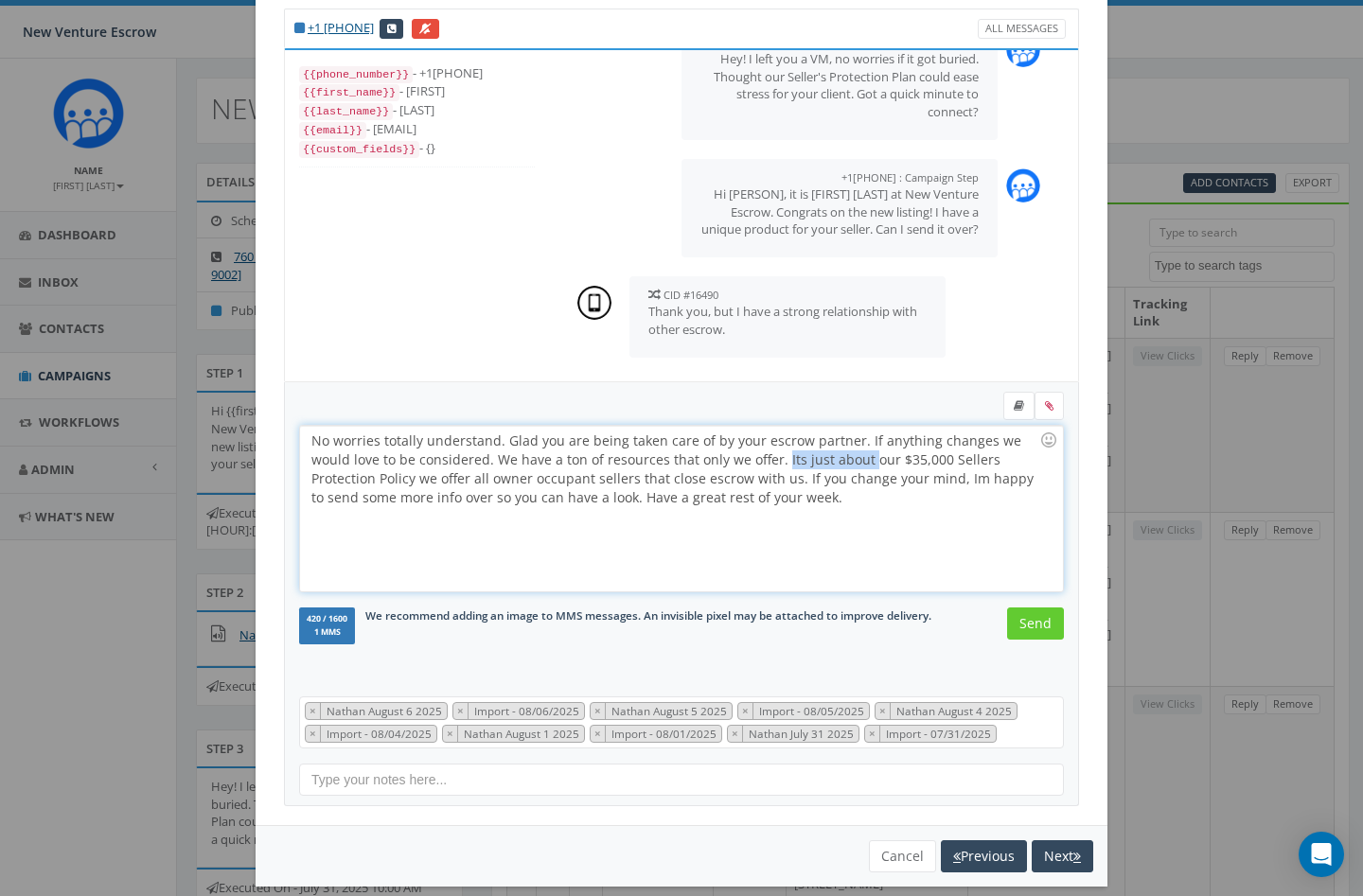 drag, startPoint x: 780, startPoint y: 458, endPoint x: 862, endPoint y: 458, distance: 82 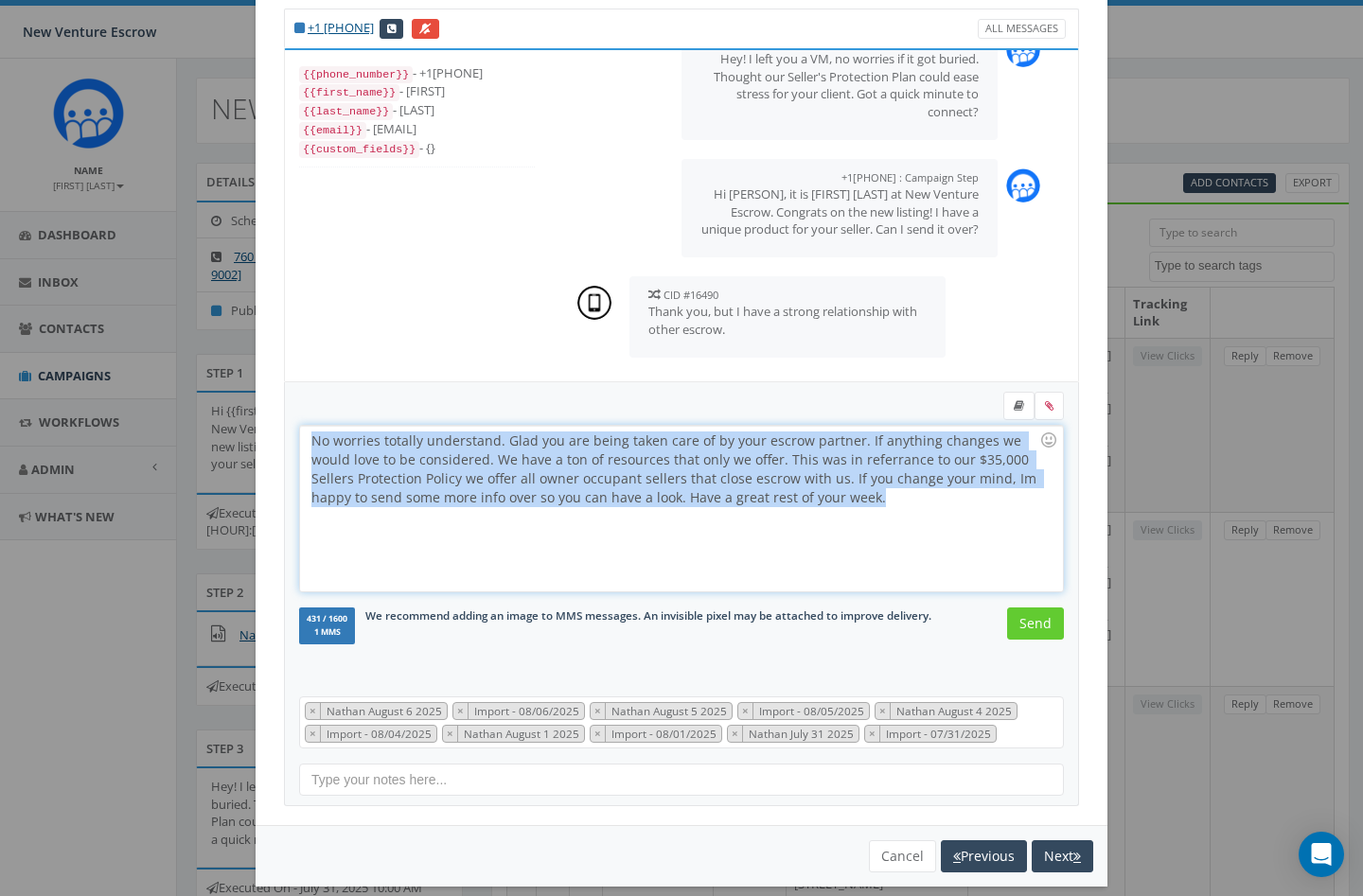 drag, startPoint x: 311, startPoint y: 437, endPoint x: 865, endPoint y: 495, distance: 557.02783 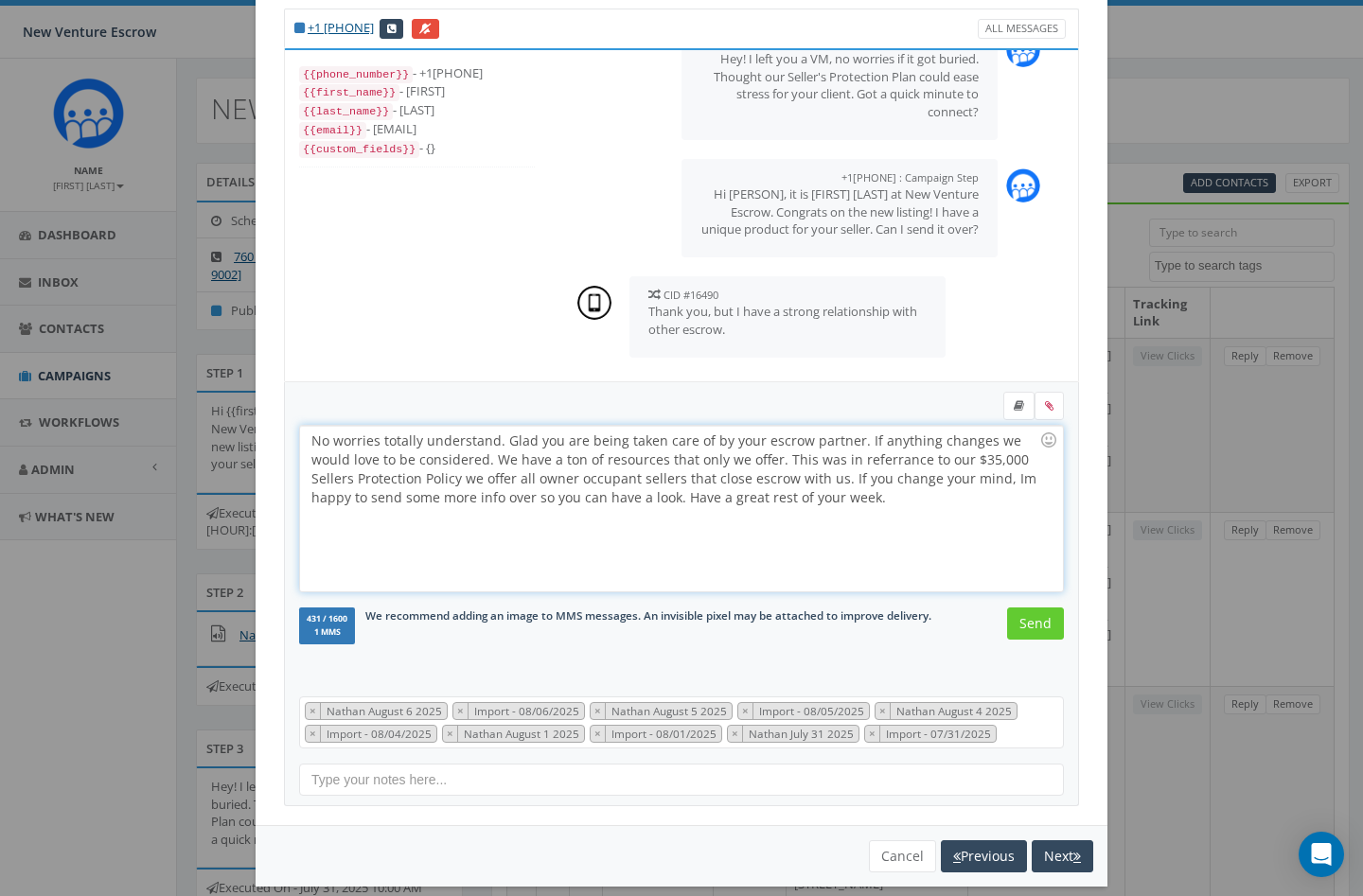 click on "No worries totally understand. Glad you are being taken care of by your escrow partner. If anything changes we would love to be considered. We have a ton of resources that only we offer. This was in referrance to our $35,000 Sellers Protection Policy we offer all owner occupant sellers that close escrow with us. If you change your mind, Im happy to send some more info over so you can have a look. Have a great rest of your week." at bounding box center [681, 508] 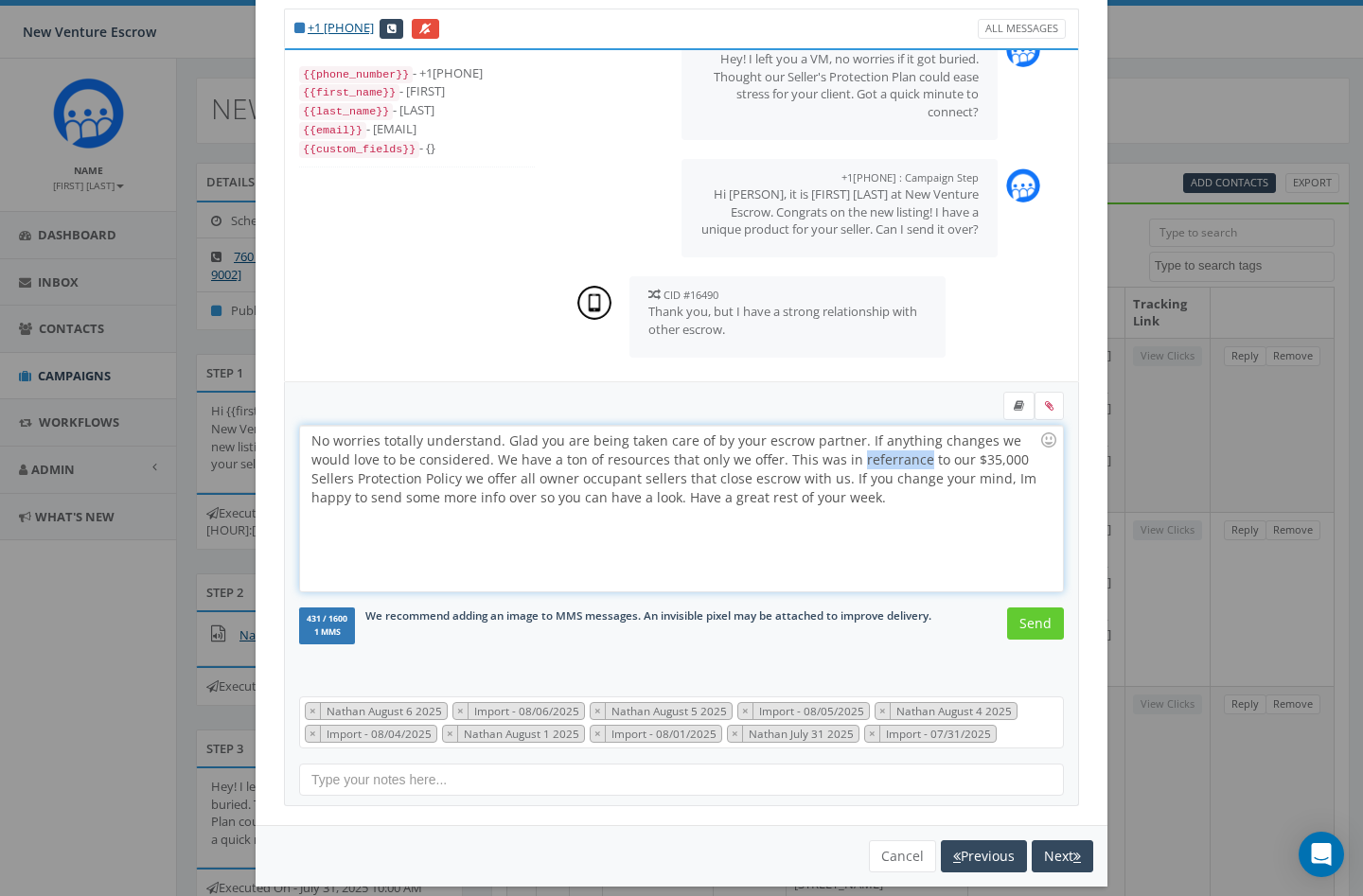 click on "No worries totally understand. Glad you are being taken care of by your escrow partner. If anything changes we would love to be considered. We have a ton of resources that only we offer. This was in referrance to our $35,000 Sellers Protection Policy we offer all owner occupant sellers that close escrow with us. If you change your mind, Im happy to send some more info over so you can have a look. Have a great rest of your week." at bounding box center [681, 508] 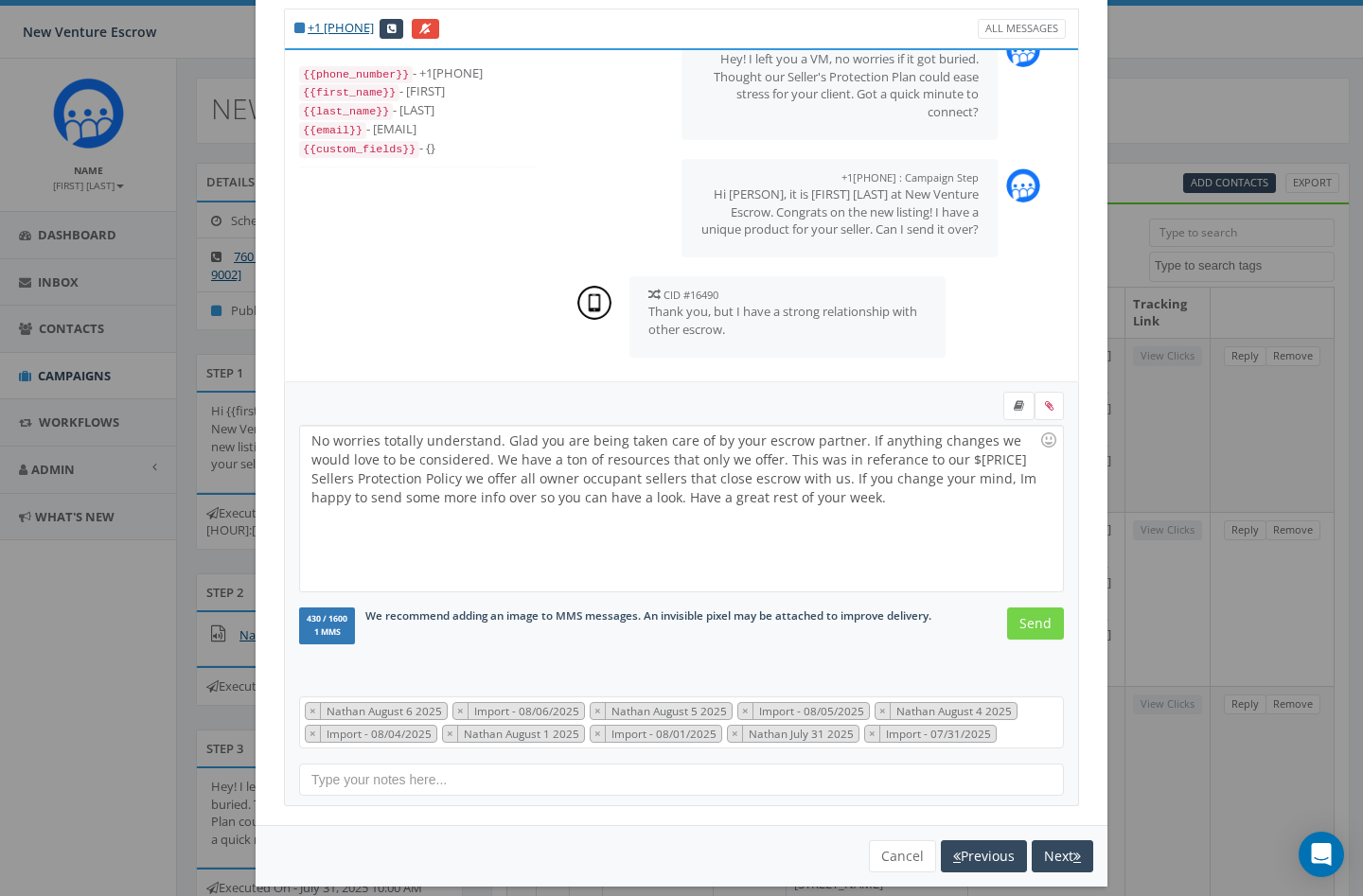 click on "Send" at bounding box center (1036, 624) 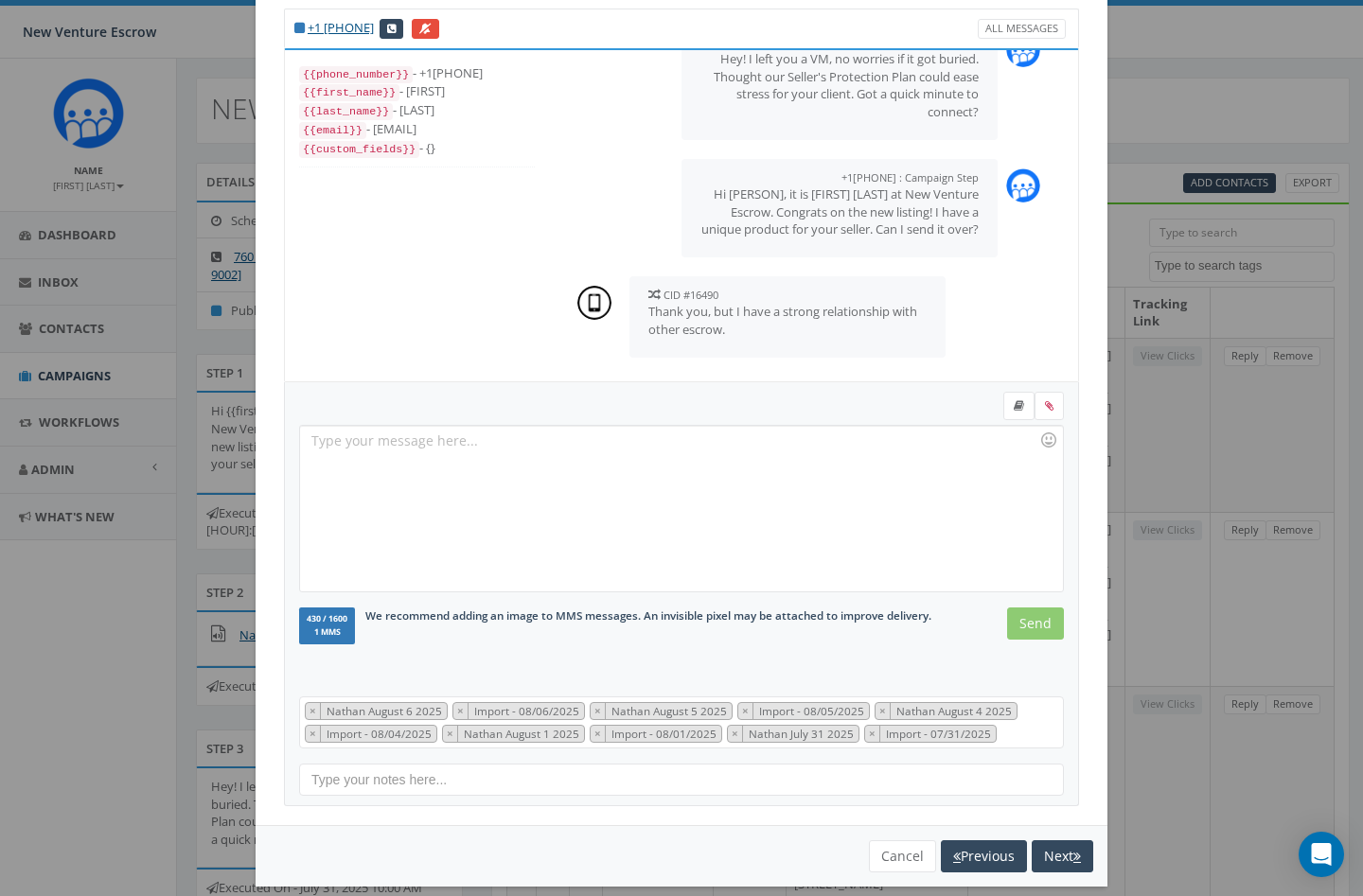 scroll, scrollTop: 295, scrollLeft: 0, axis: vertical 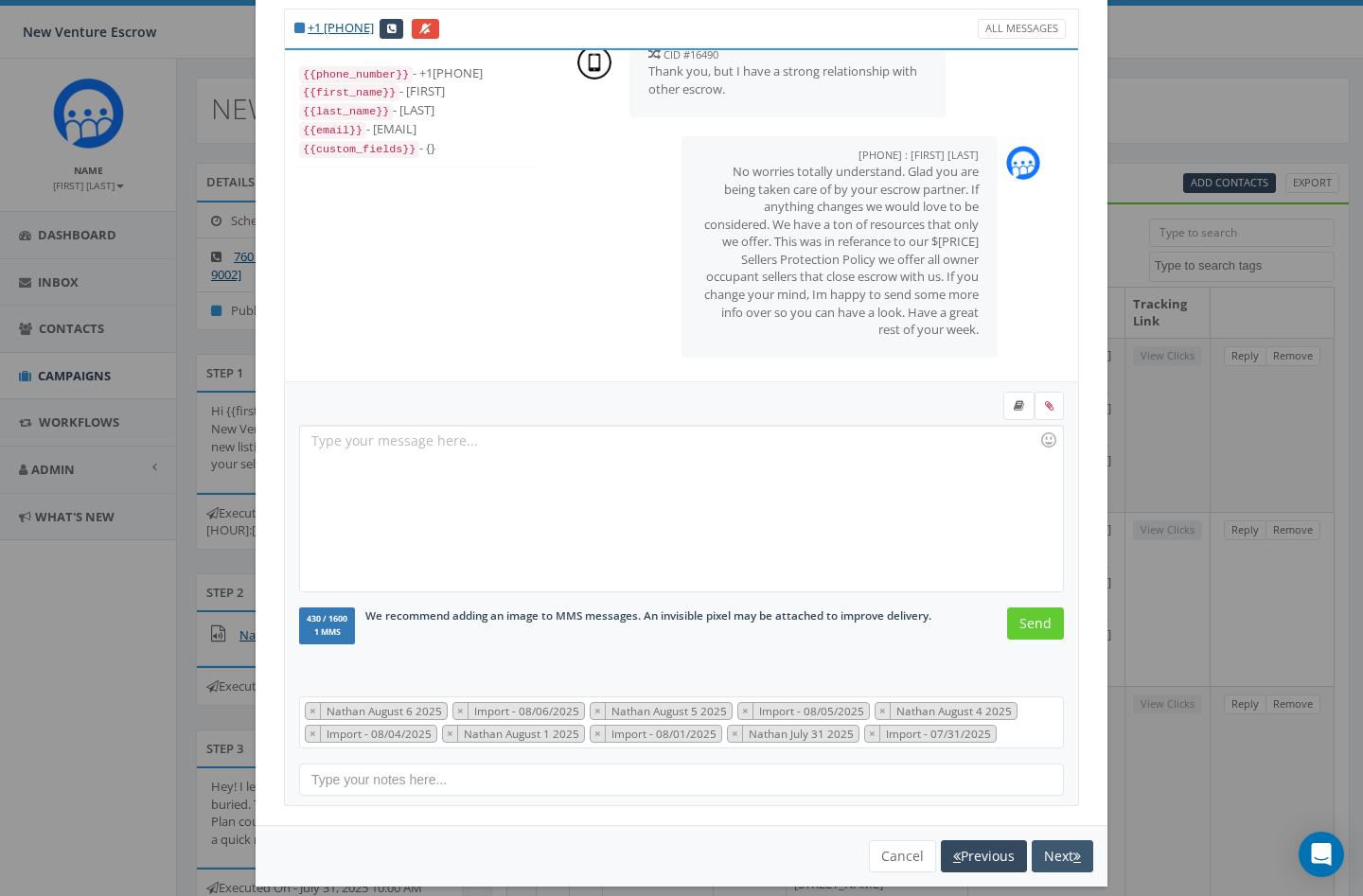 click on "Next" at bounding box center [1062, 856] 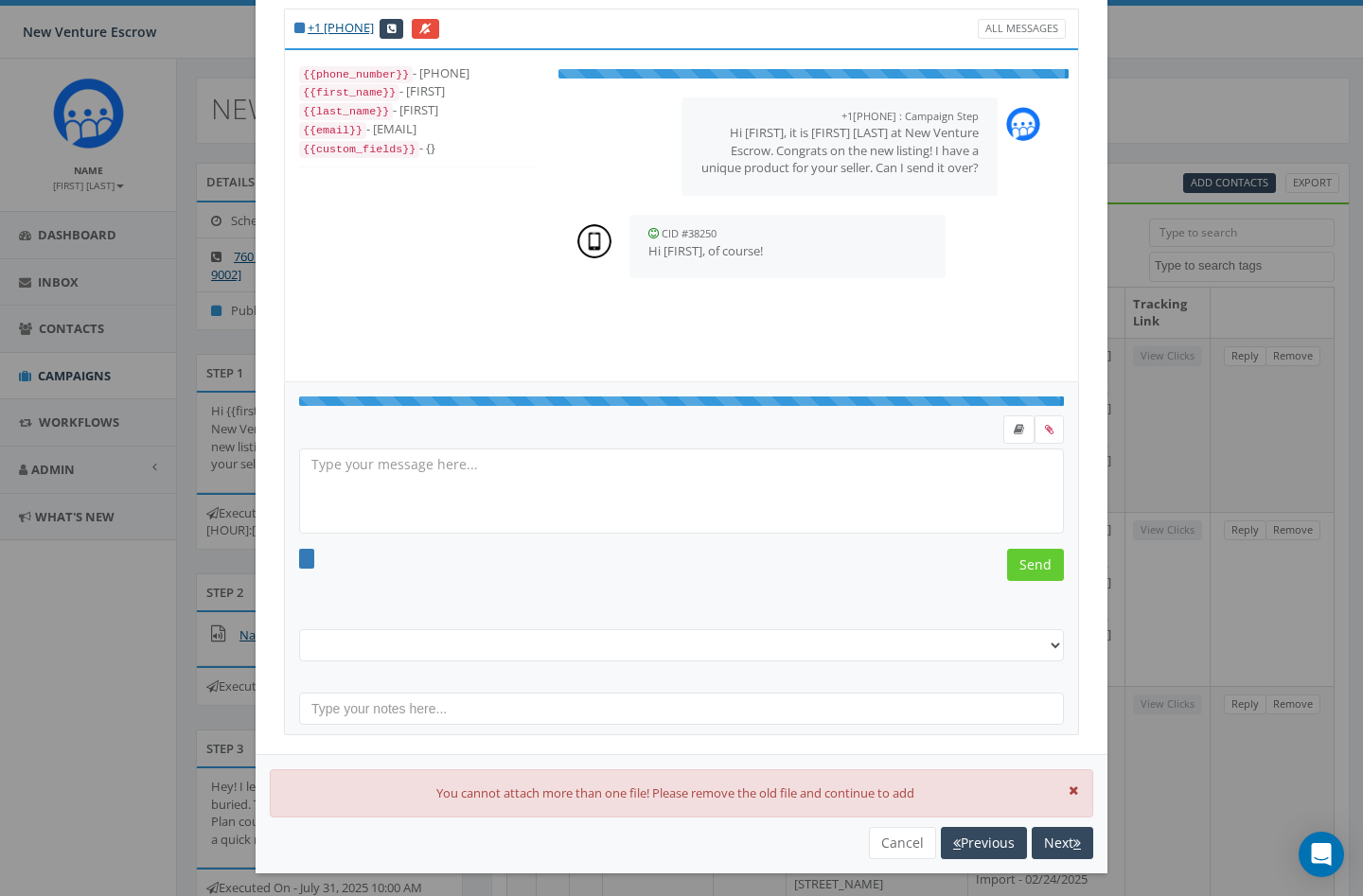 scroll, scrollTop: 38, scrollLeft: 0, axis: vertical 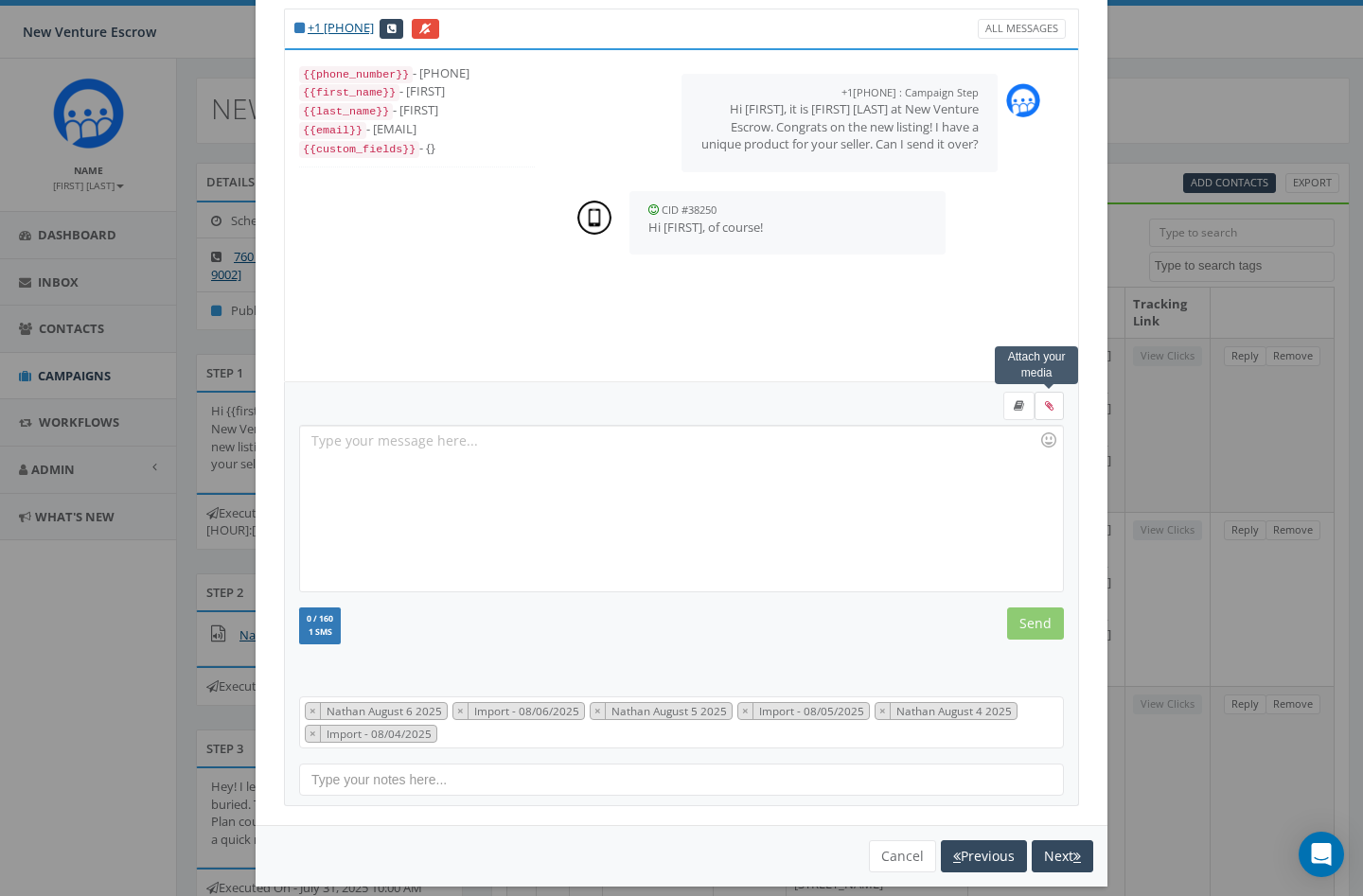 click at bounding box center (1049, 406) 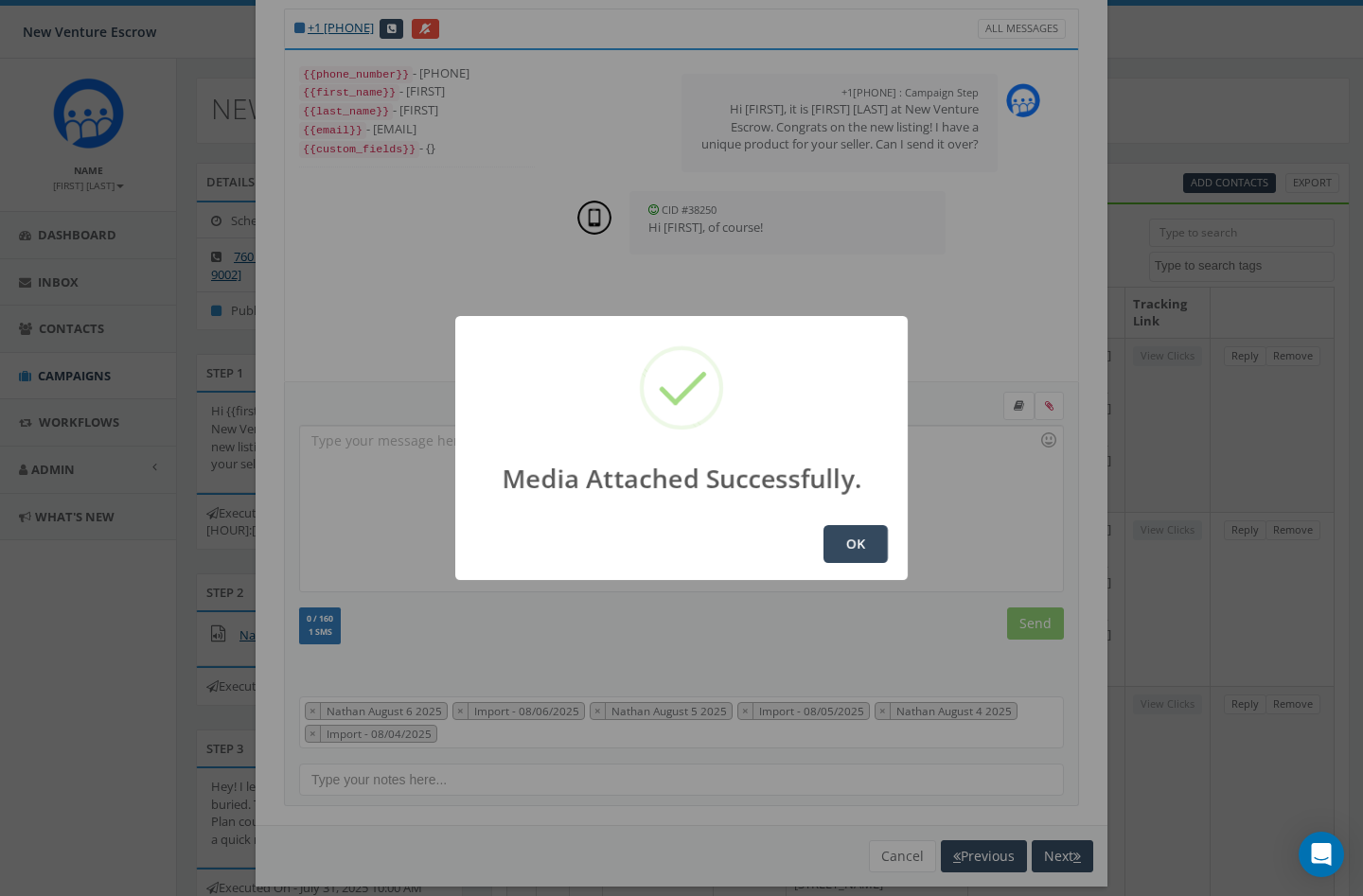 click on "OK" at bounding box center [856, 544] 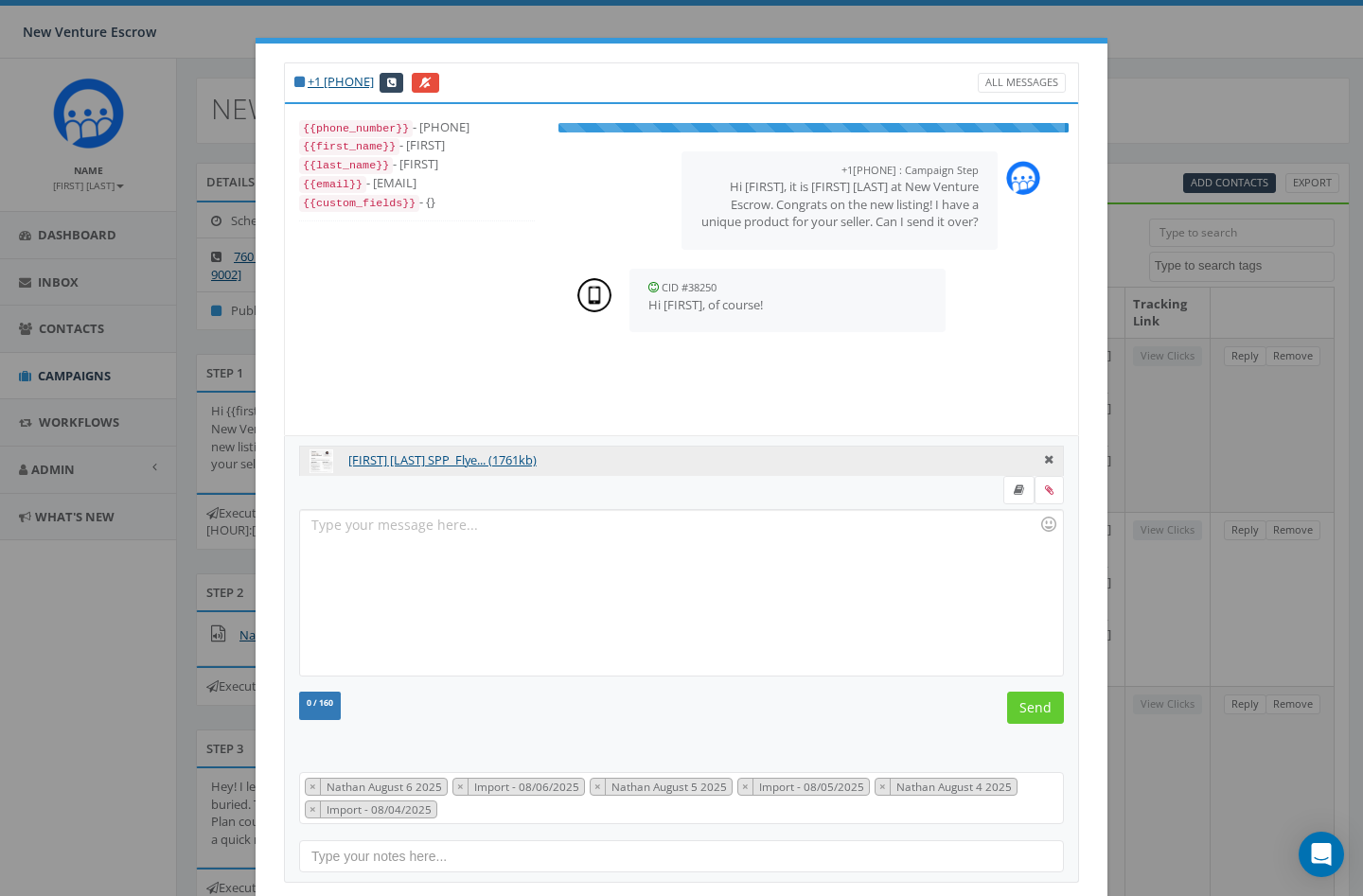 scroll, scrollTop: 38, scrollLeft: 0, axis: vertical 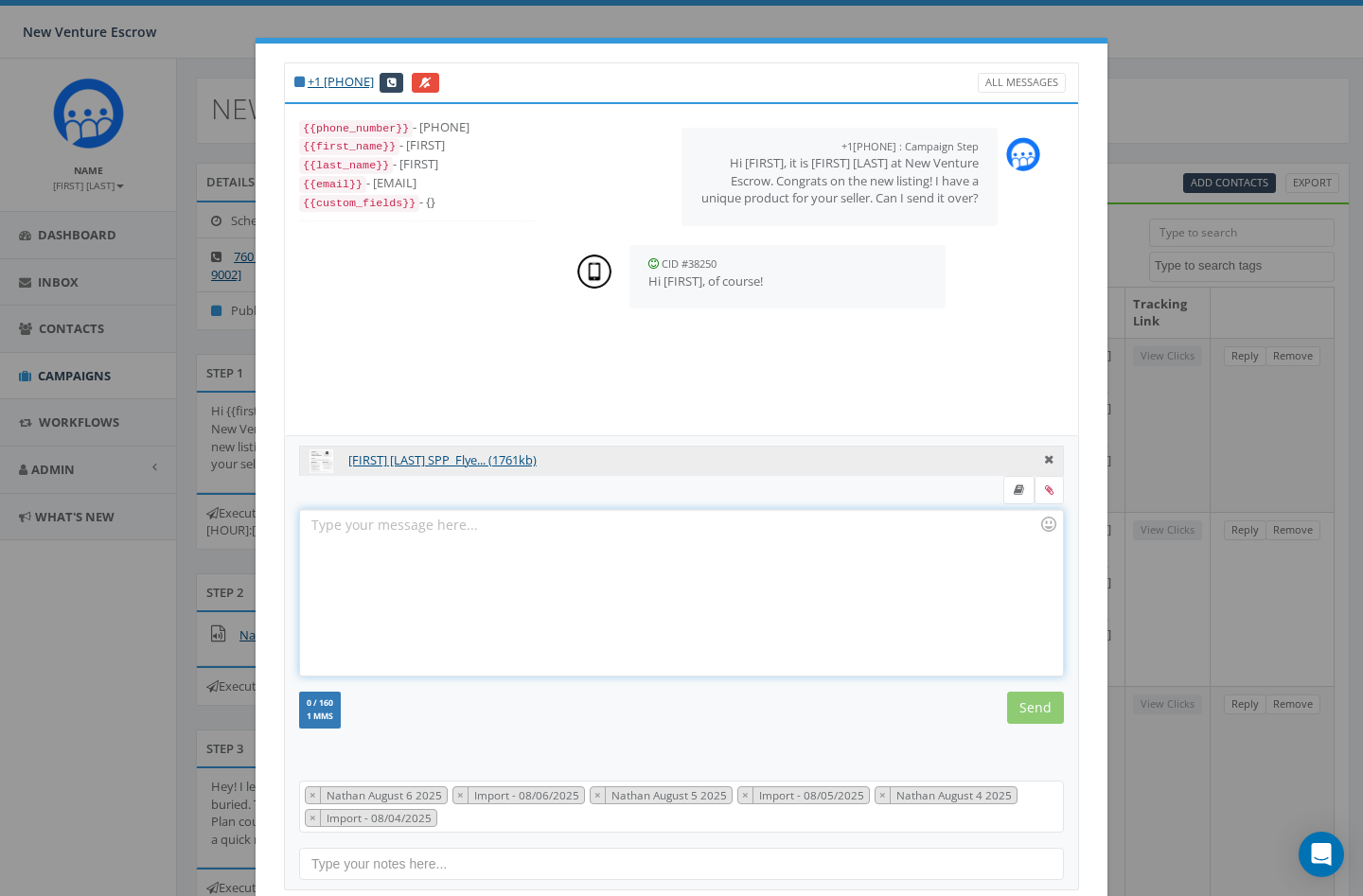 click at bounding box center [681, 592] 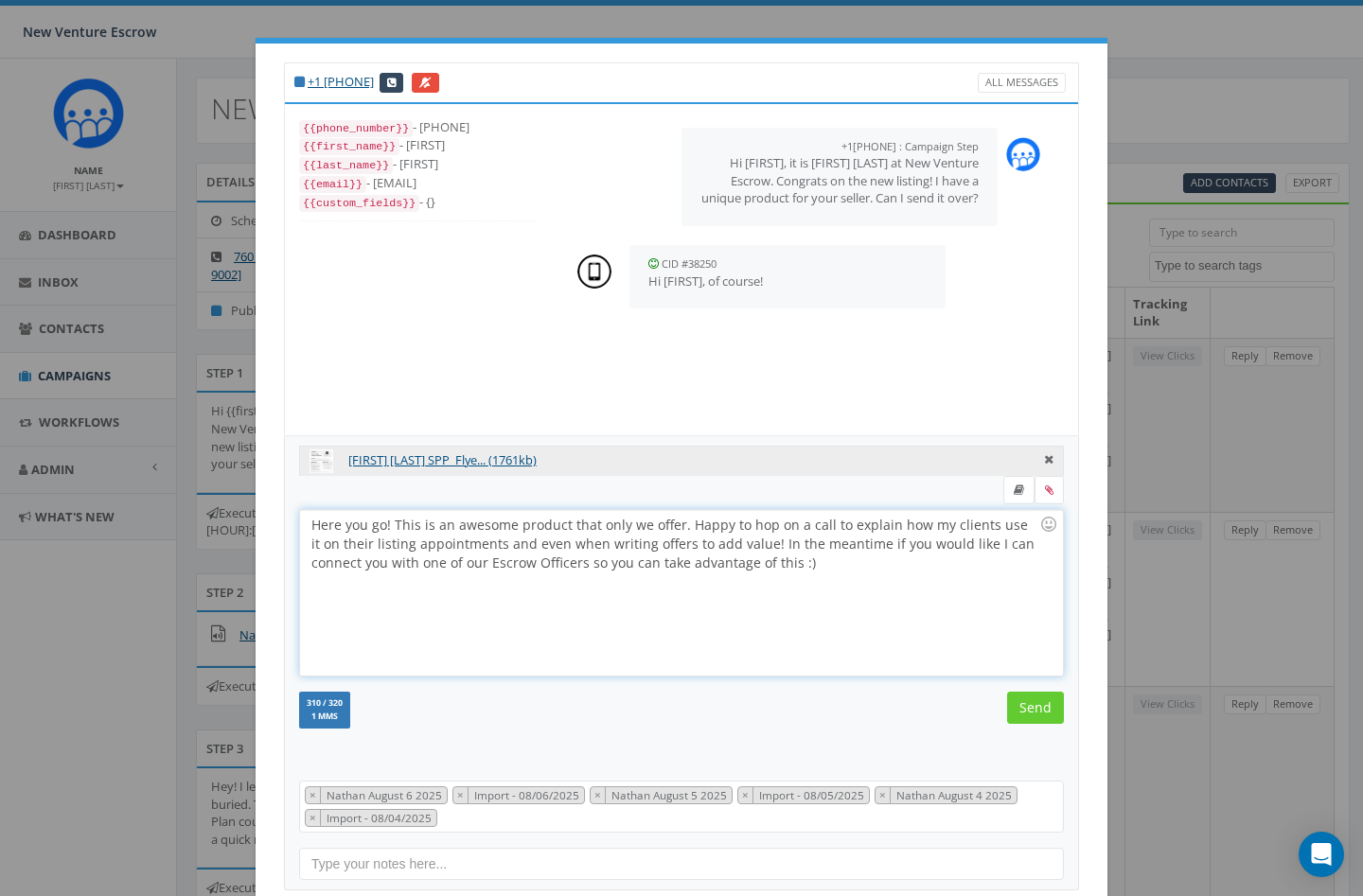 click on "Here you go! This is an awesome product that only we offer. Happy to hop on a call to explain how my clients use it on their listing appointments and even when writing offers to add value! In the meantime if you would like I can connect you with one of our Escrow Officers so you can take advantage of this :)" at bounding box center [681, 592] 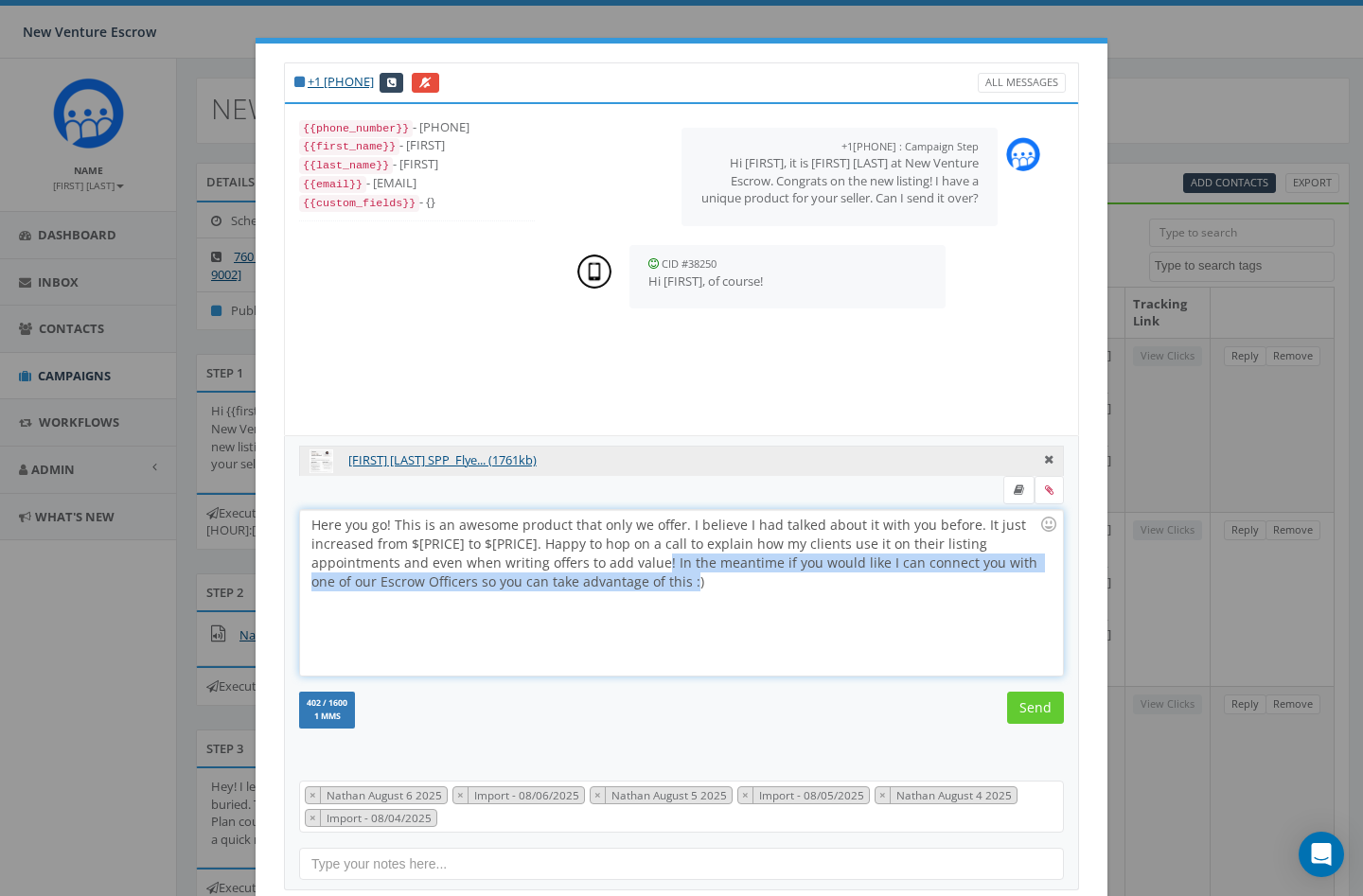 drag, startPoint x: 668, startPoint y: 563, endPoint x: 719, endPoint y: 598, distance: 61.854668 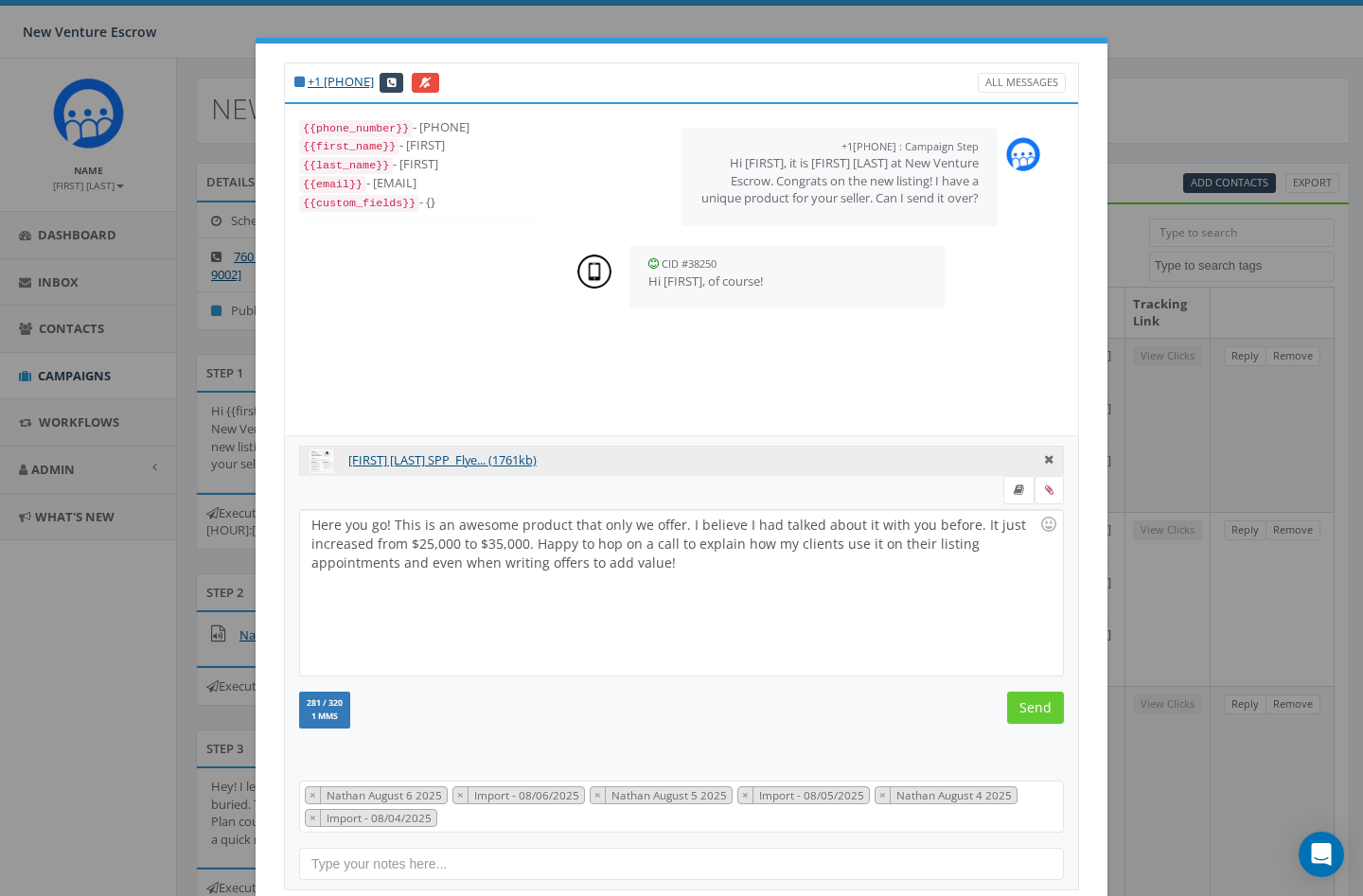 drag, startPoint x: 505, startPoint y: 127, endPoint x: 432, endPoint y: 120, distance: 73.33485 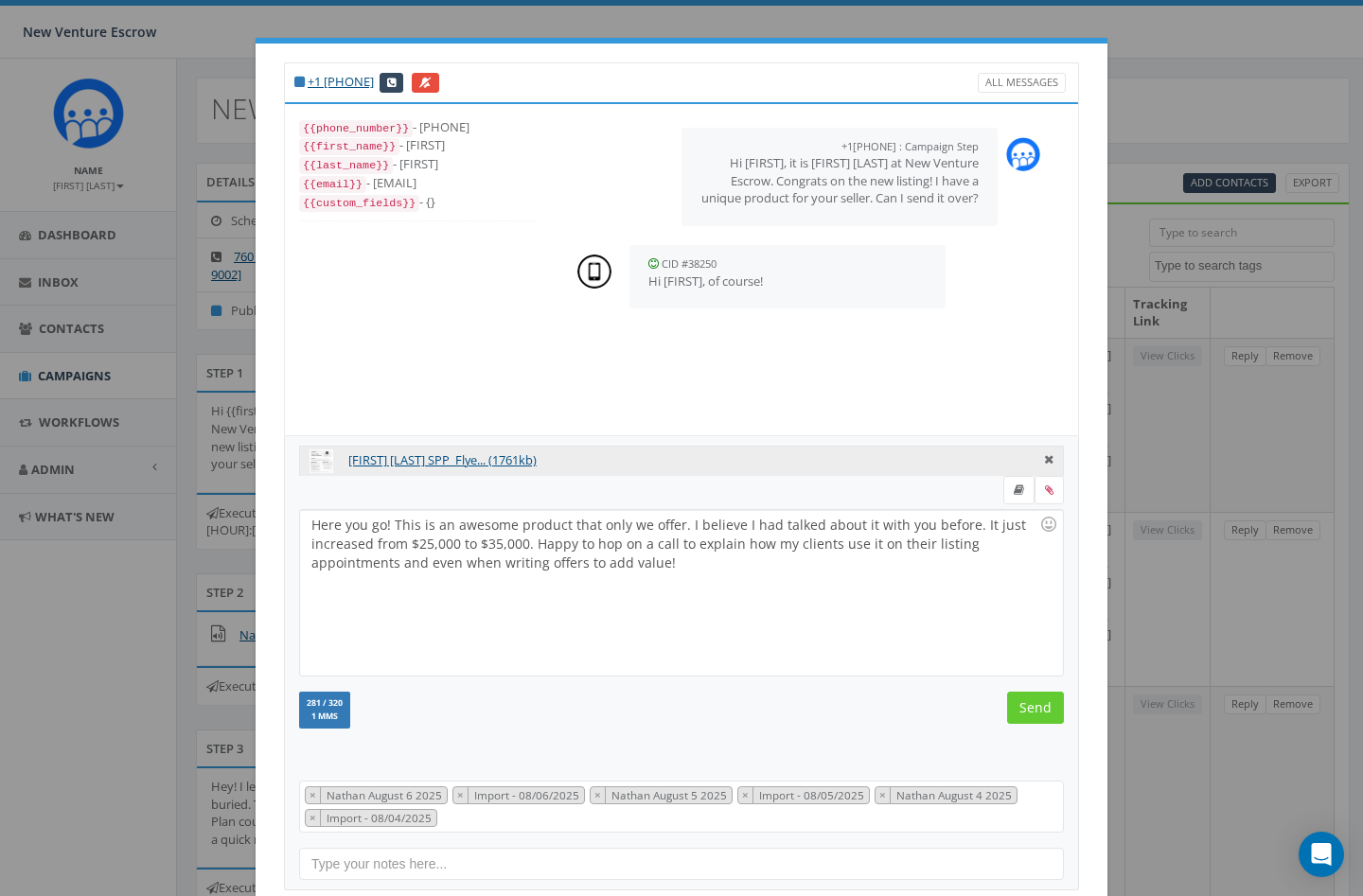 copy on "[PHONE]" 